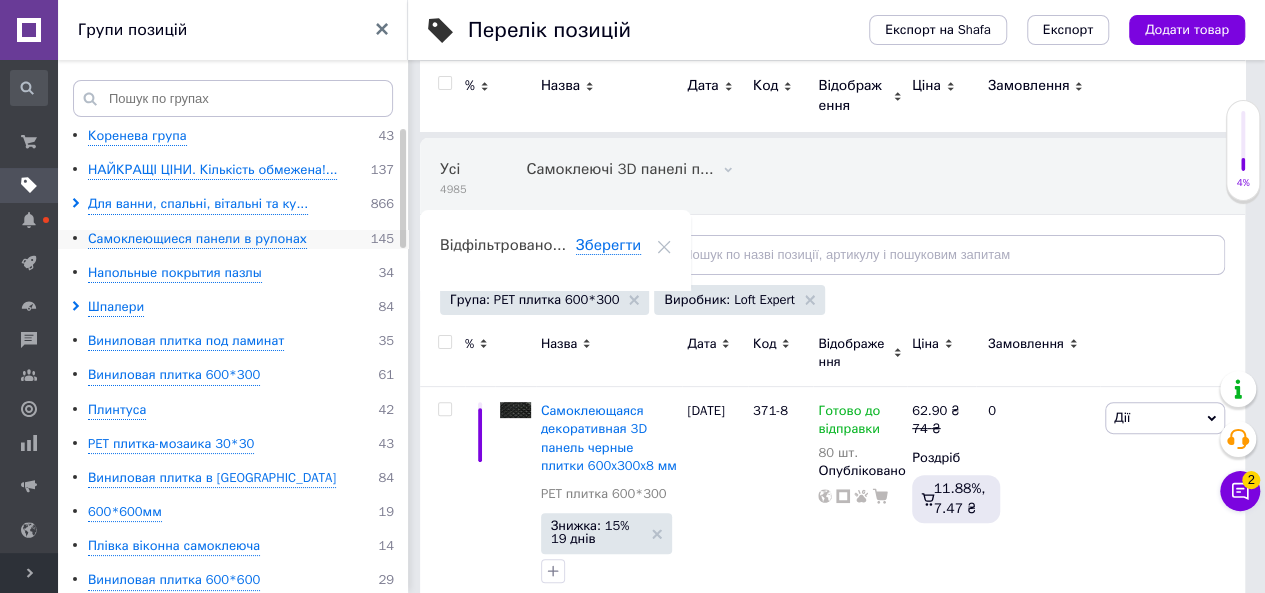 scroll, scrollTop: 0, scrollLeft: 0, axis: both 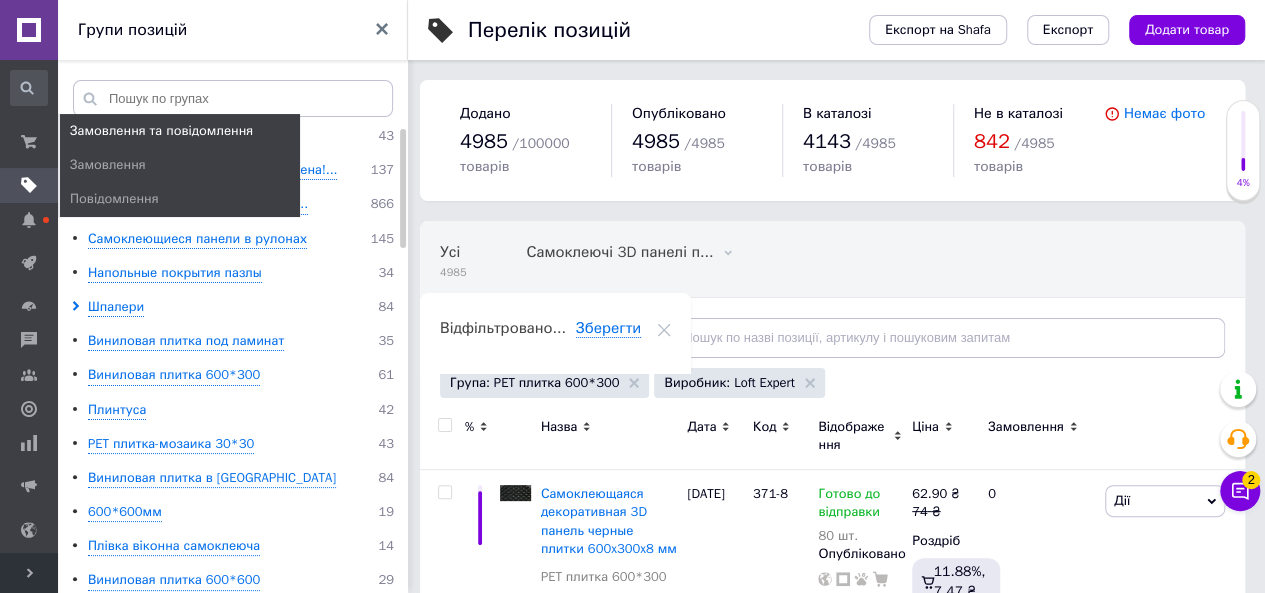 drag, startPoint x: 38, startPoint y: 132, endPoint x: 368, endPoint y: 205, distance: 337.9778 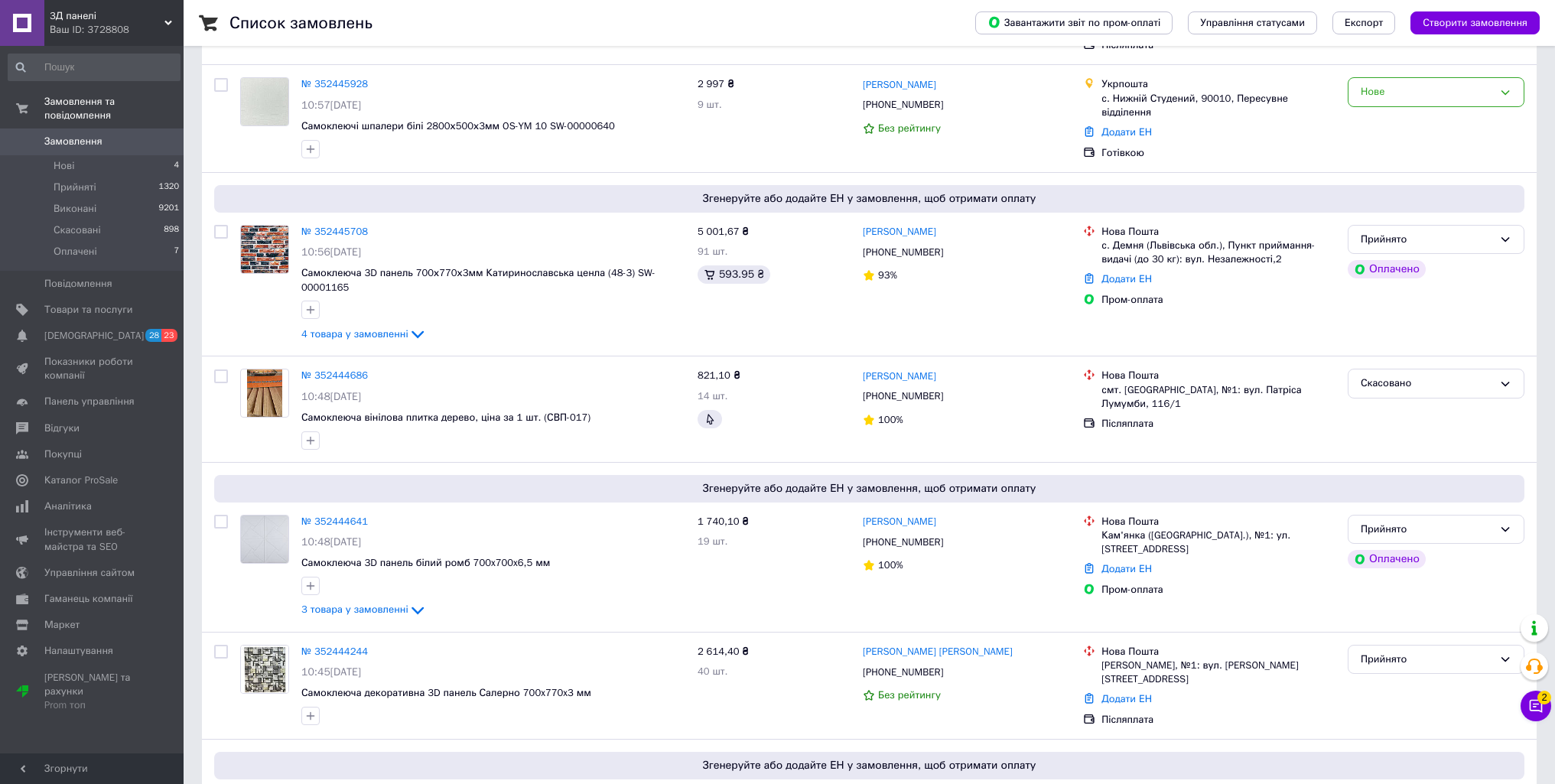 scroll, scrollTop: 0, scrollLeft: 0, axis: both 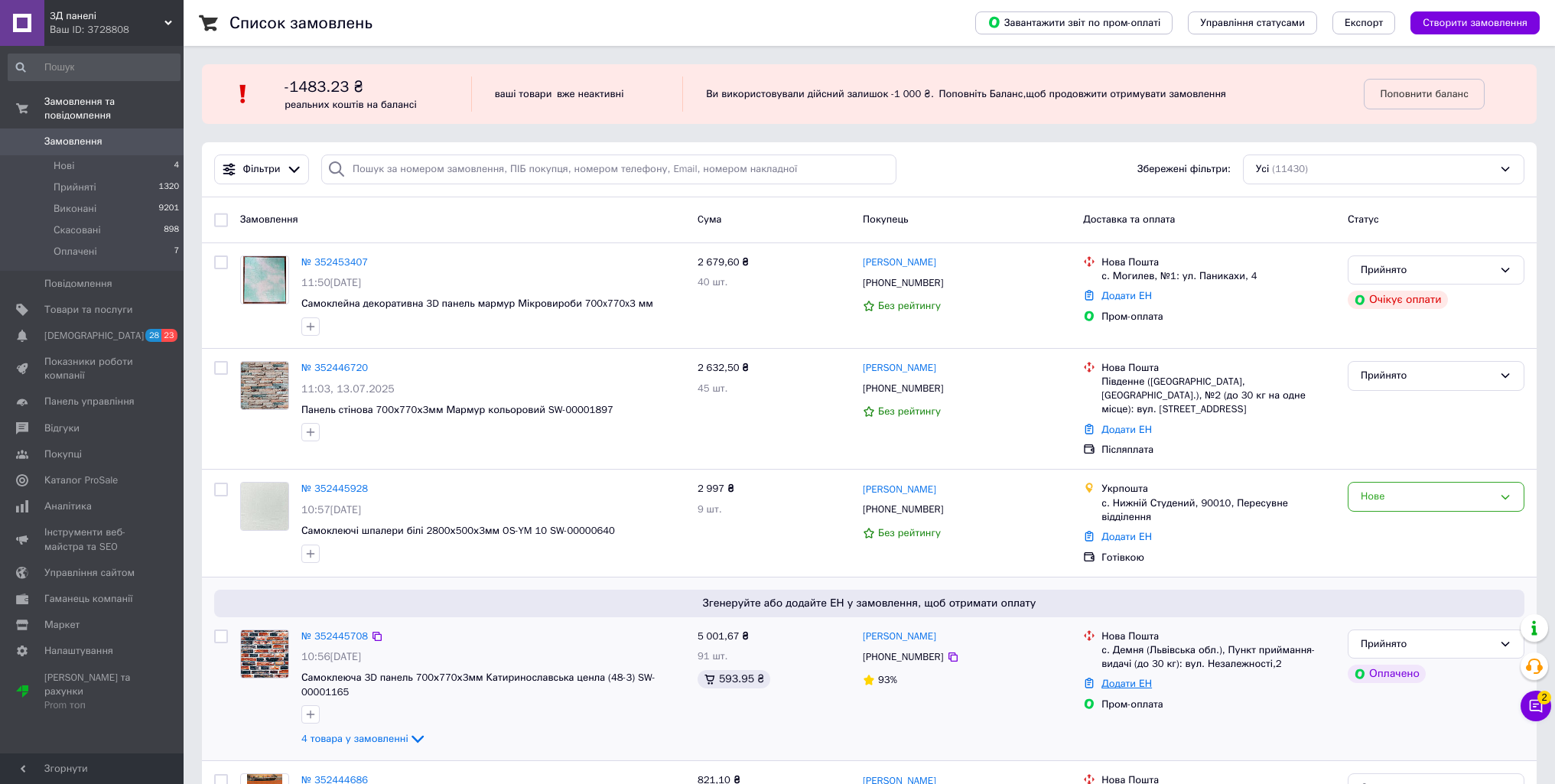 click on "Додати ЕН" at bounding box center [1127, 683] 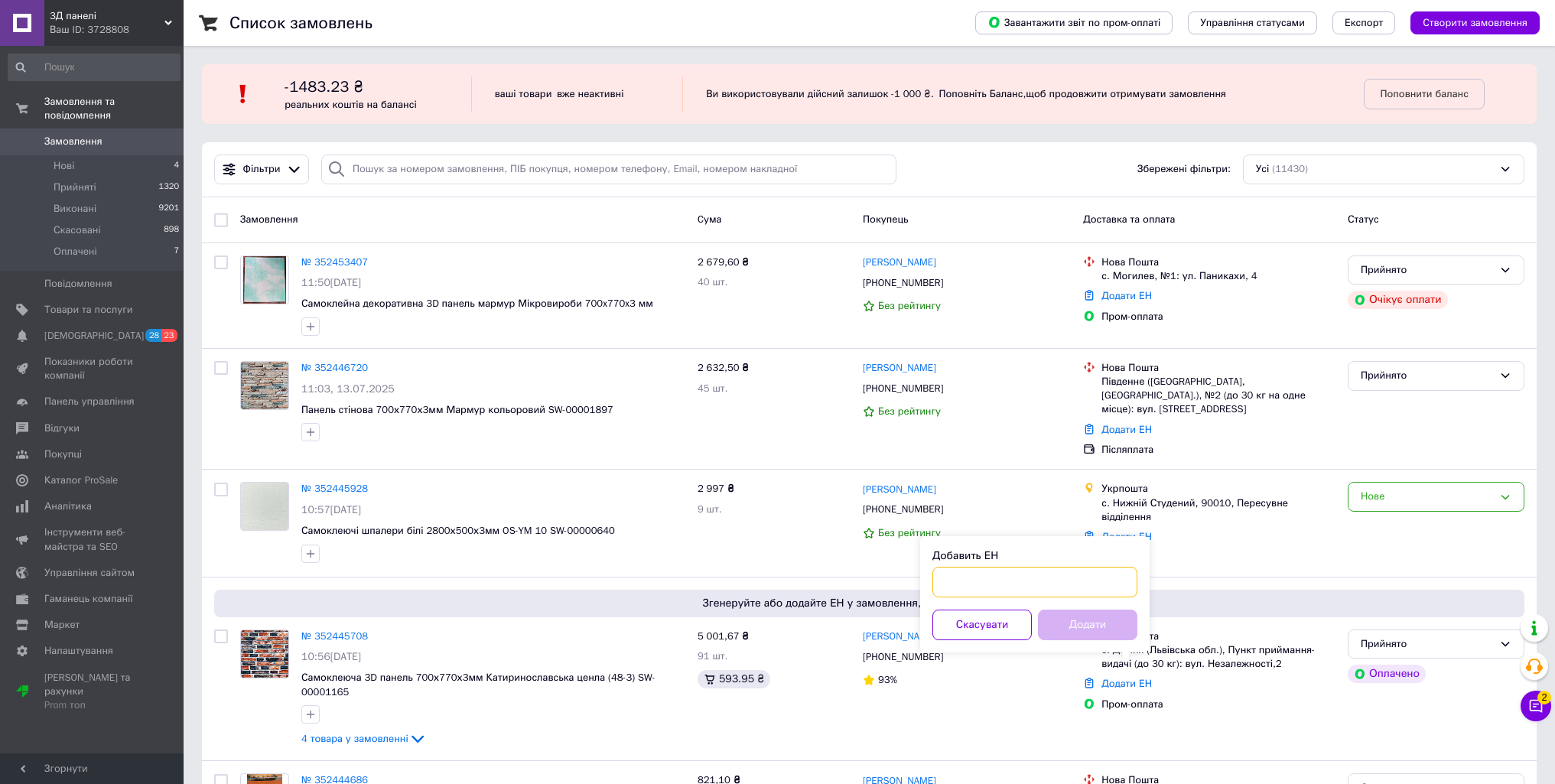 click on "Добавить ЕН" at bounding box center (1035, 582) 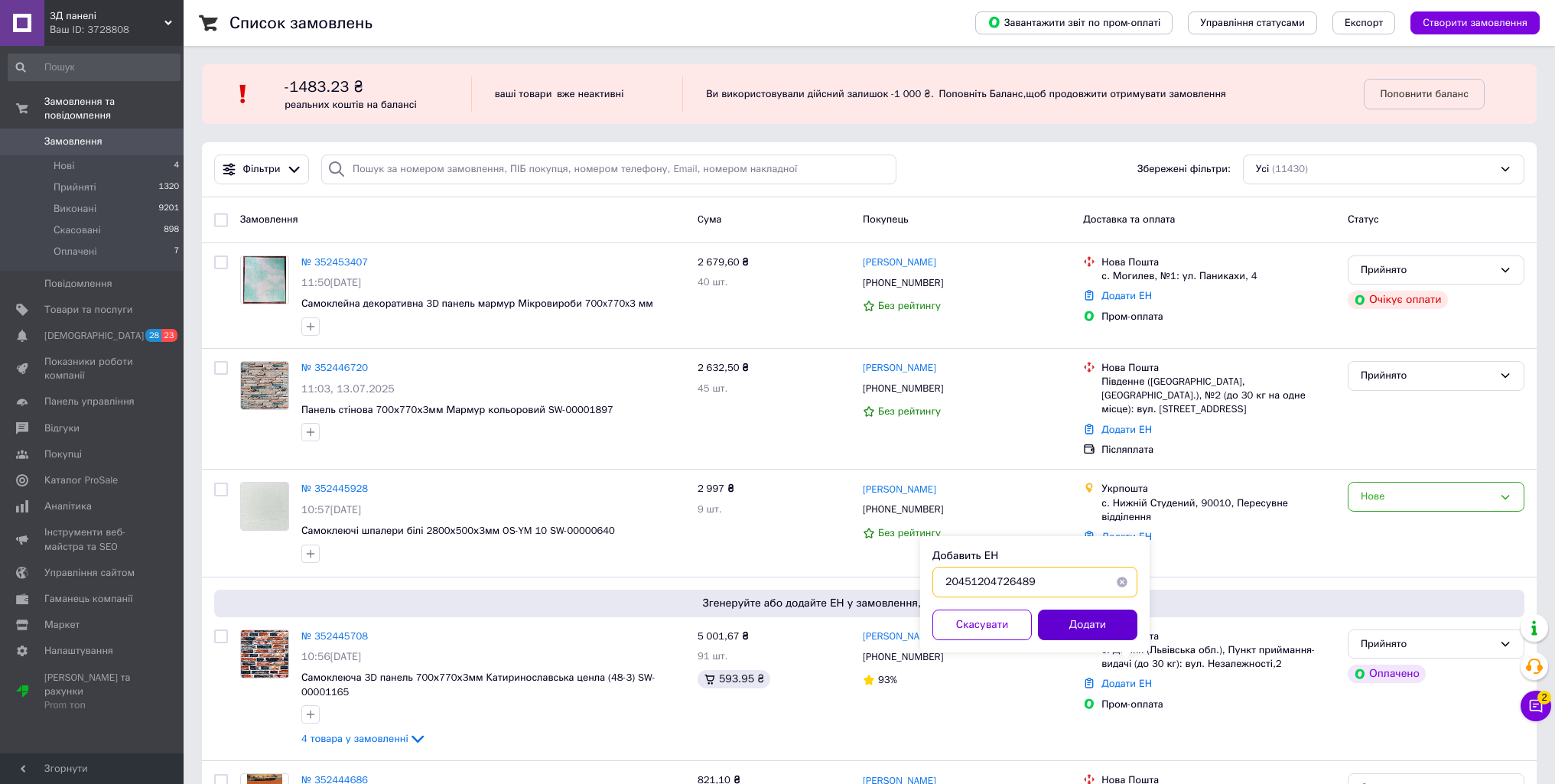 type on "20451204726489" 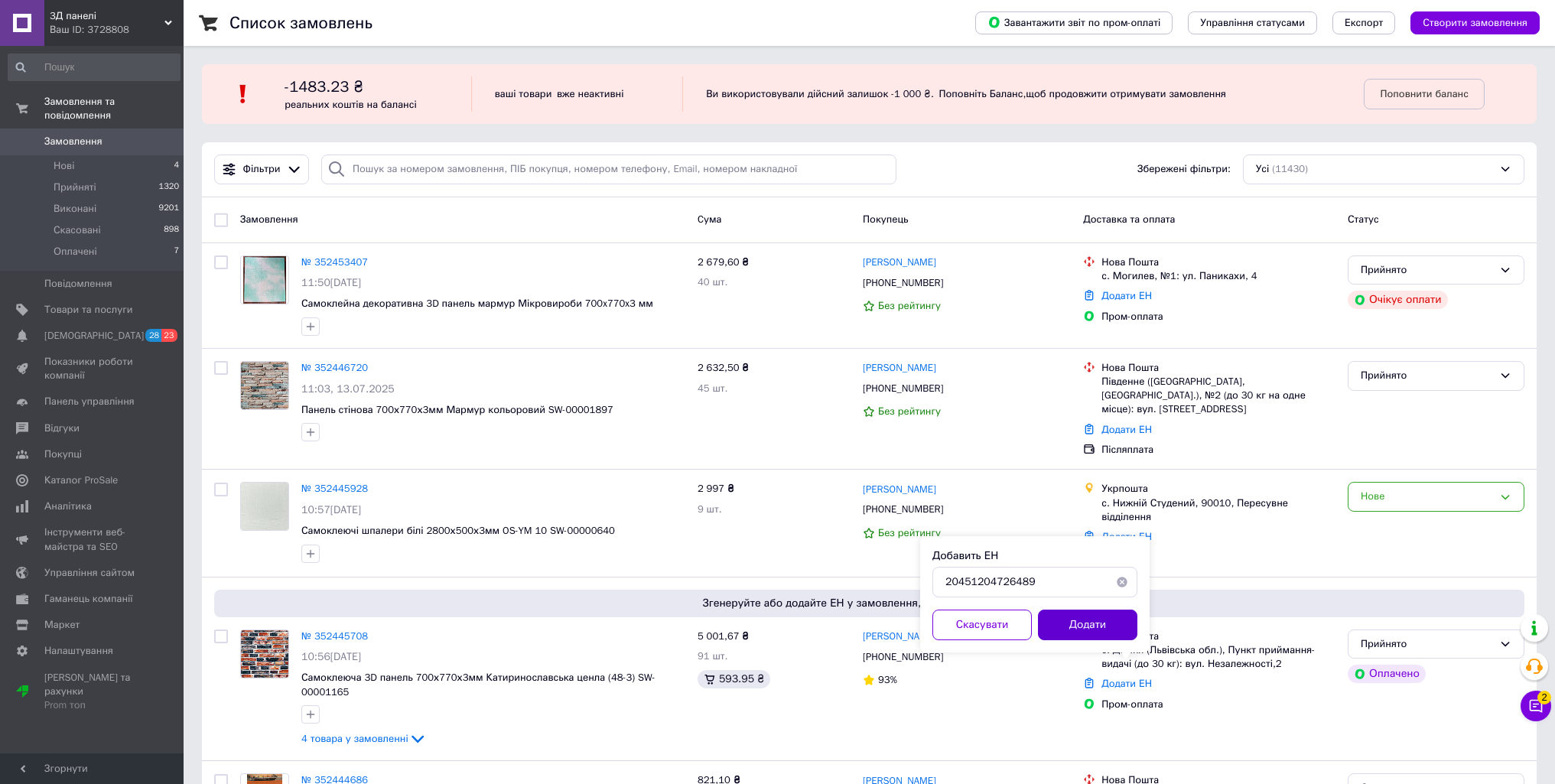 click on "Додати" at bounding box center [1088, 625] 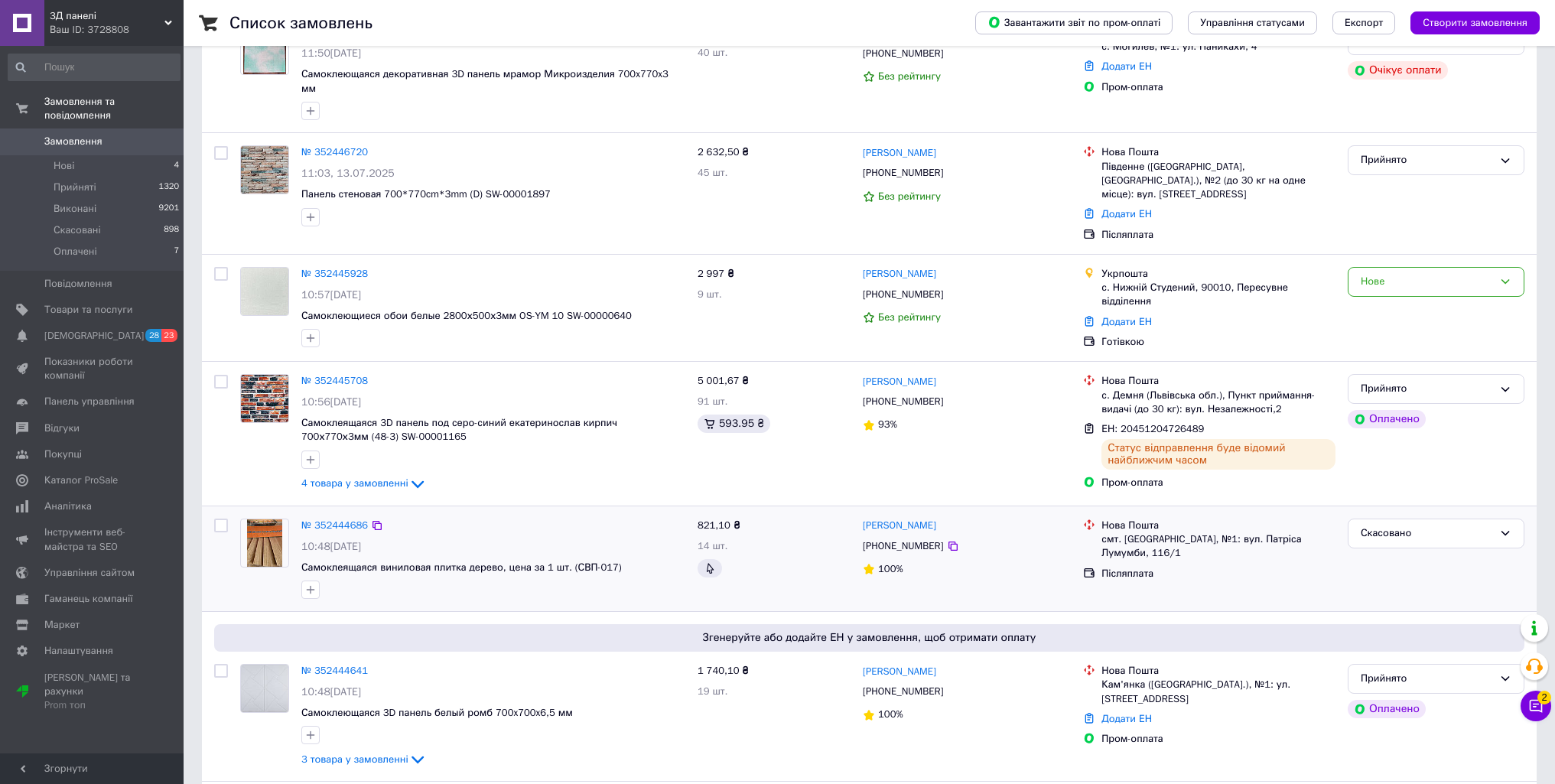 scroll, scrollTop: 306, scrollLeft: 0, axis: vertical 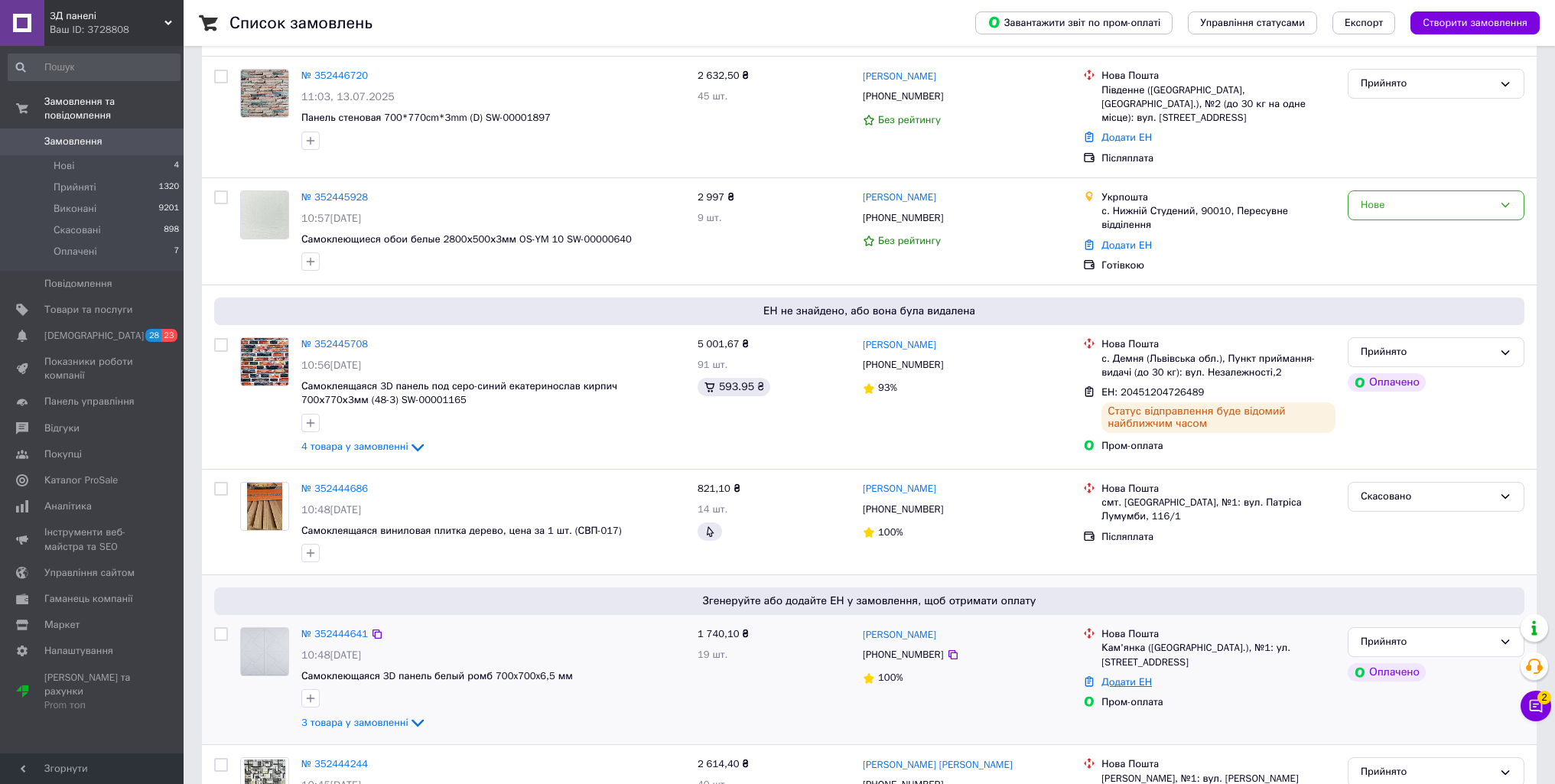 click on "Додати ЕН" at bounding box center [1127, 682] 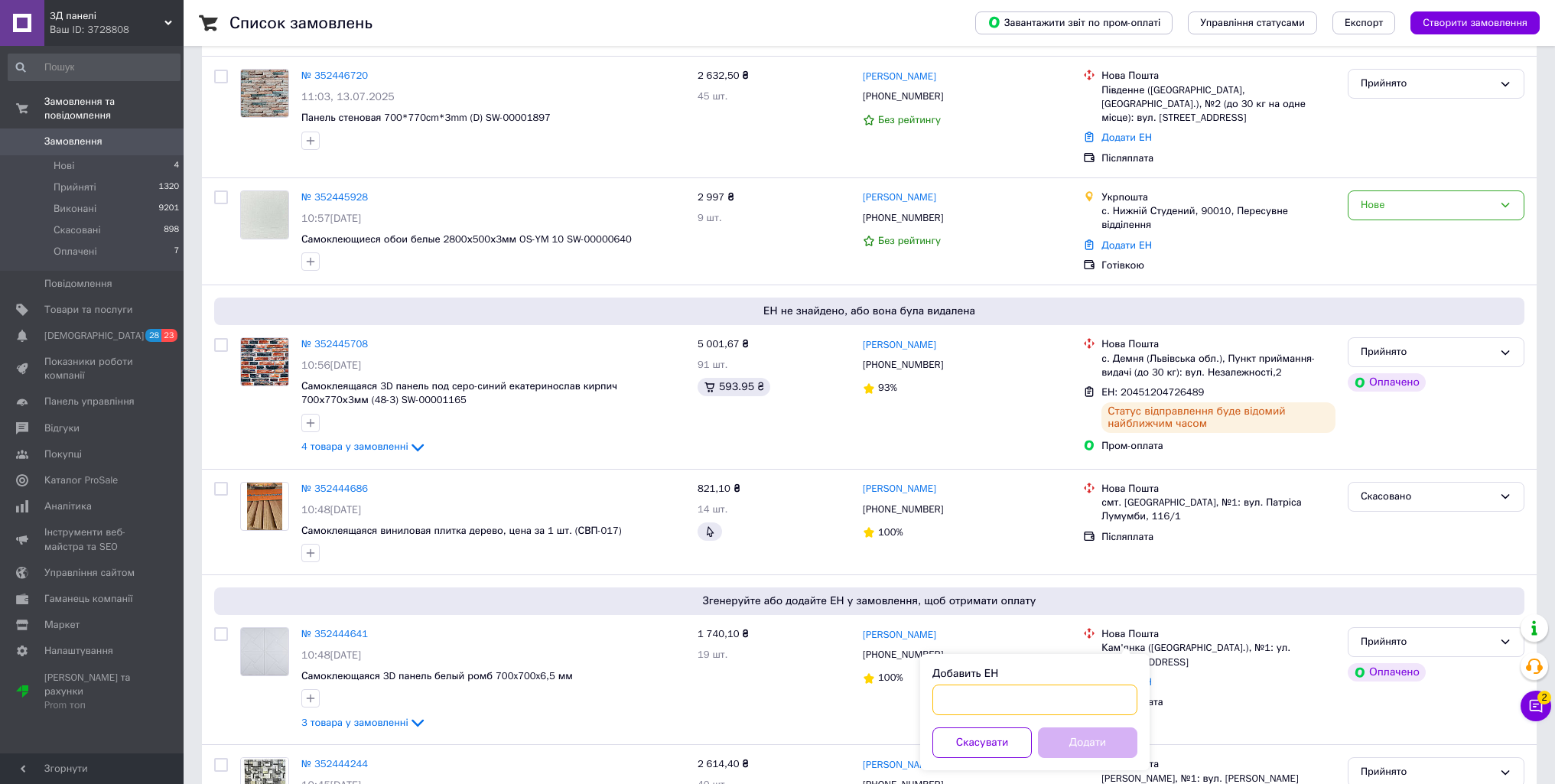 click on "Добавить ЕН" at bounding box center (1035, 700) 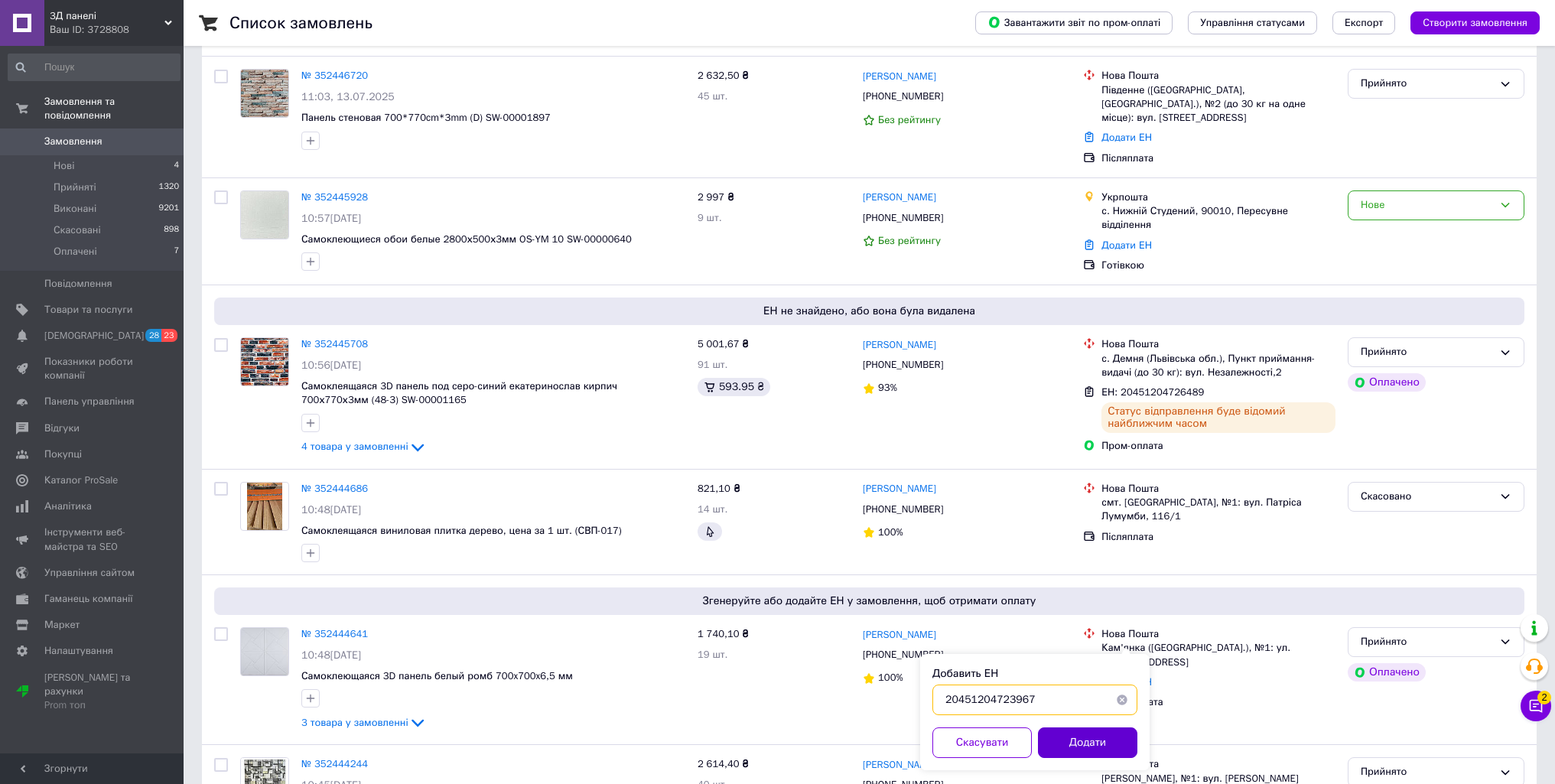 type on "20451204723967" 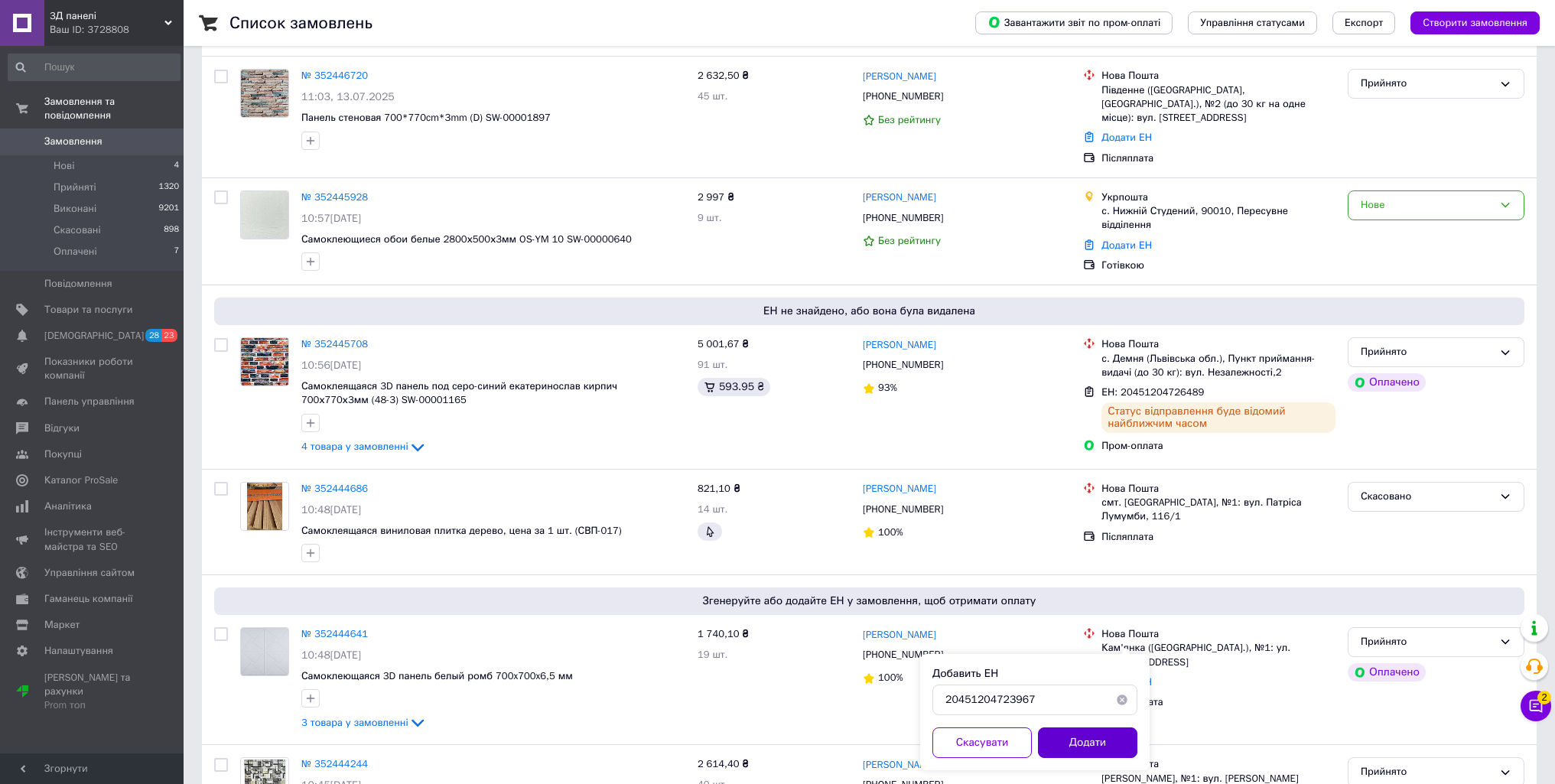 click on "Додати" at bounding box center (1088, 743) 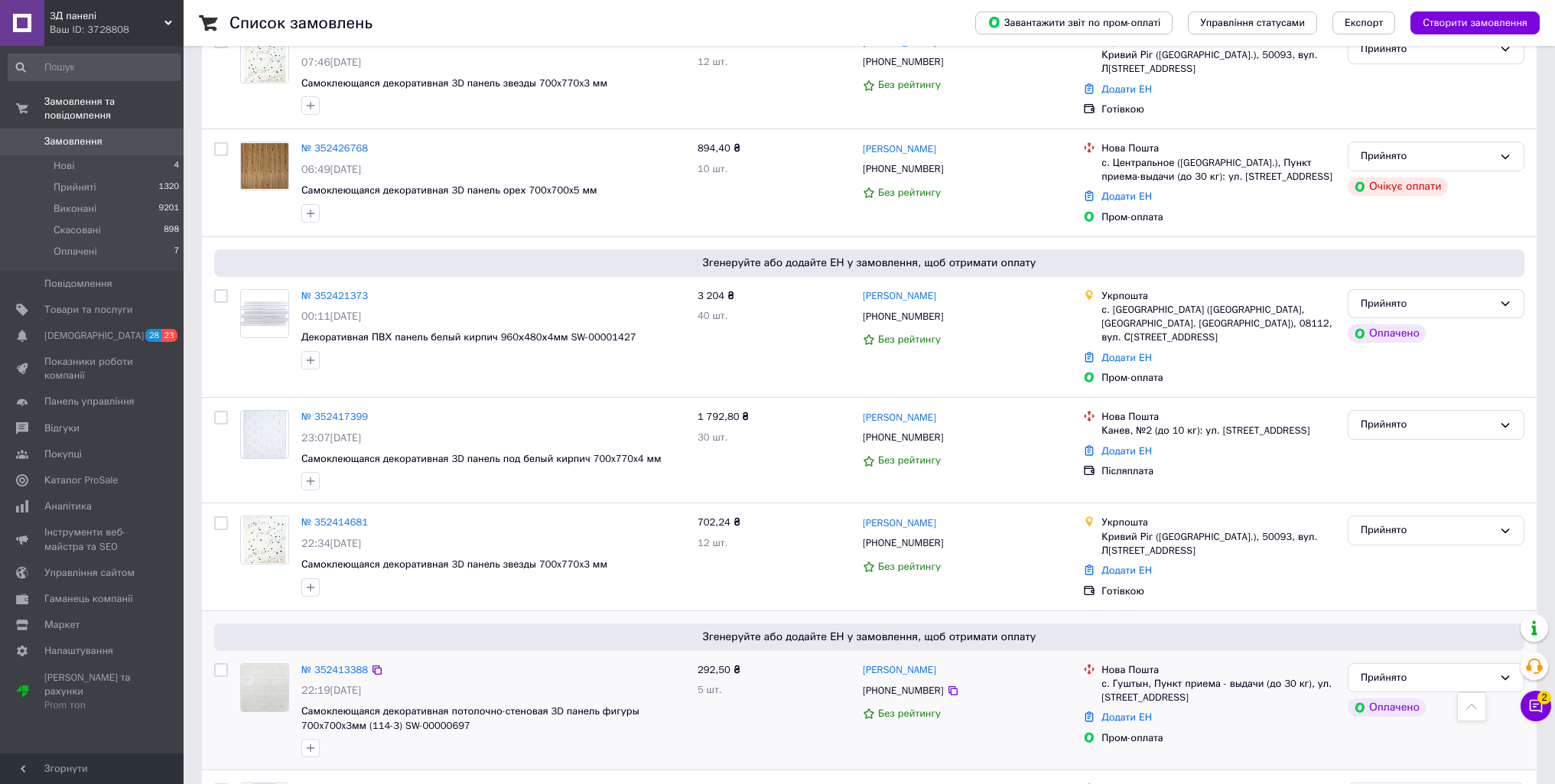 scroll, scrollTop: 2830, scrollLeft: 0, axis: vertical 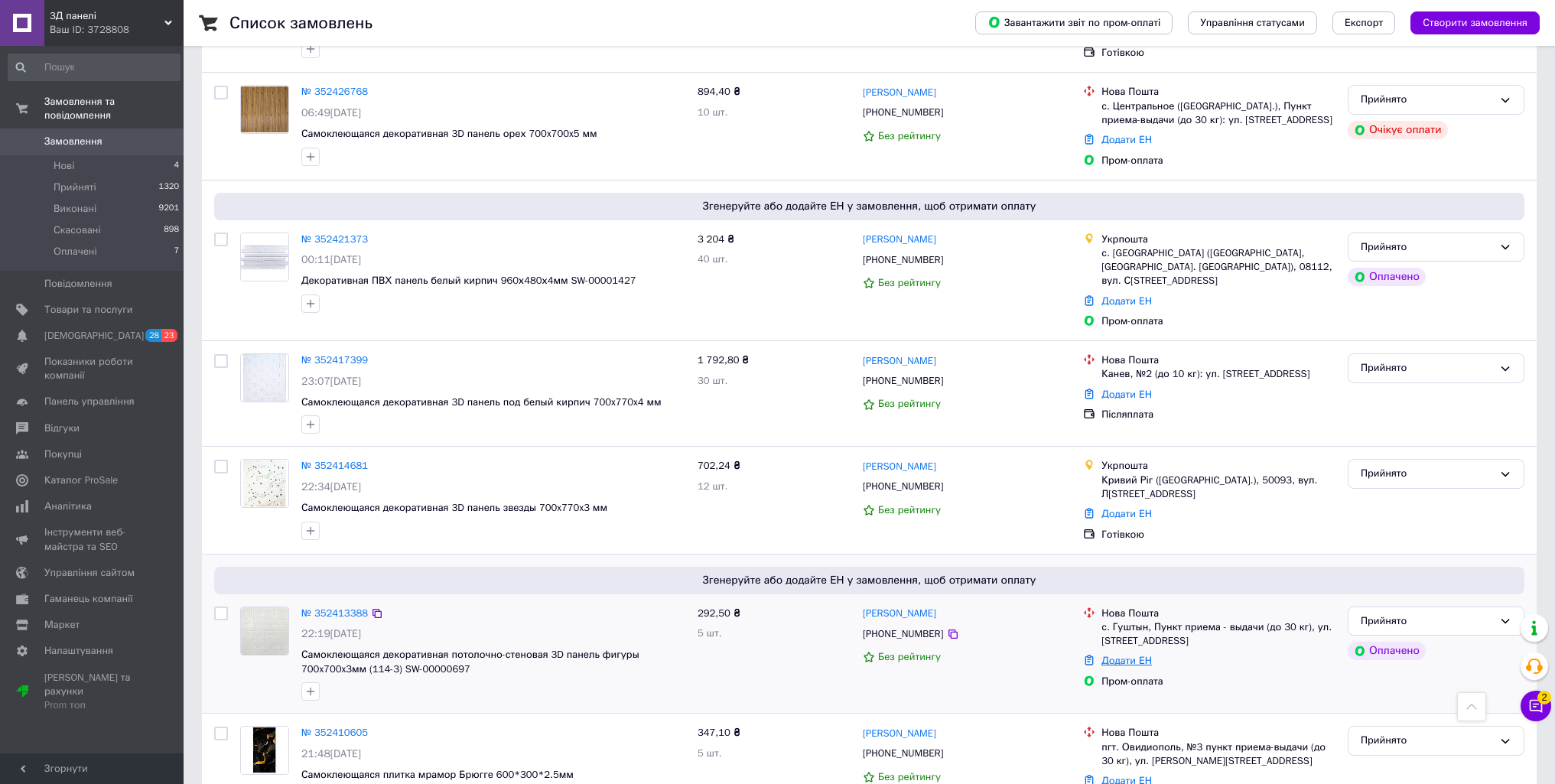 click on "Додати ЕН" at bounding box center (1127, 660) 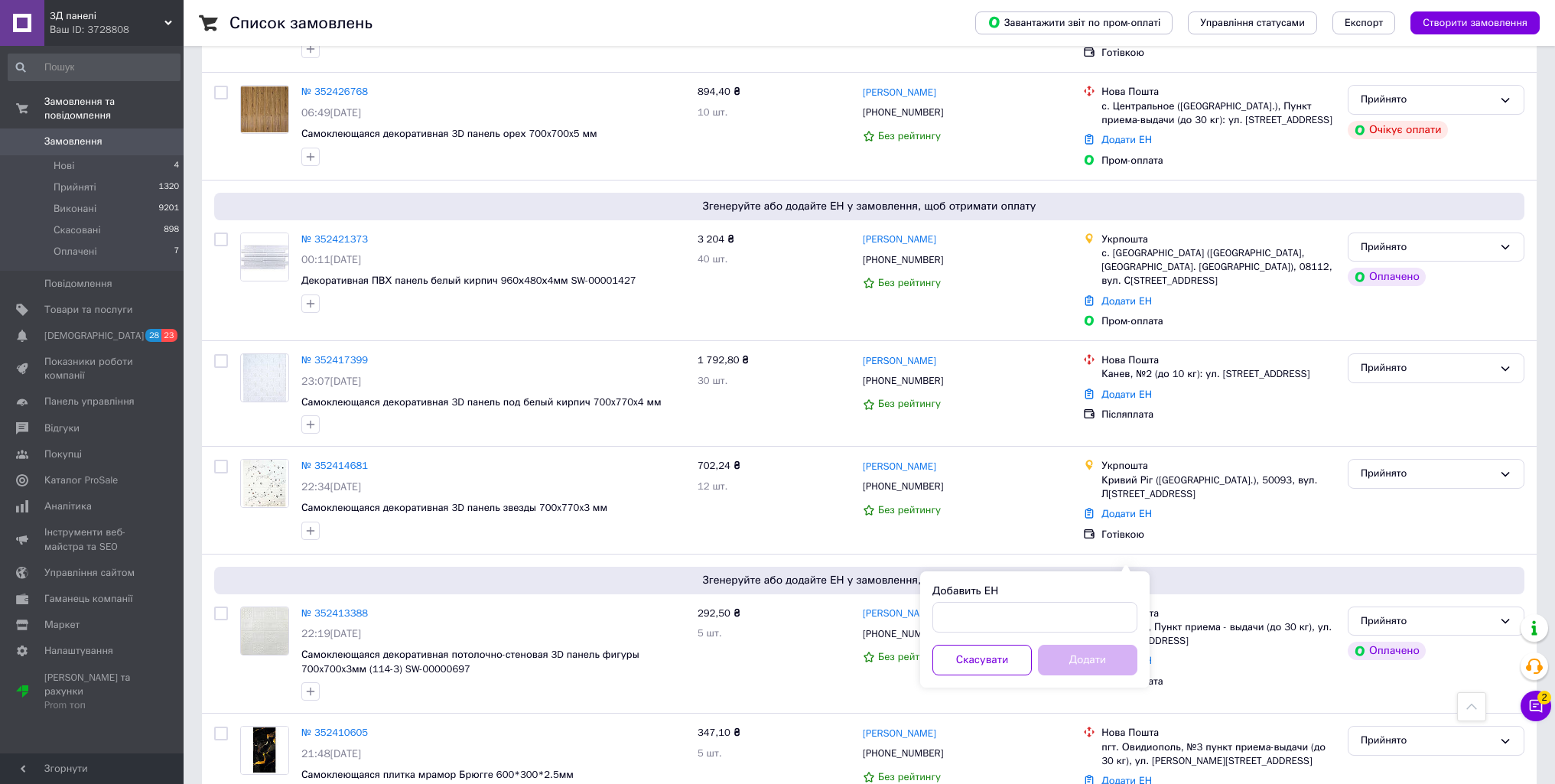 click on "Добавить ЕН Скасувати Додати" at bounding box center [1035, 629] 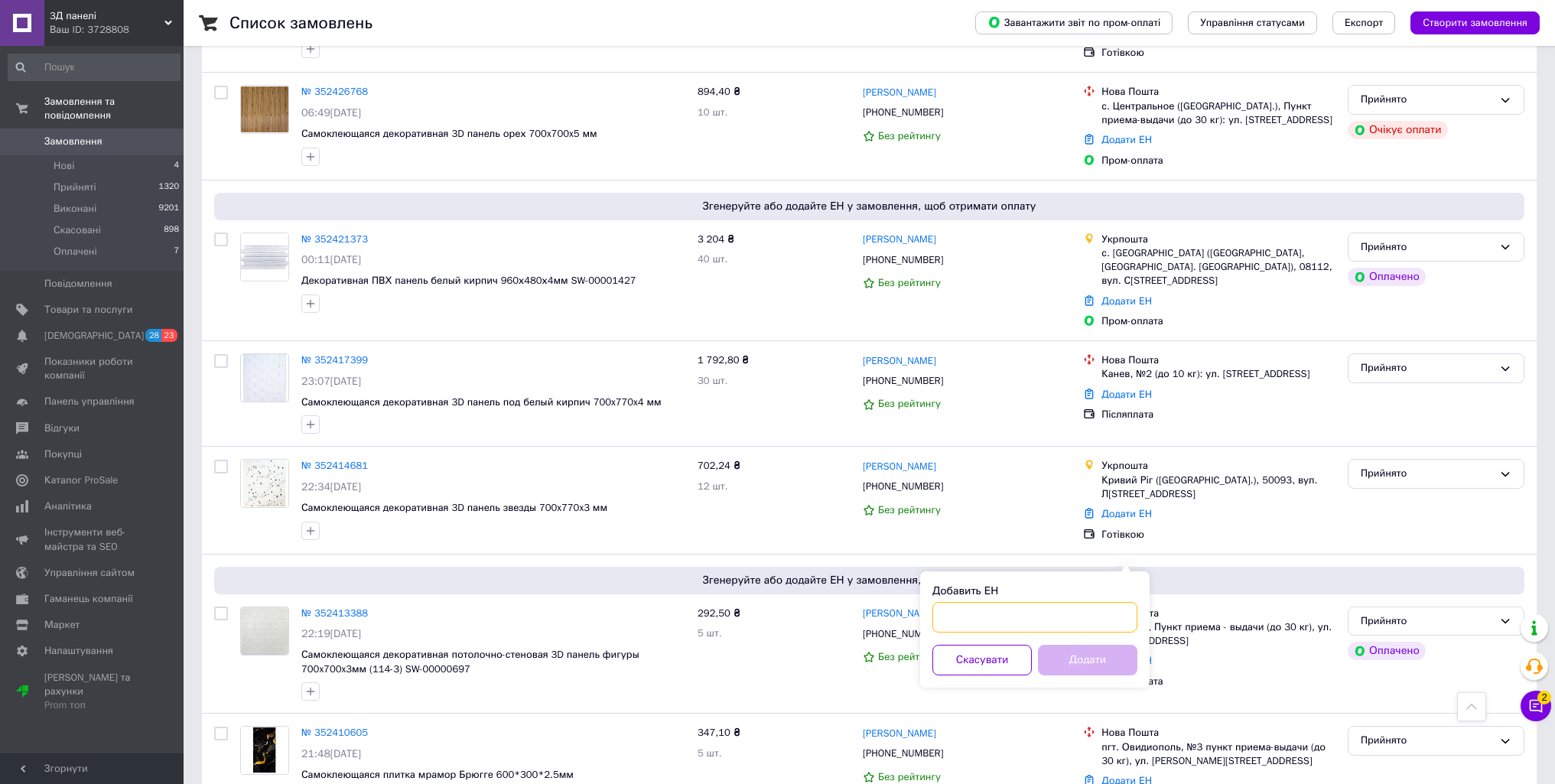 click on "Добавить ЕН" at bounding box center (1035, 617) 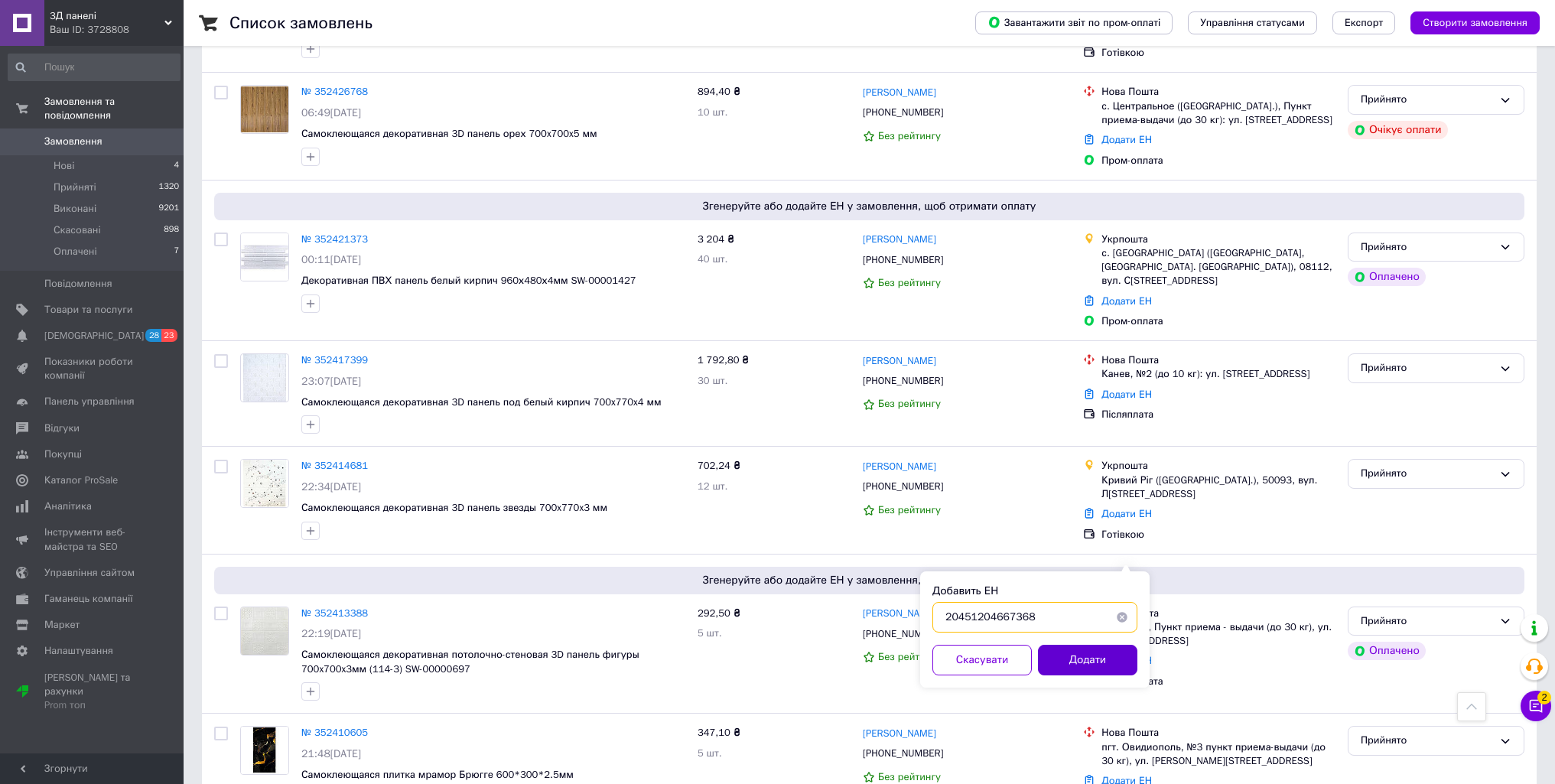 type on "20451204667368" 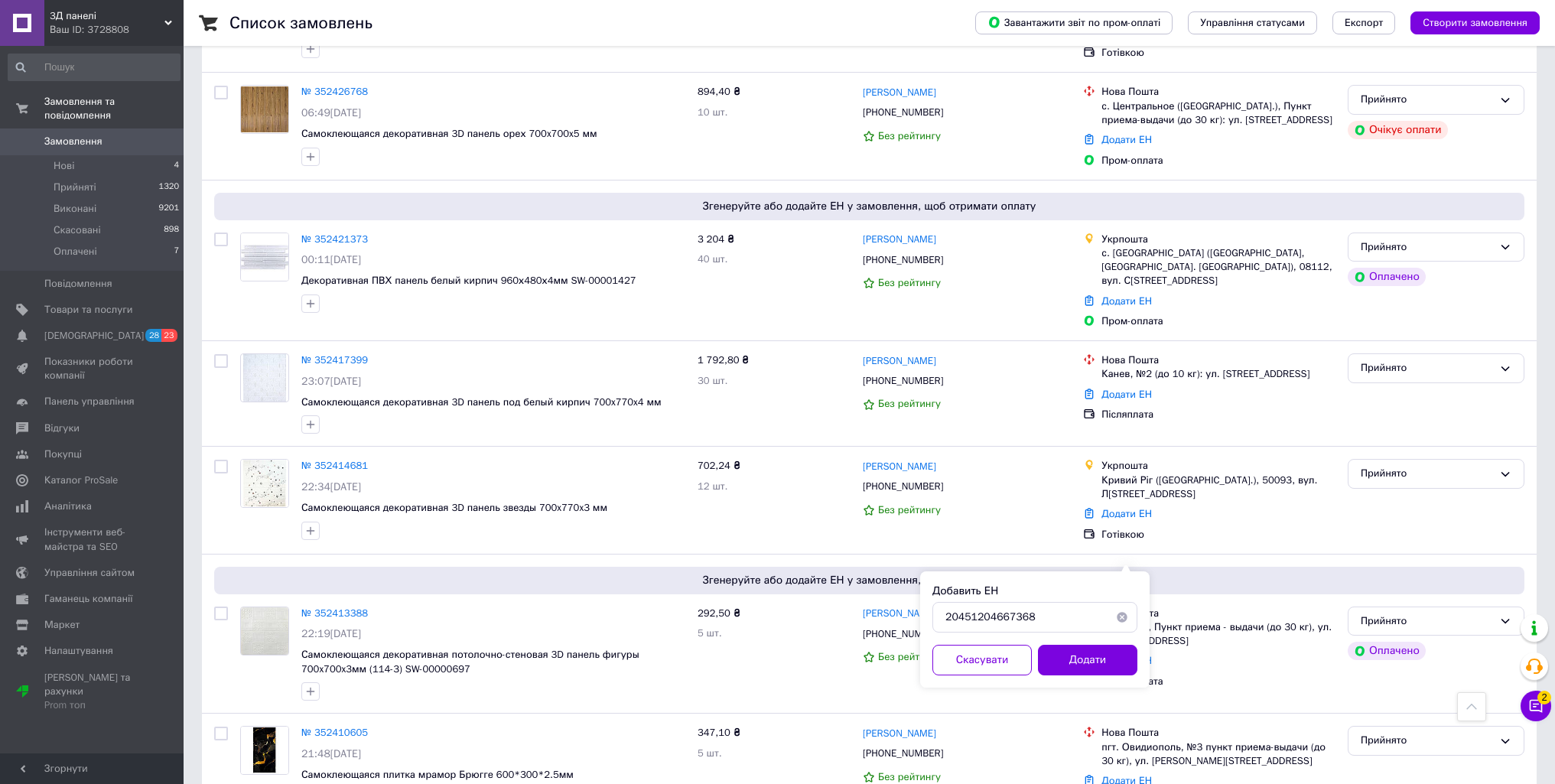 click on "Додати" at bounding box center (1088, 660) 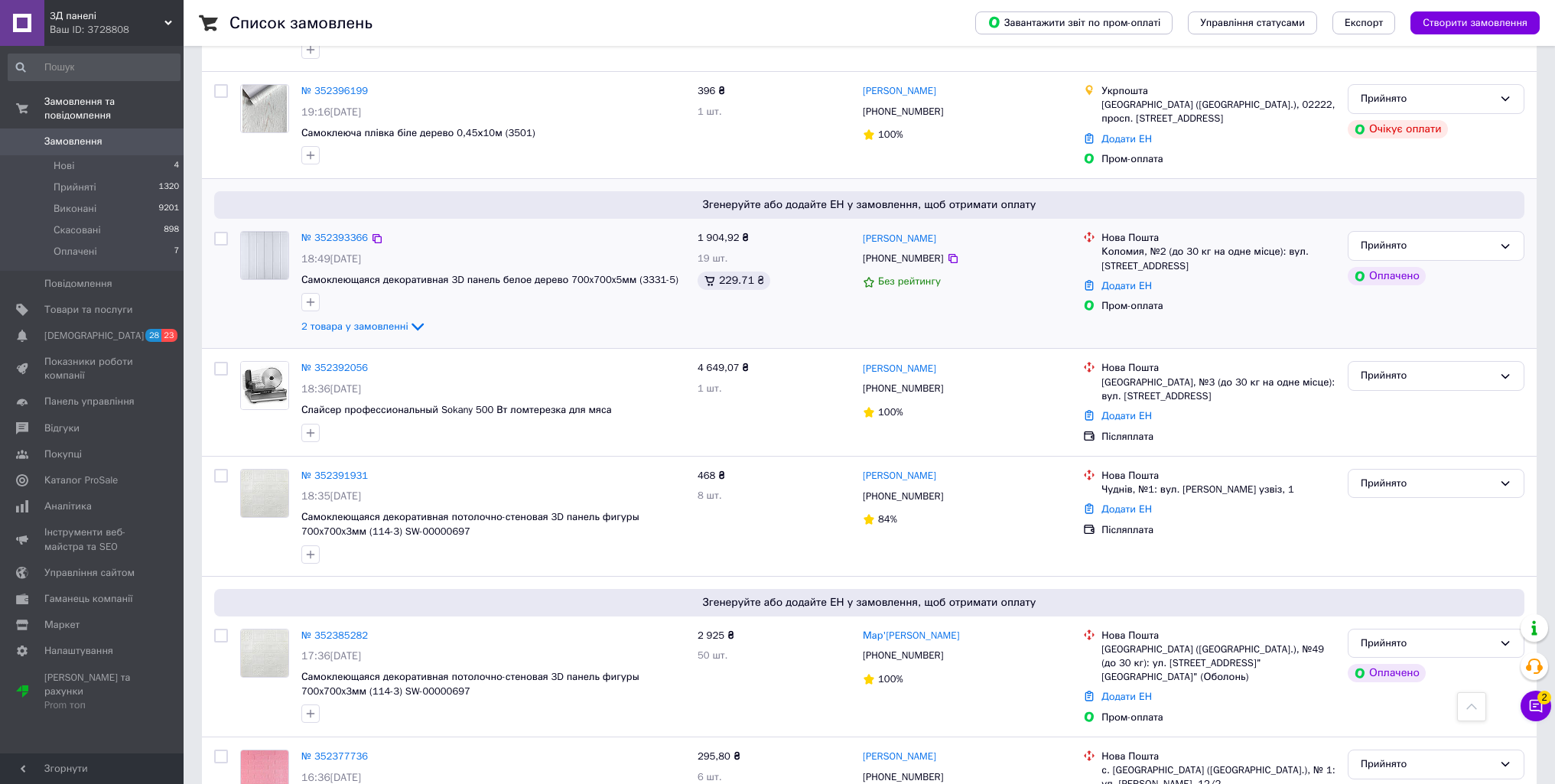 scroll, scrollTop: 3736, scrollLeft: 0, axis: vertical 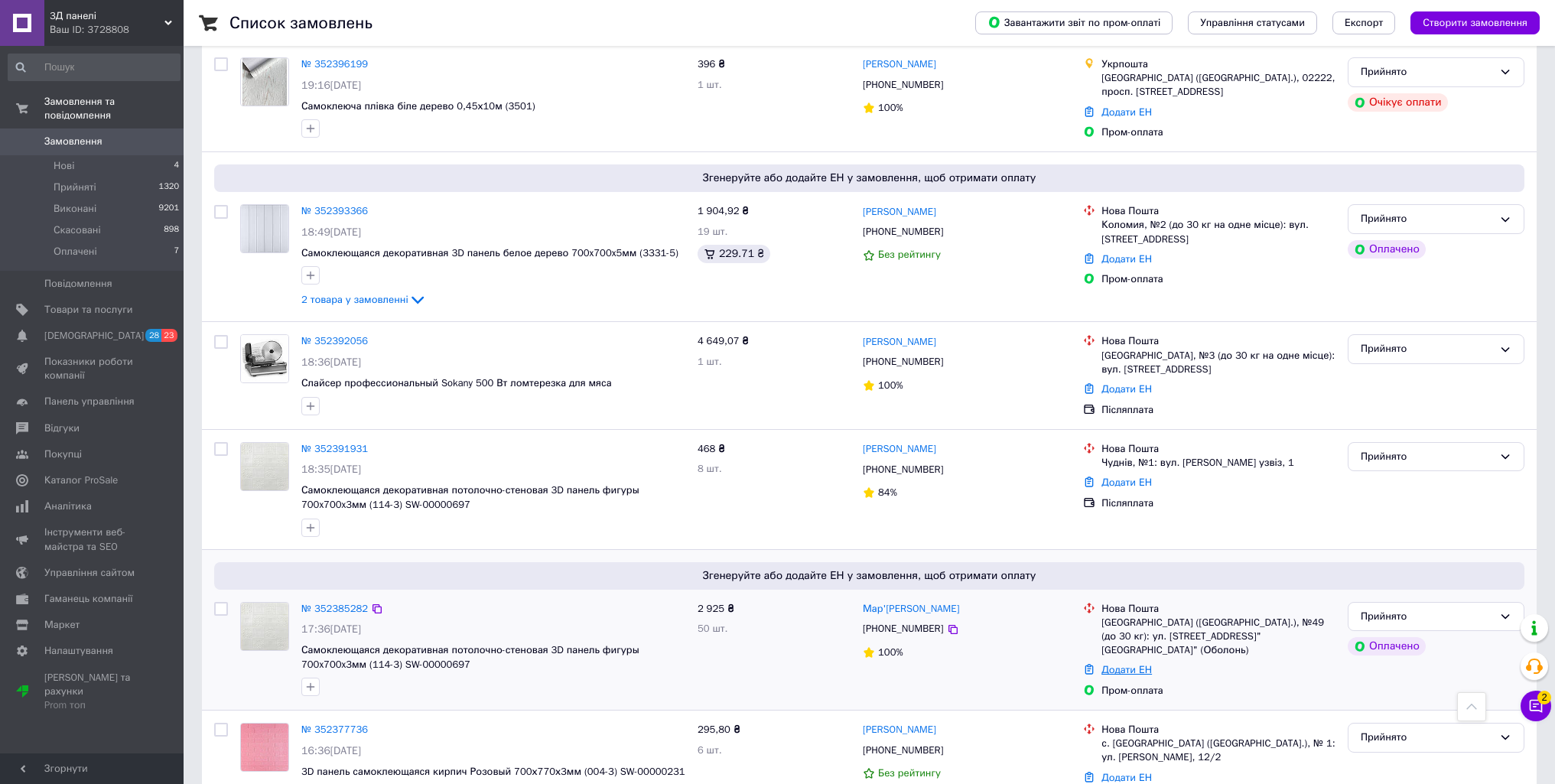 drag, startPoint x: 1134, startPoint y: 549, endPoint x: 1125, endPoint y: 551, distance: 9.219544 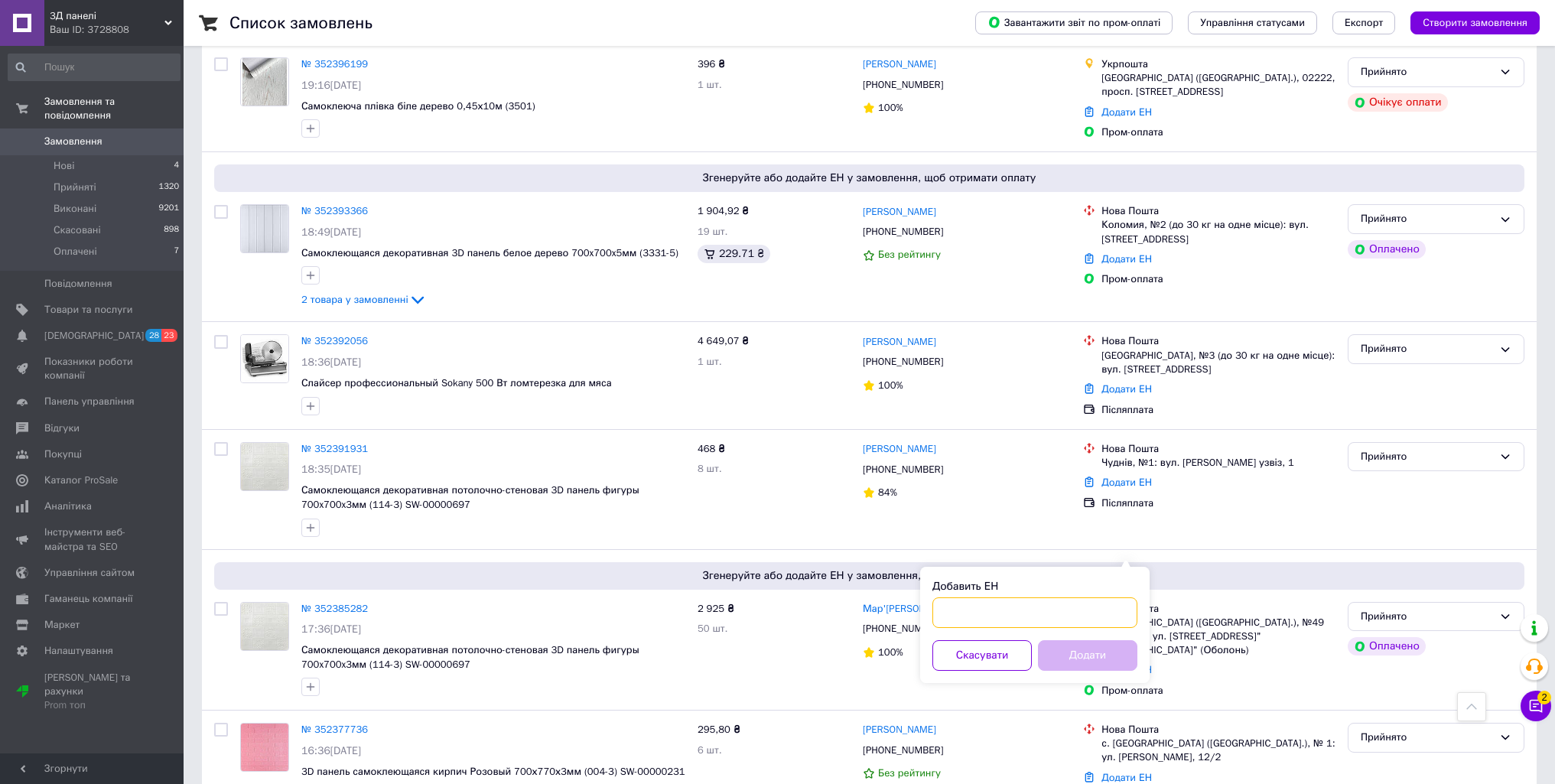 click on "Добавить ЕН" at bounding box center (1035, 613) 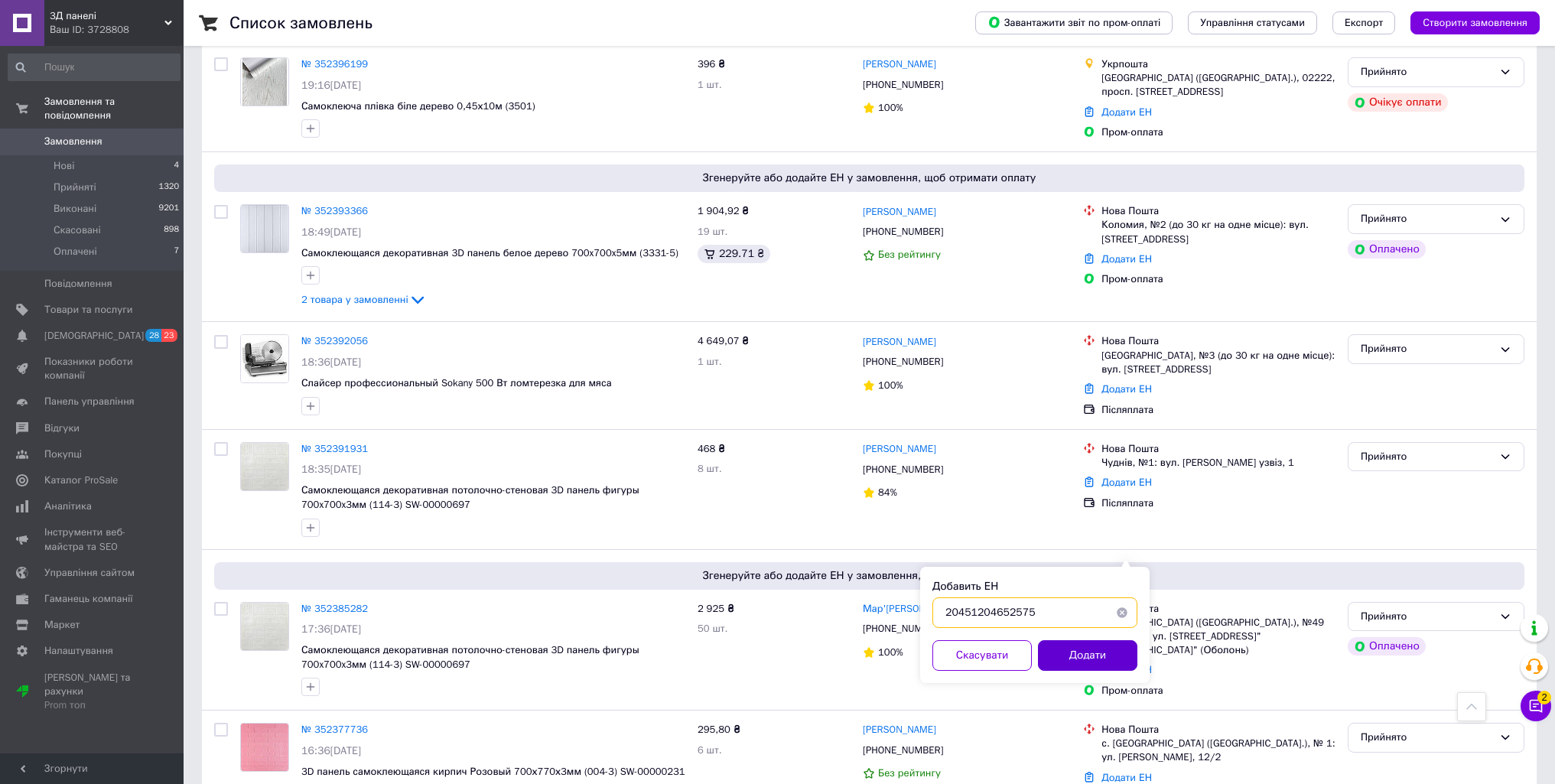 type on "20451204652575" 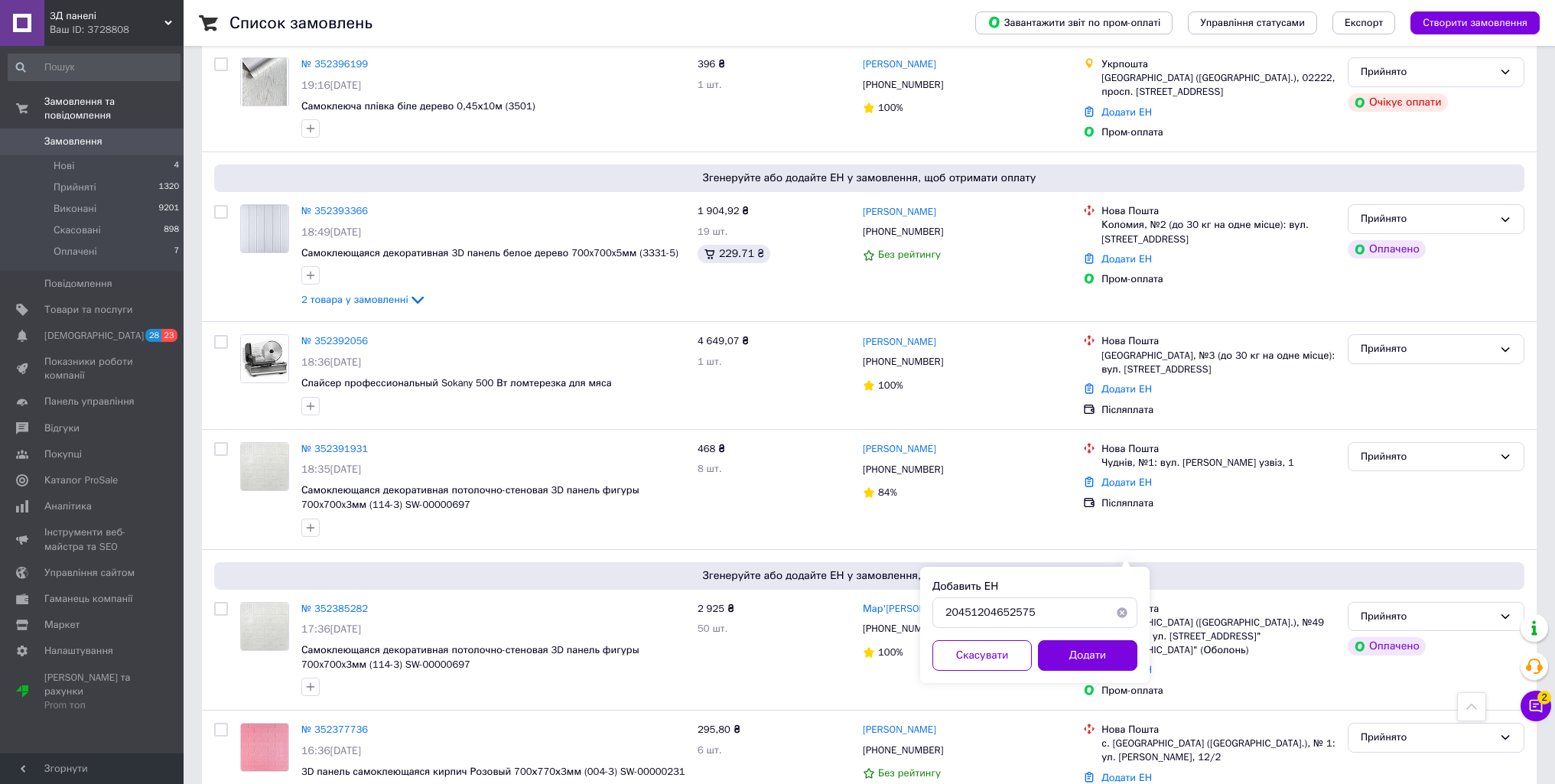 click on "Додати" at bounding box center (1088, 656) 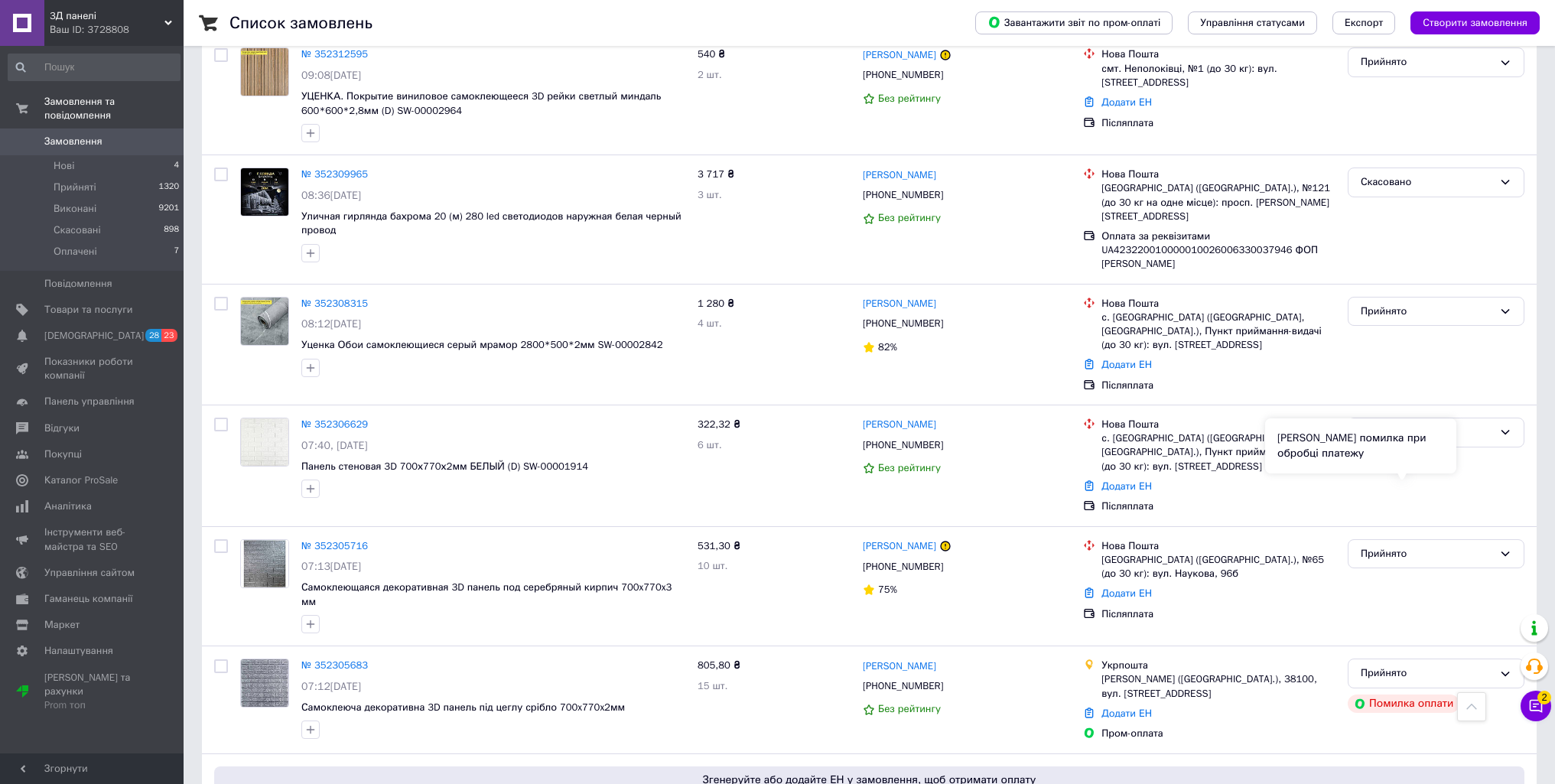 scroll, scrollTop: 6872, scrollLeft: 0, axis: vertical 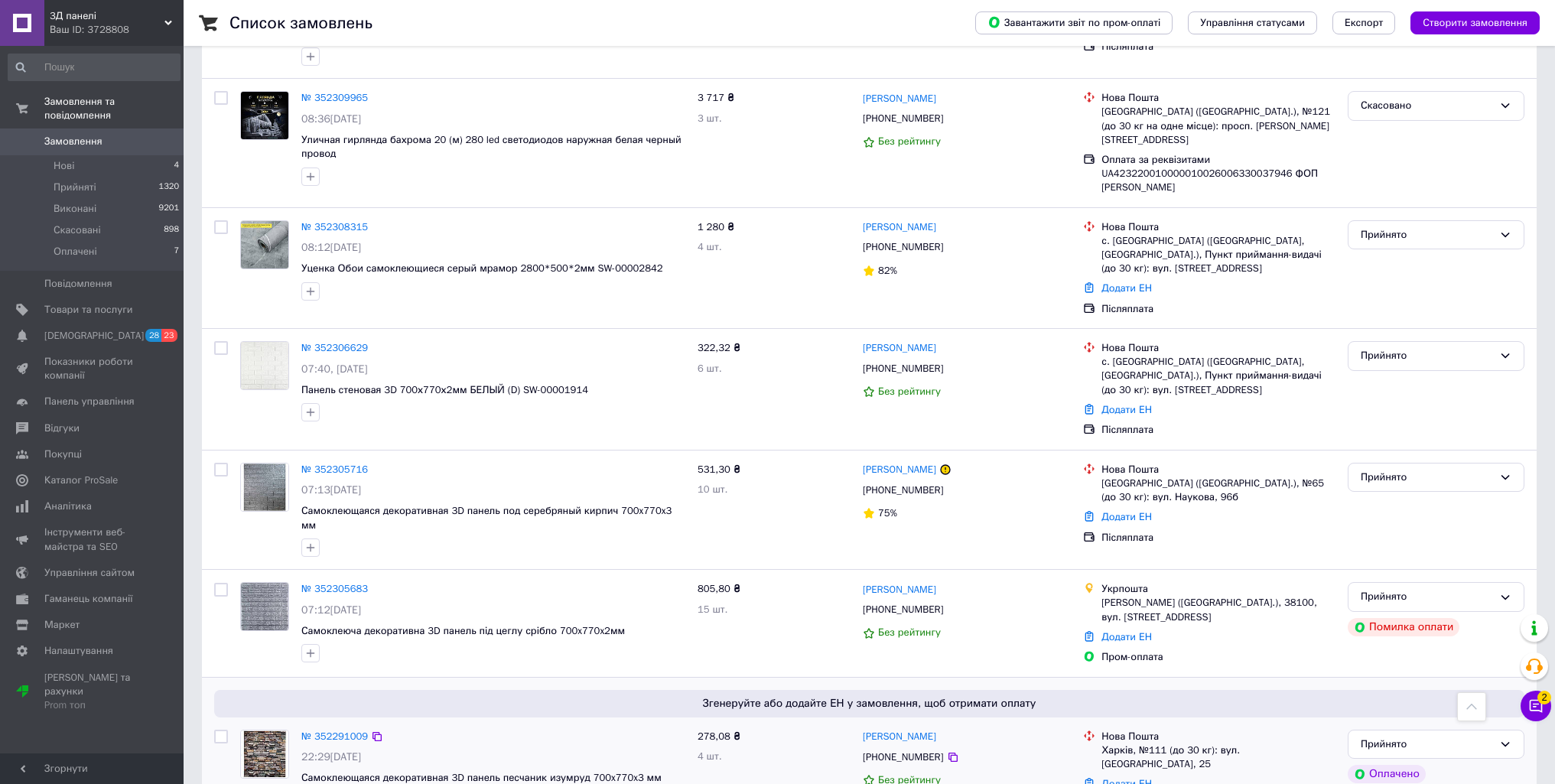 click on "Додати ЕН" at bounding box center [1127, 783] 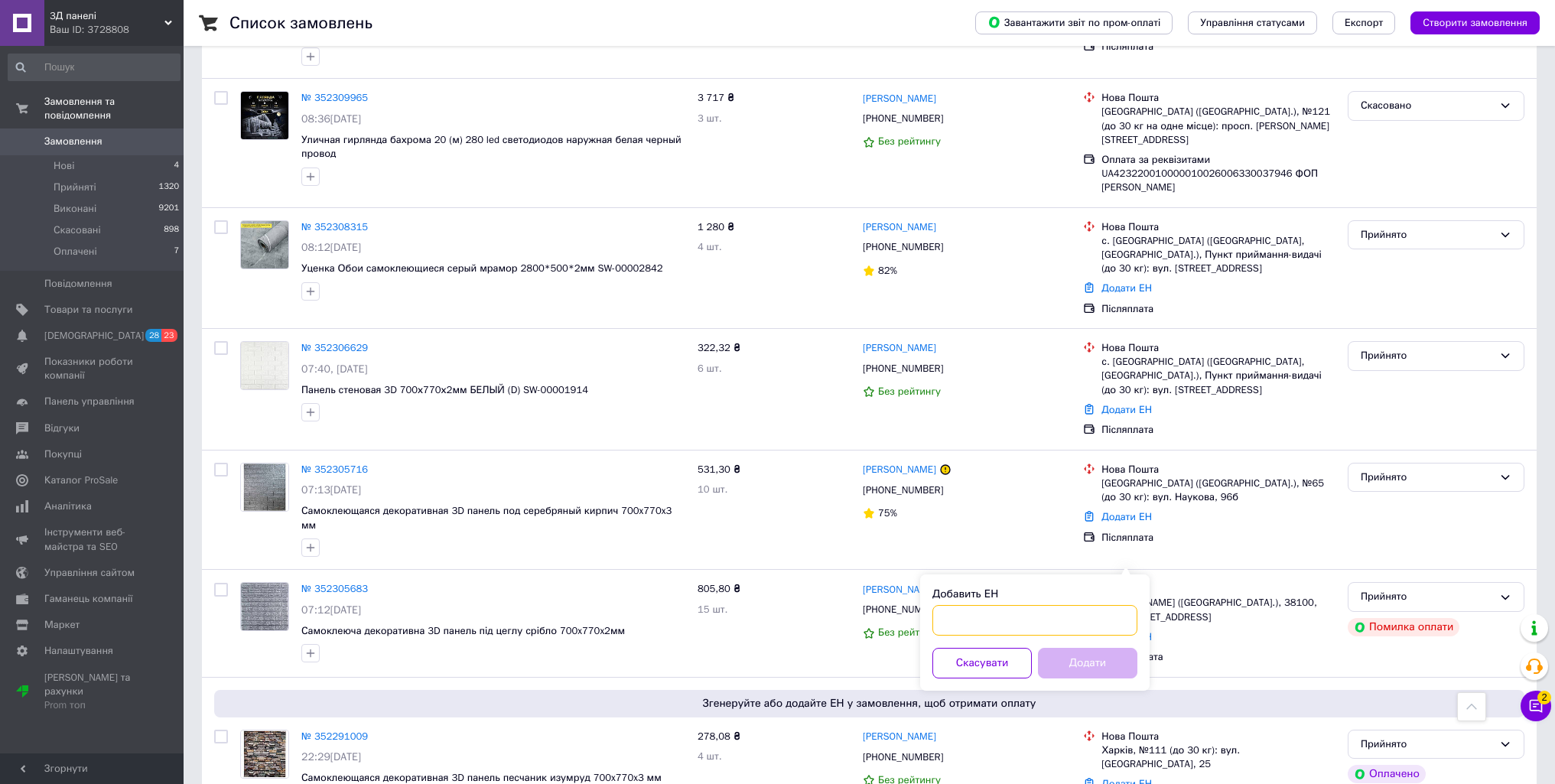 click on "Добавить ЕН" at bounding box center (1035, 620) 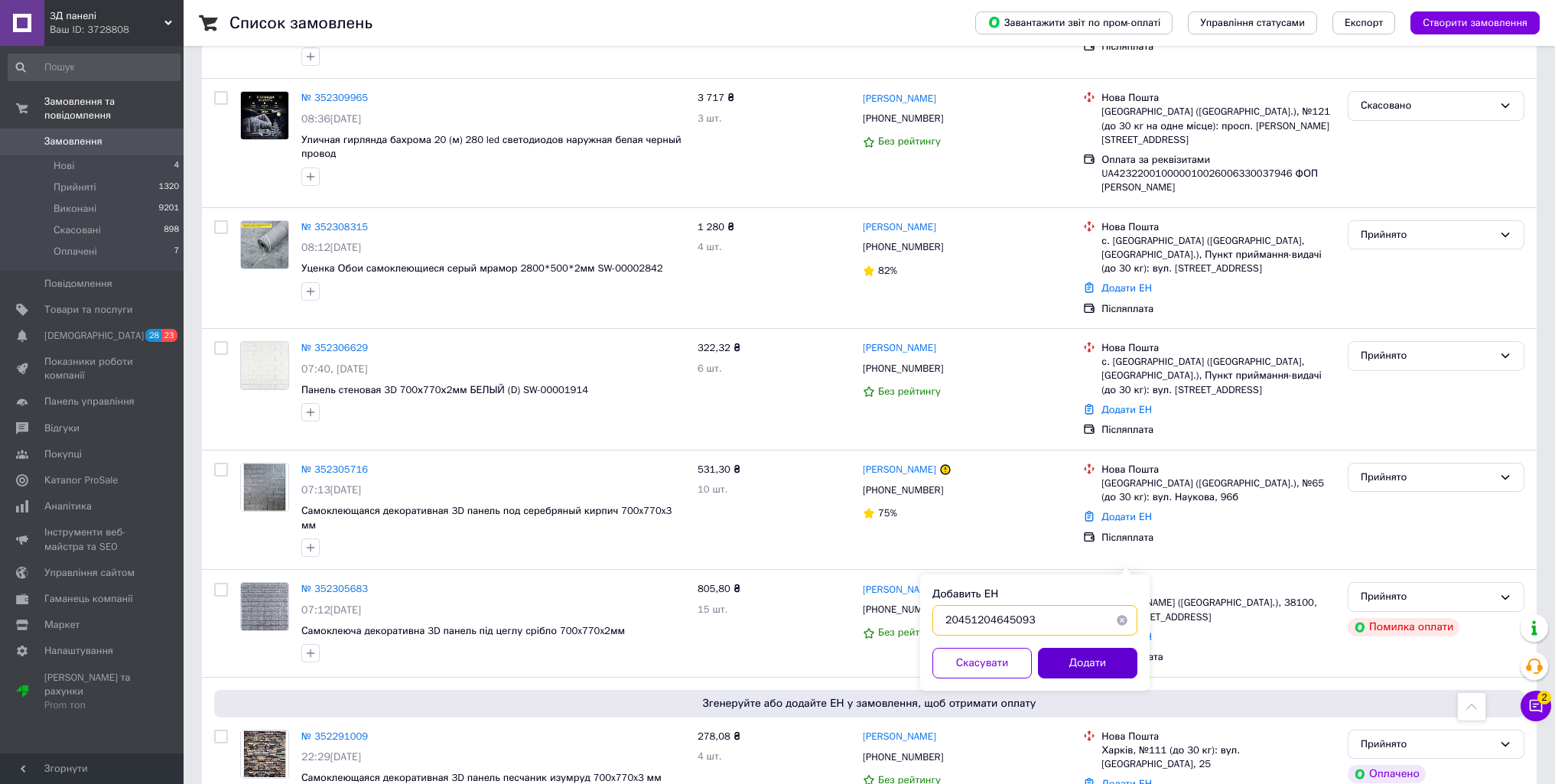 type on "20451204645093" 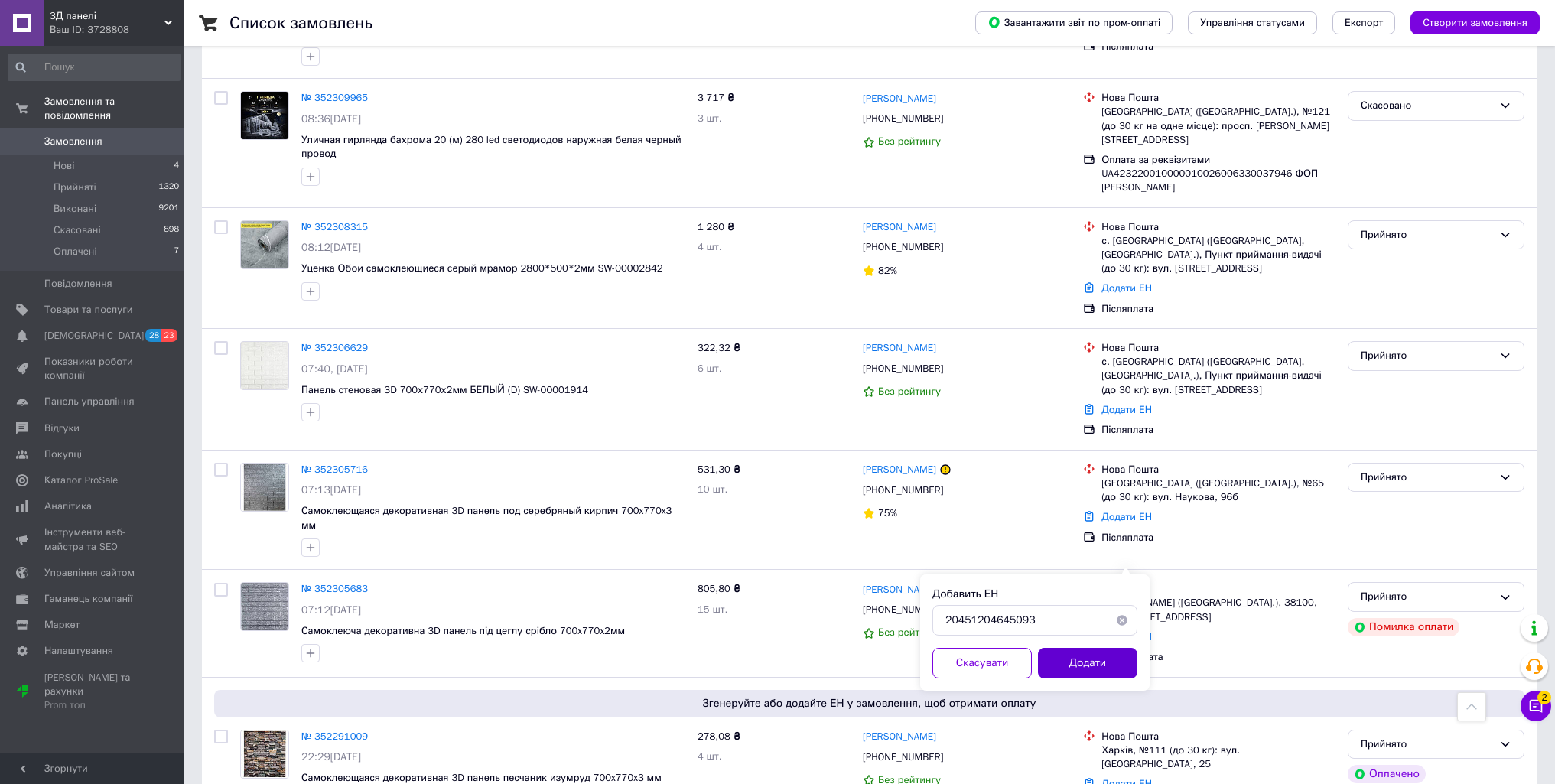 click on "Додати" at bounding box center (1088, 663) 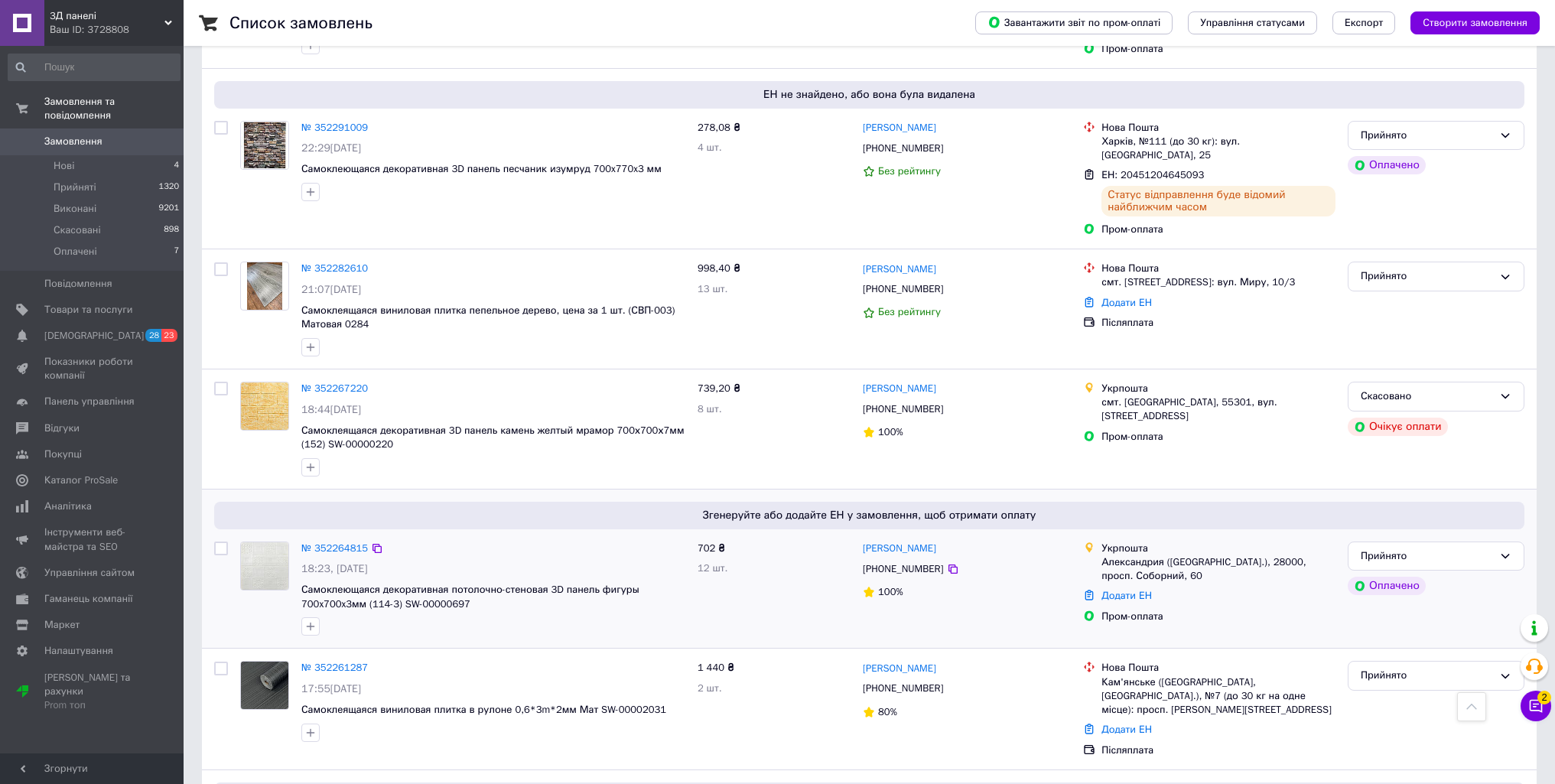 scroll, scrollTop: 7567, scrollLeft: 0, axis: vertical 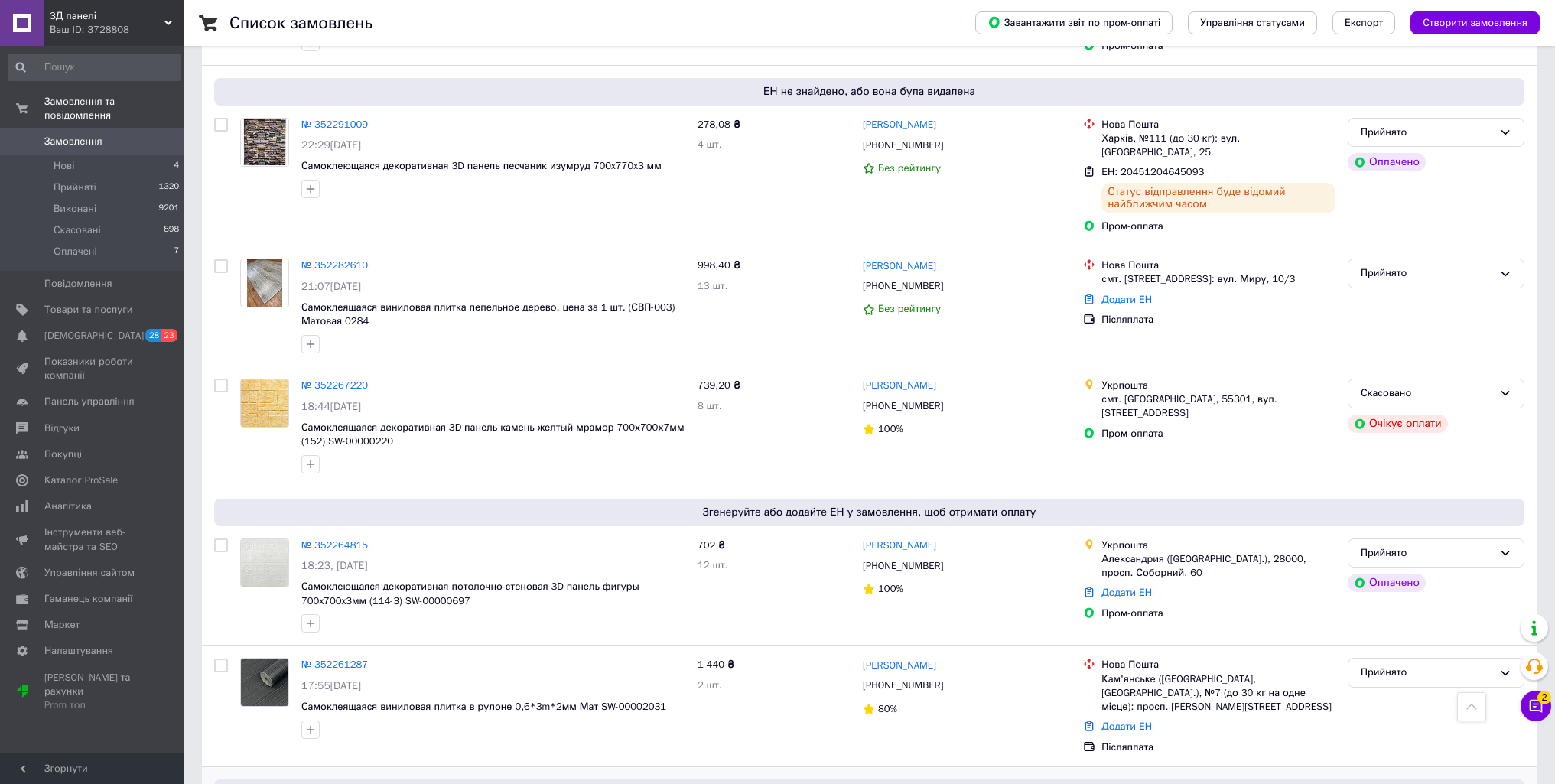 click 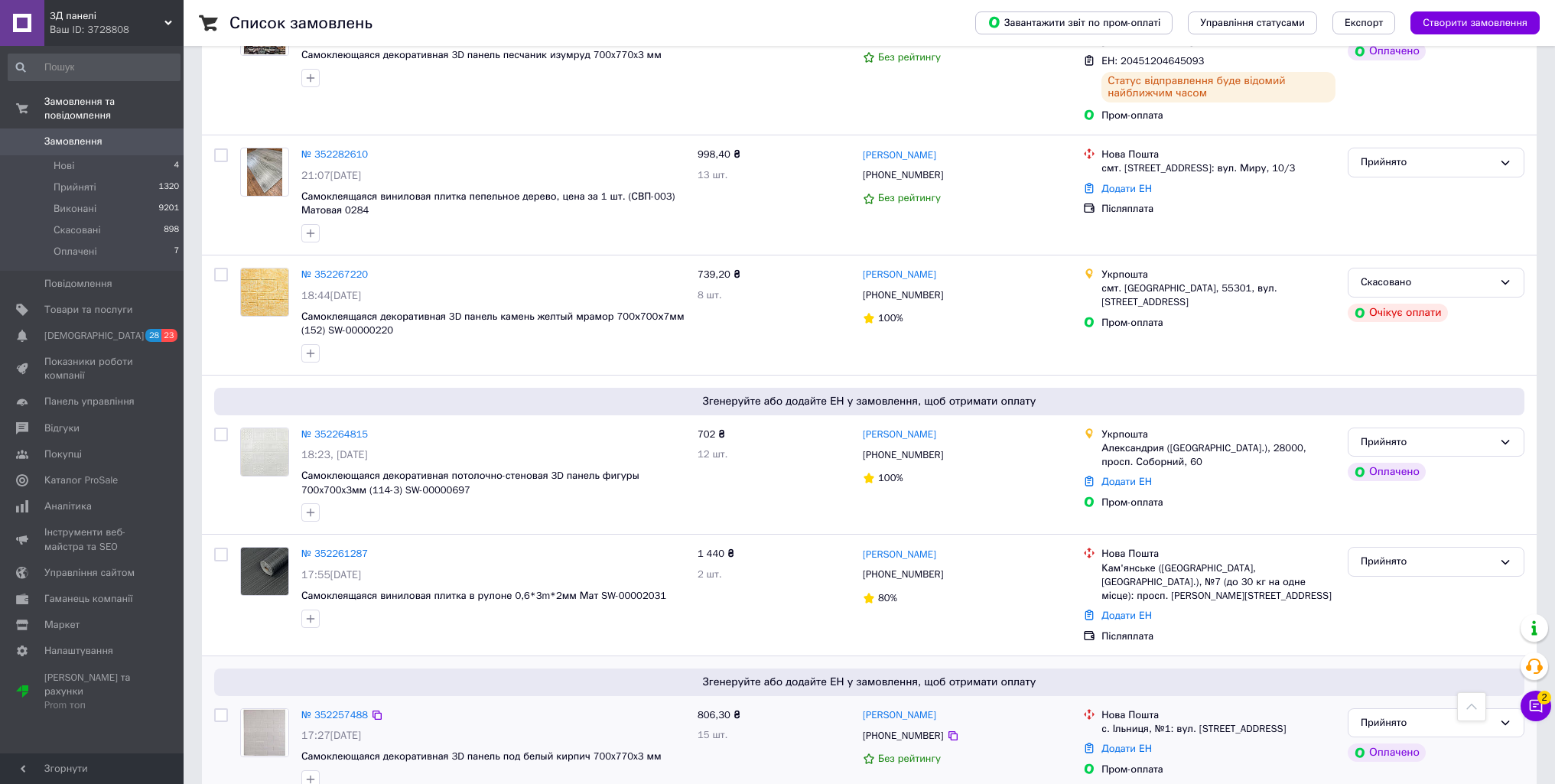 scroll, scrollTop: 7720, scrollLeft: 0, axis: vertical 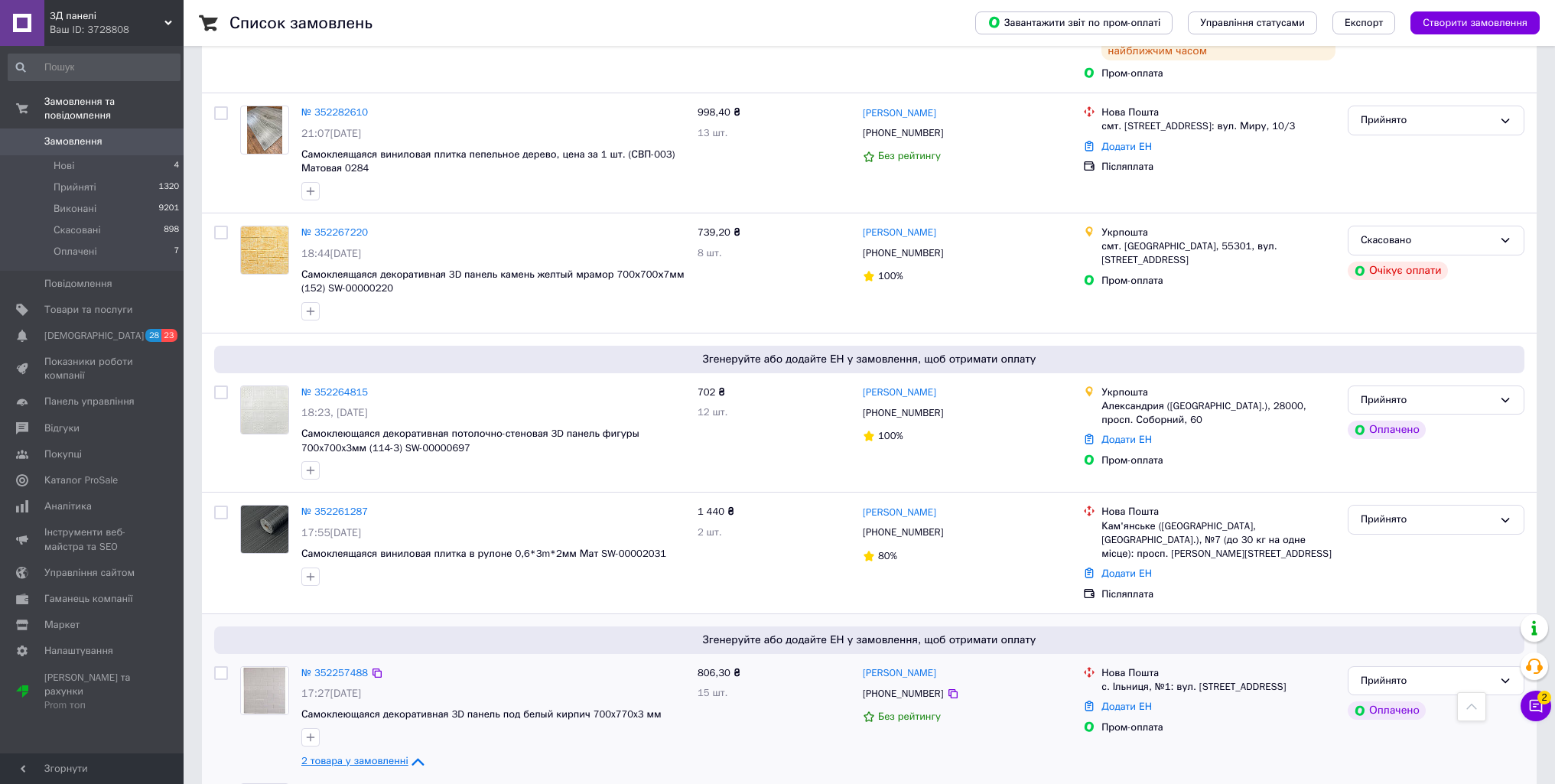 click 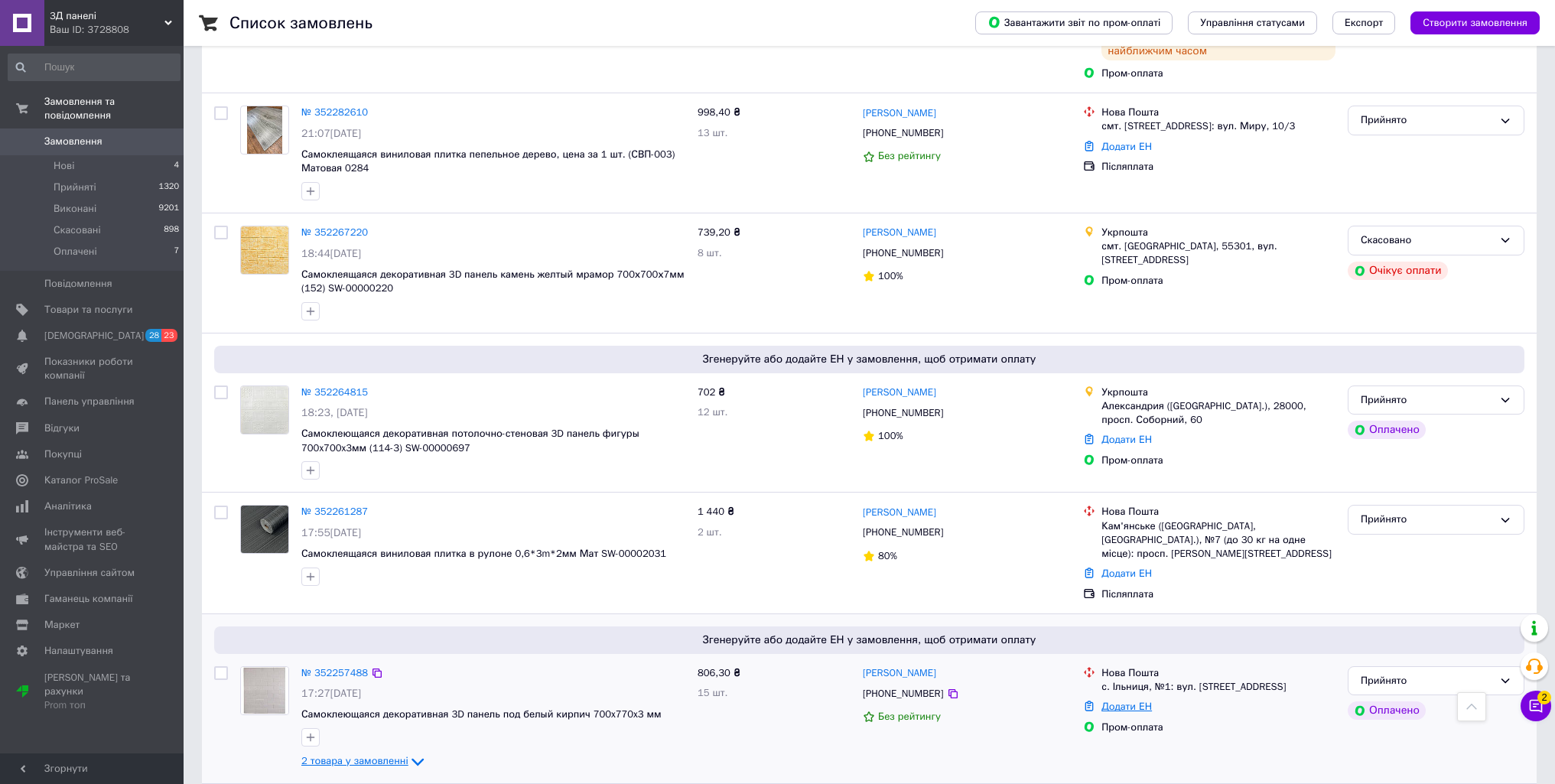 click on "Додати ЕН" at bounding box center [1127, 706] 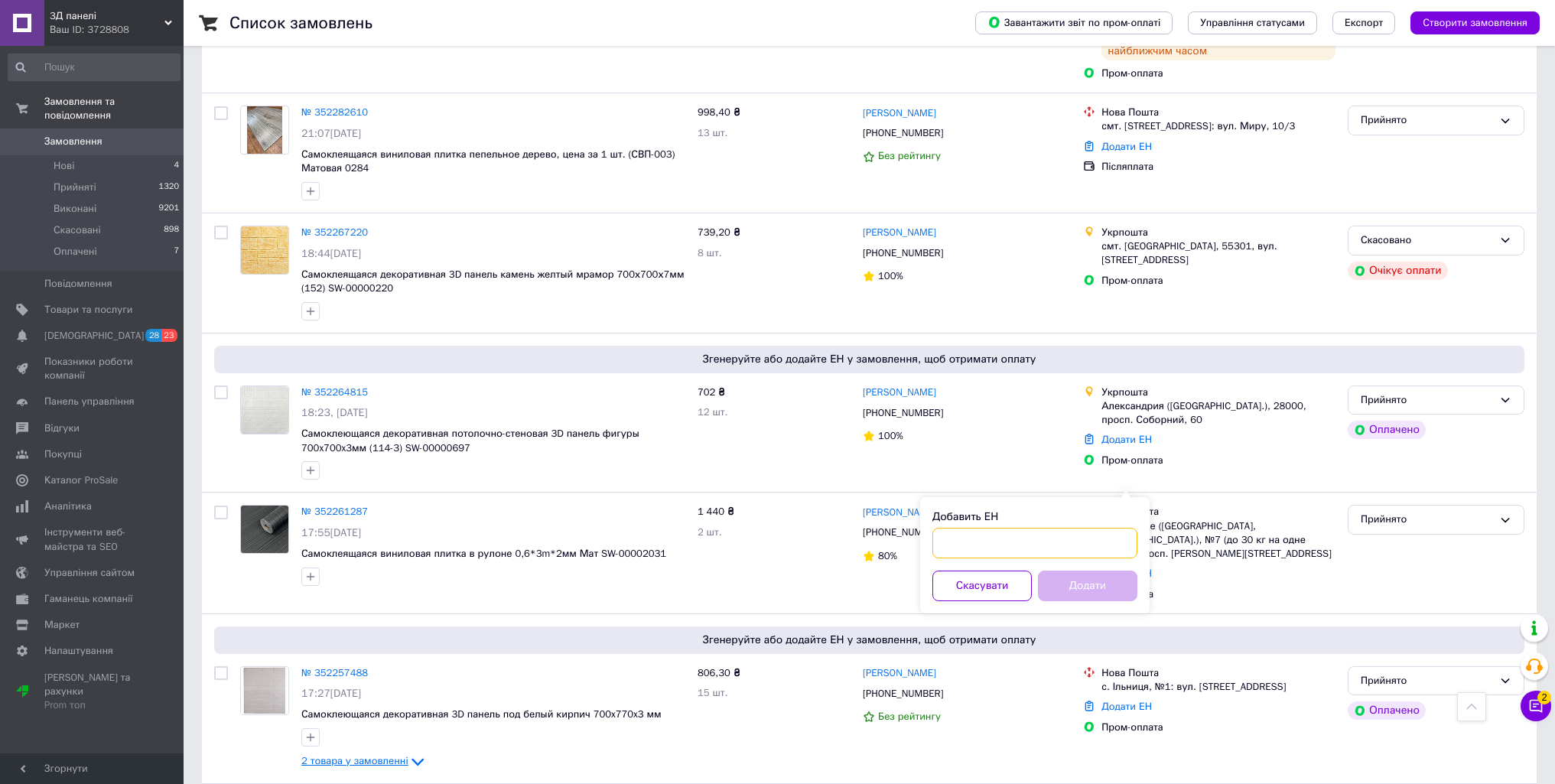 click on "Добавить ЕН" at bounding box center (1035, 543) 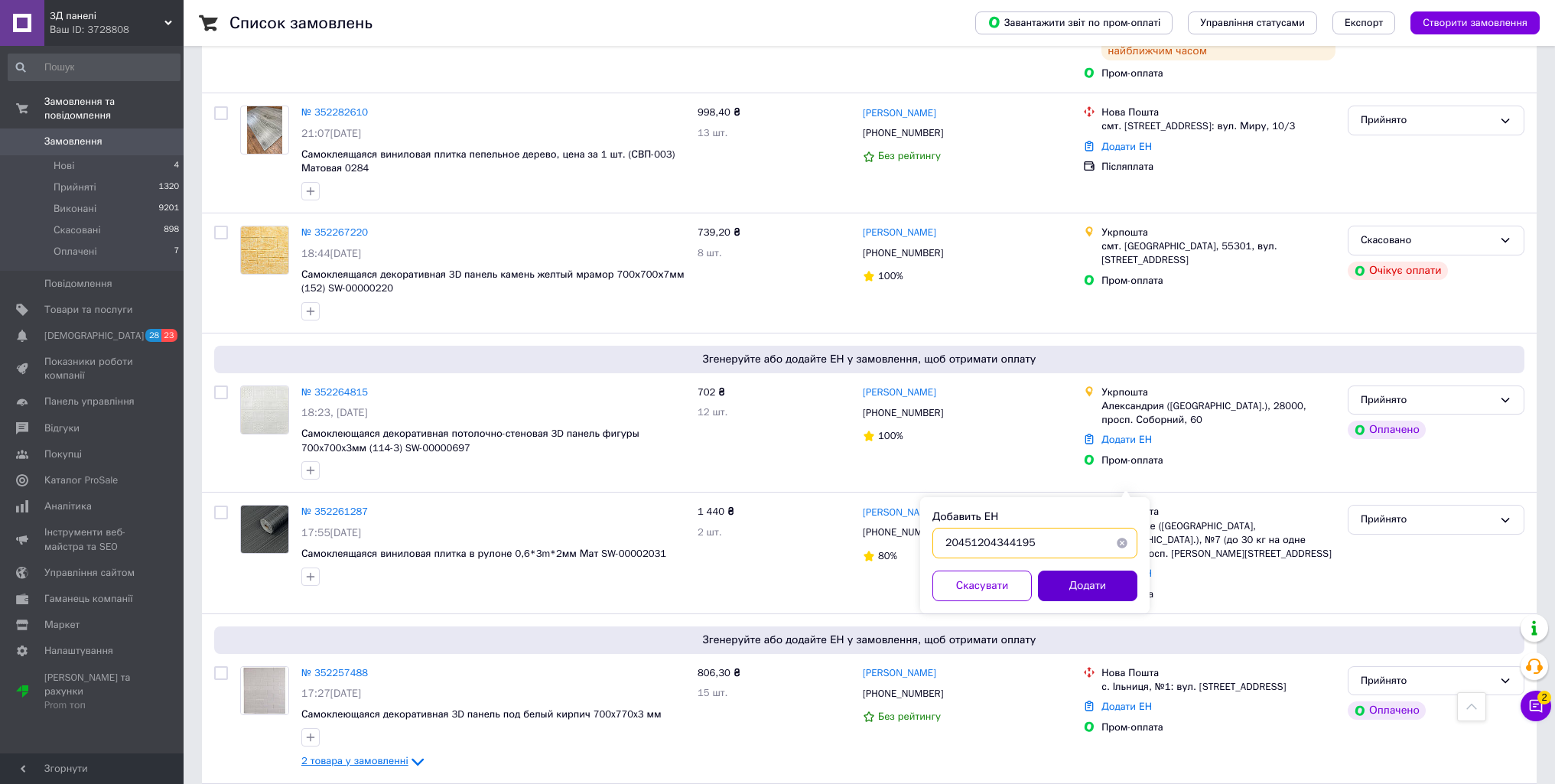 type on "20451204344195" 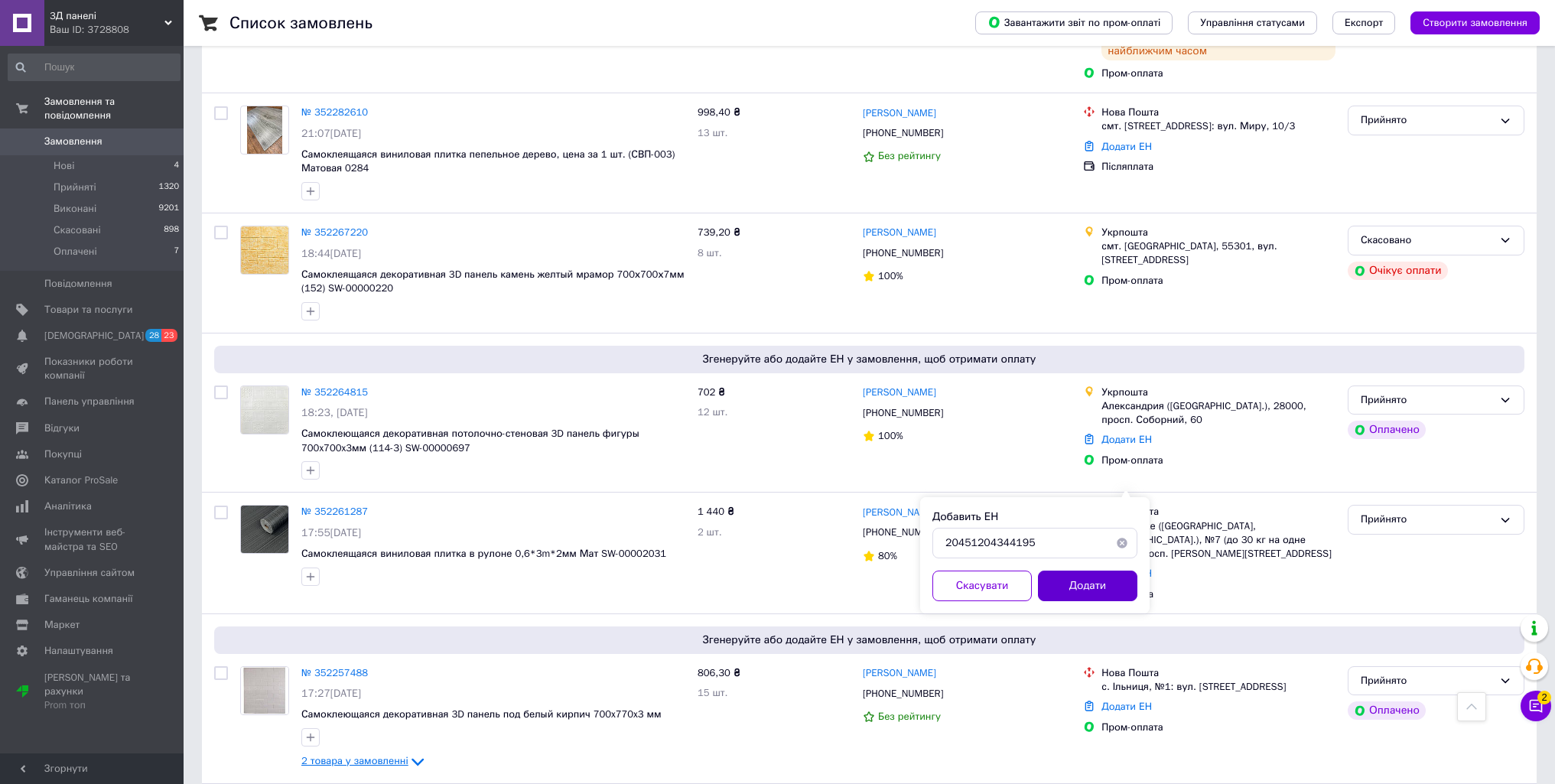 click on "Додати" at bounding box center [1088, 586] 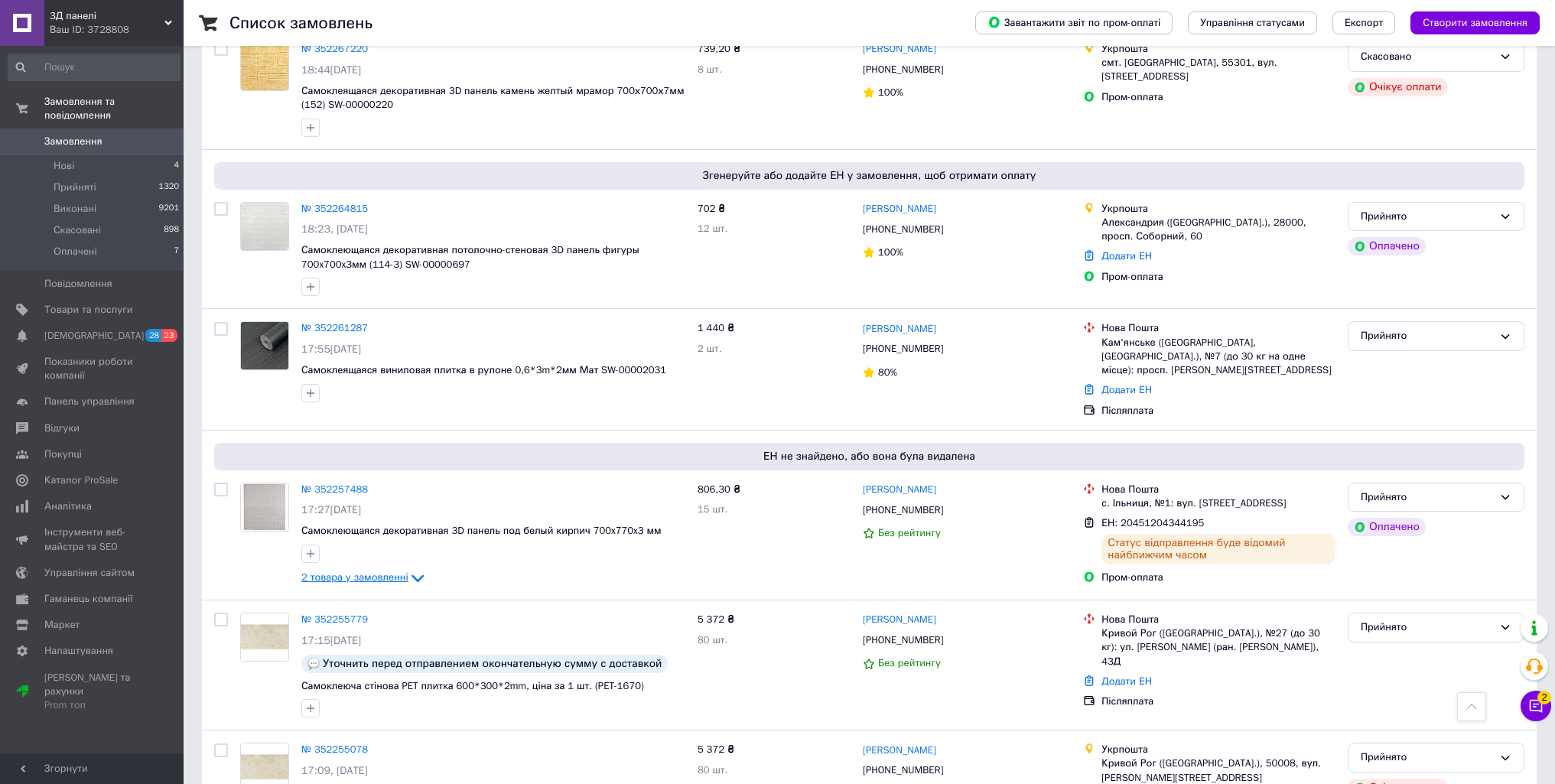 scroll, scrollTop: 8090, scrollLeft: 0, axis: vertical 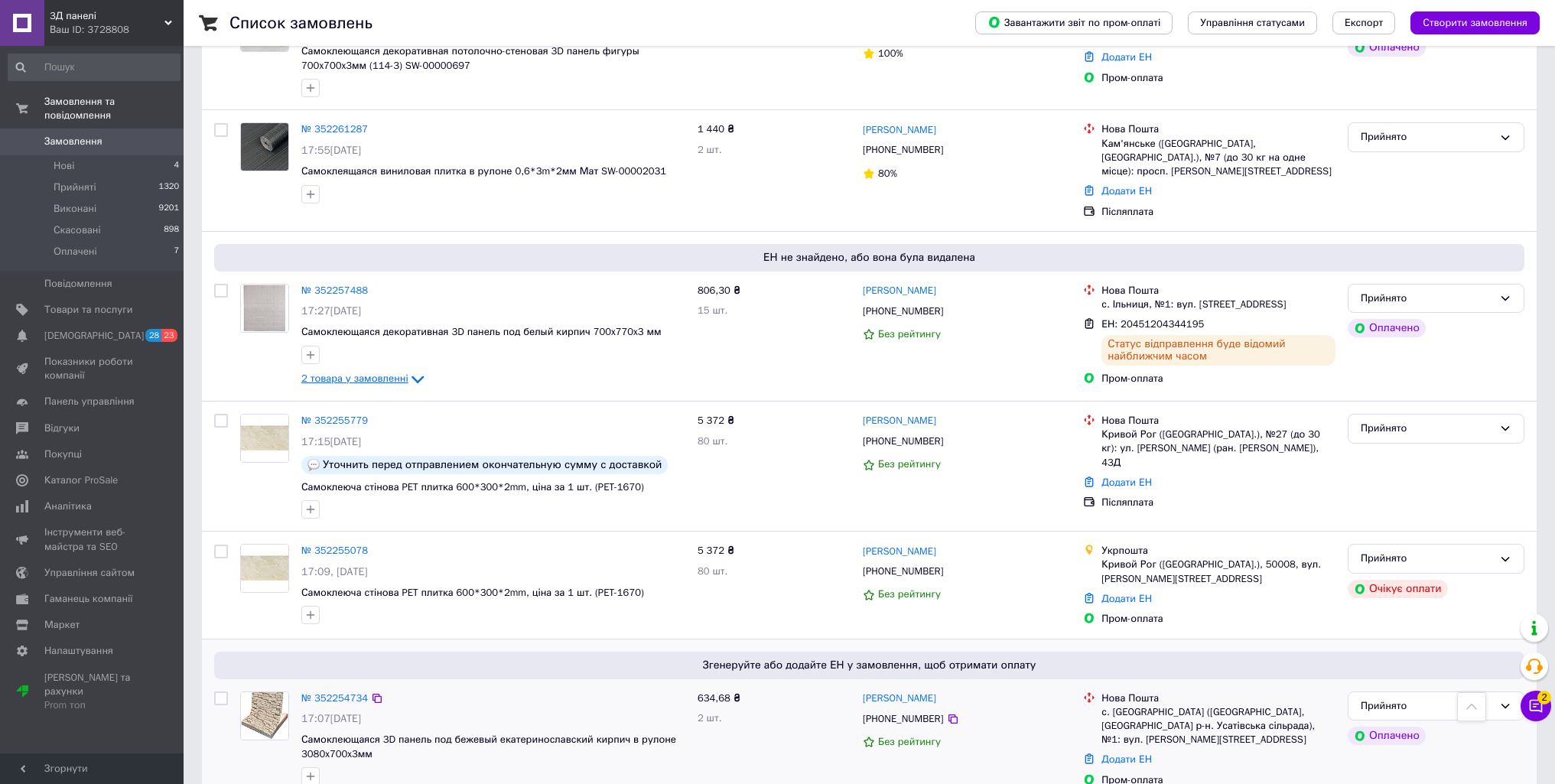 drag, startPoint x: 1128, startPoint y: 516, endPoint x: 1098, endPoint y: 531, distance: 33.54102 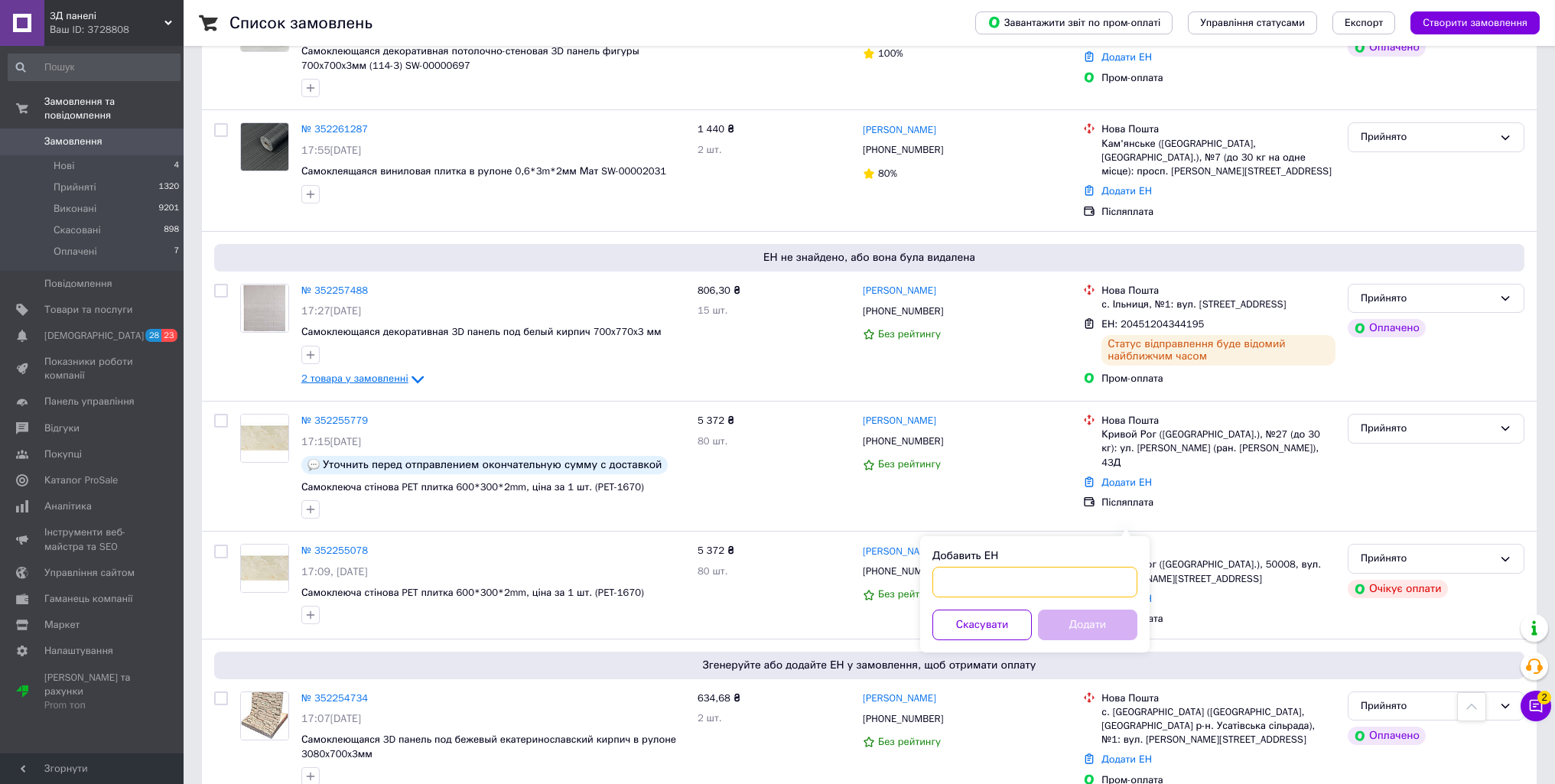 click on "Добавить ЕН" at bounding box center (1035, 582) 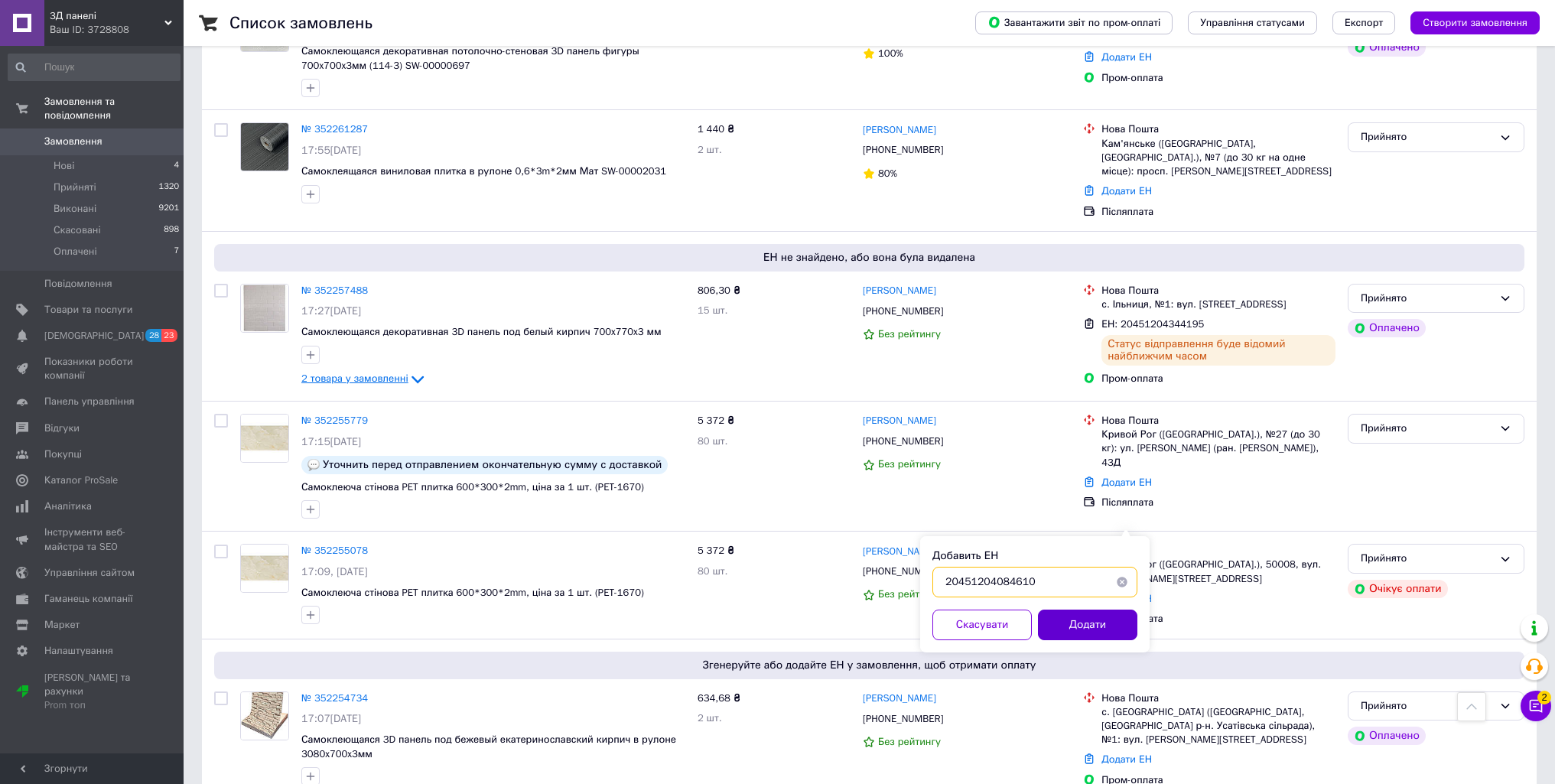 type on "20451204084610" 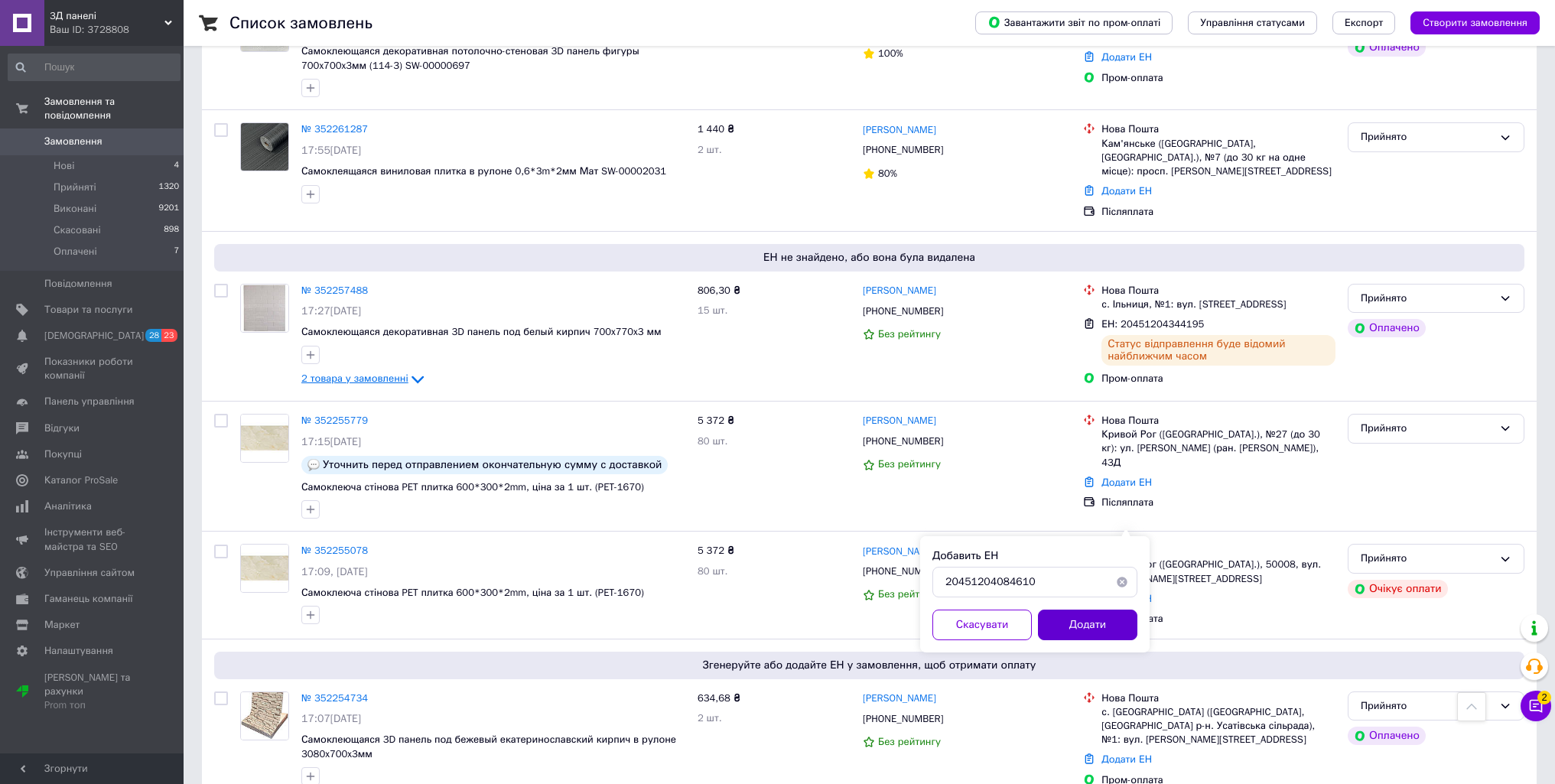 click on "Додати" at bounding box center (1088, 625) 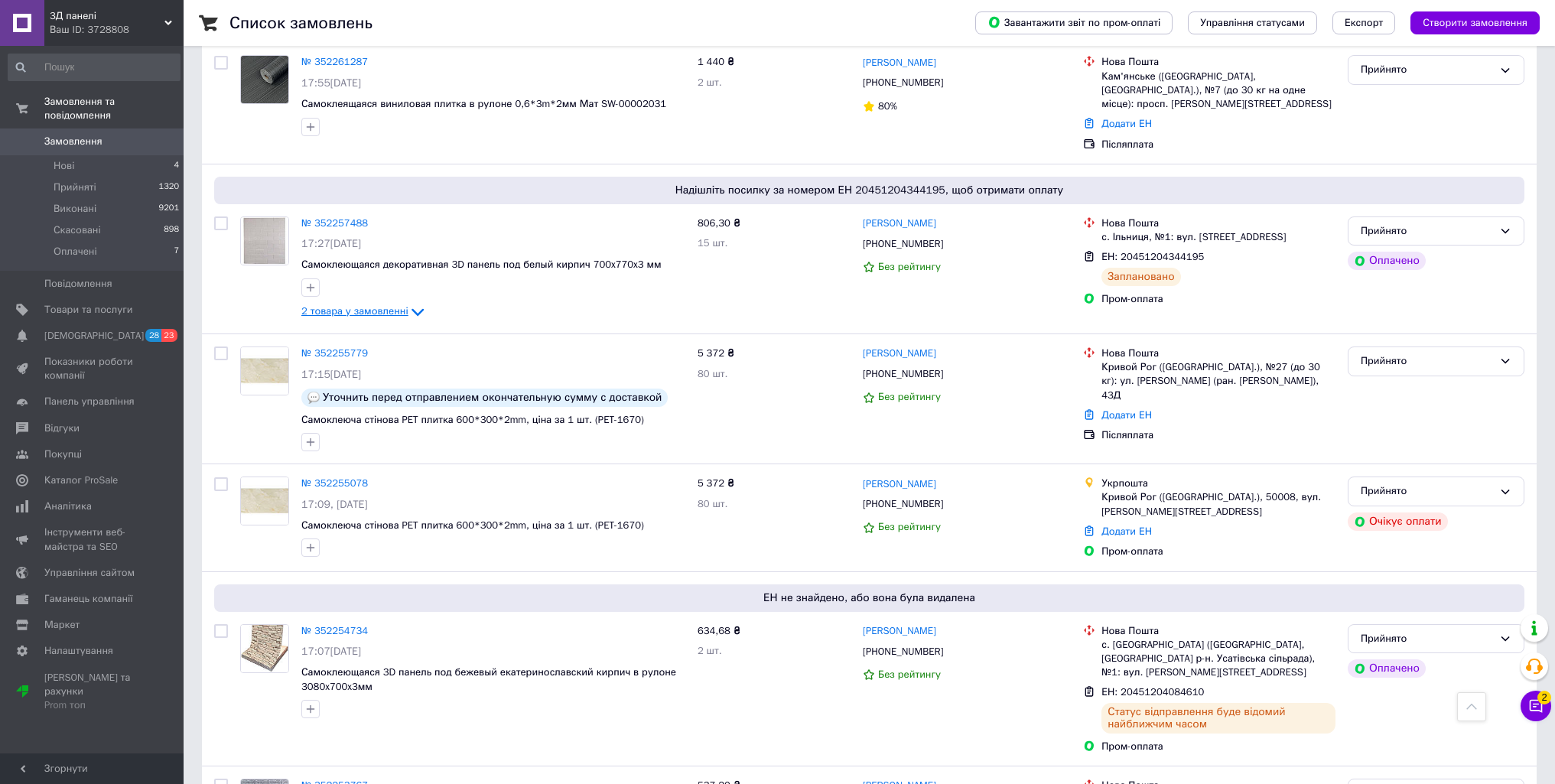 scroll, scrollTop: 8396, scrollLeft: 0, axis: vertical 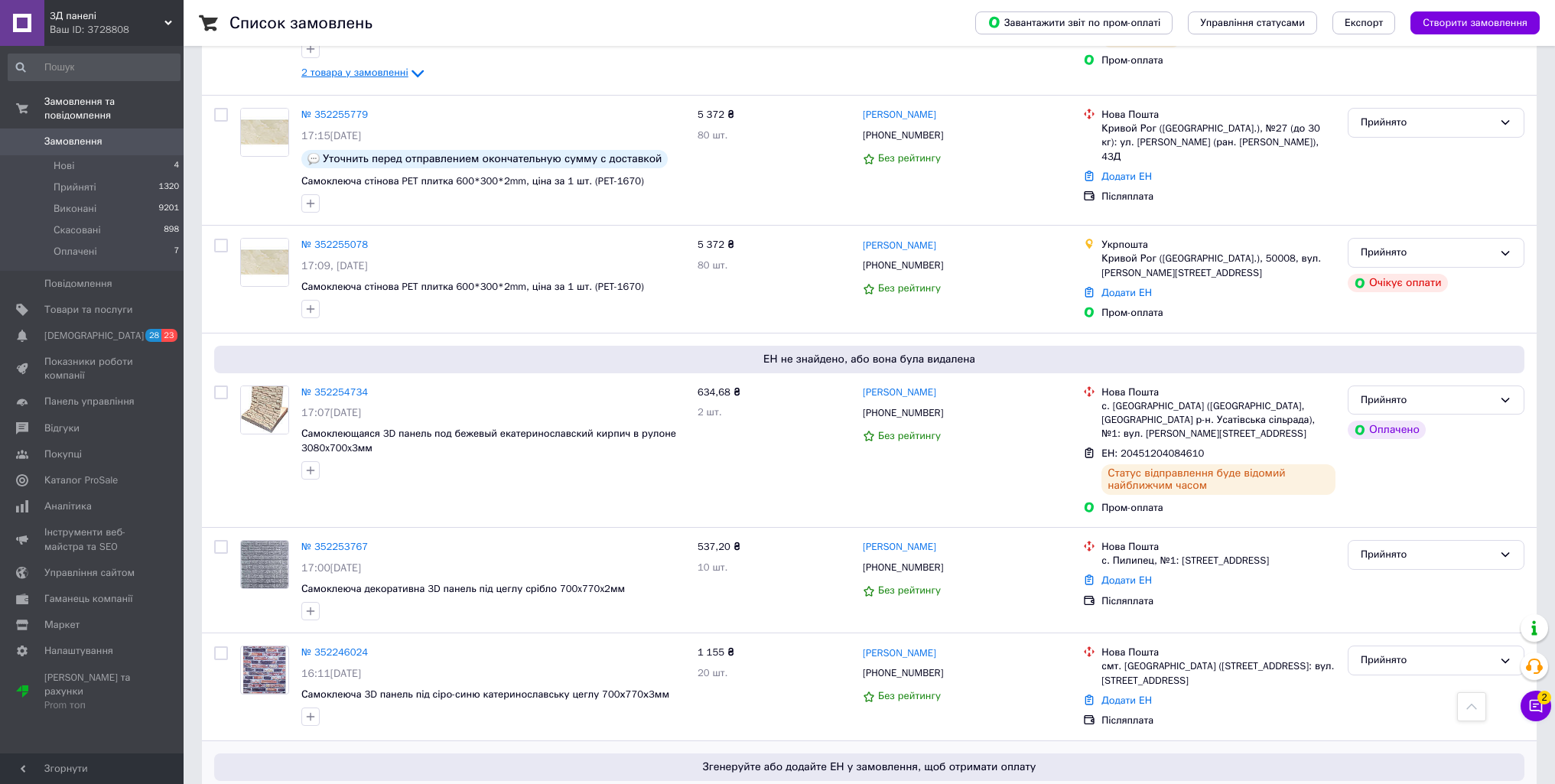 drag, startPoint x: 1139, startPoint y: 608, endPoint x: 1098, endPoint y: 612, distance: 41.19466 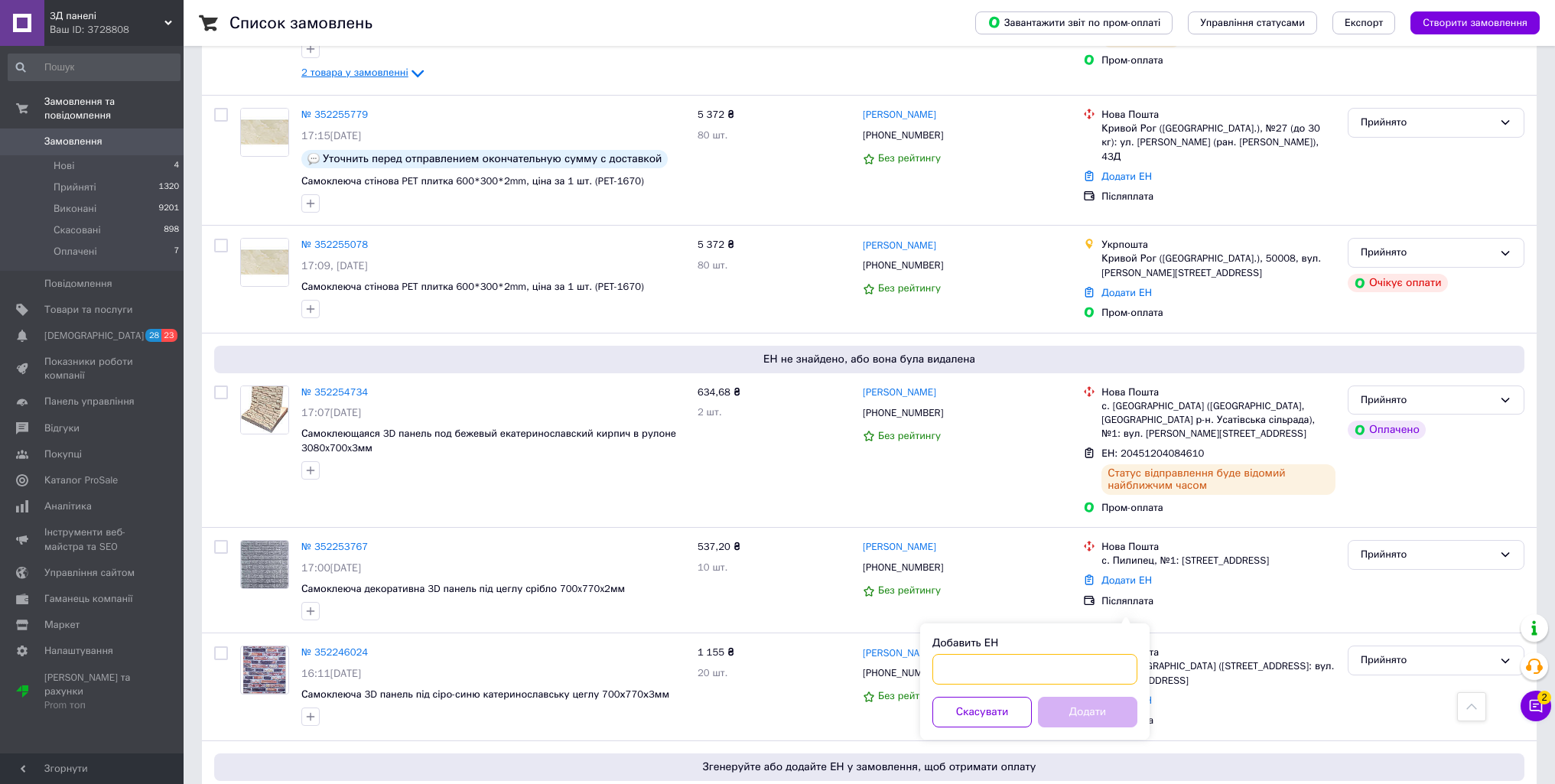 click on "Добавить ЕН" at bounding box center [1035, 669] 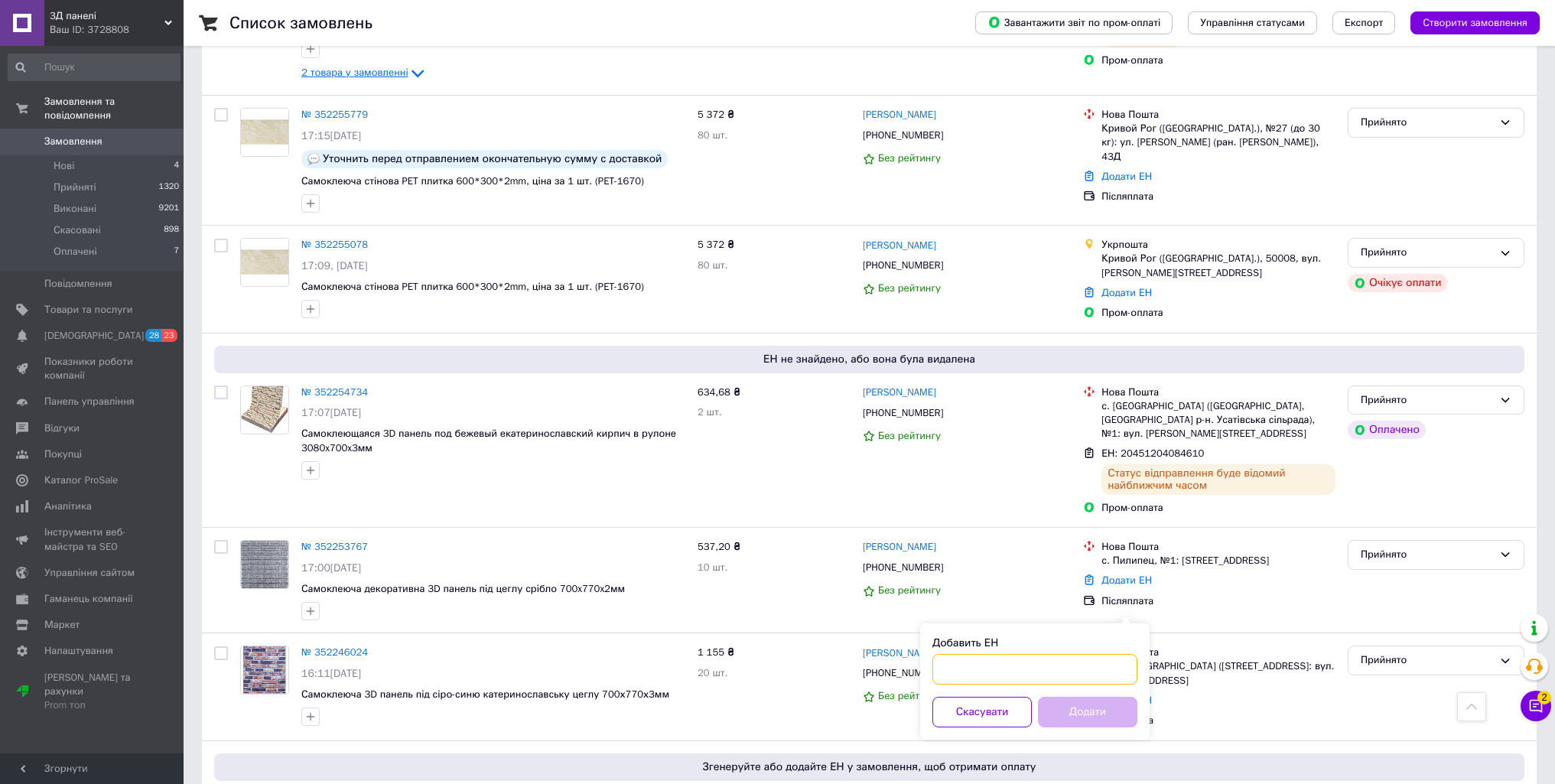 paste on "0505336910921" 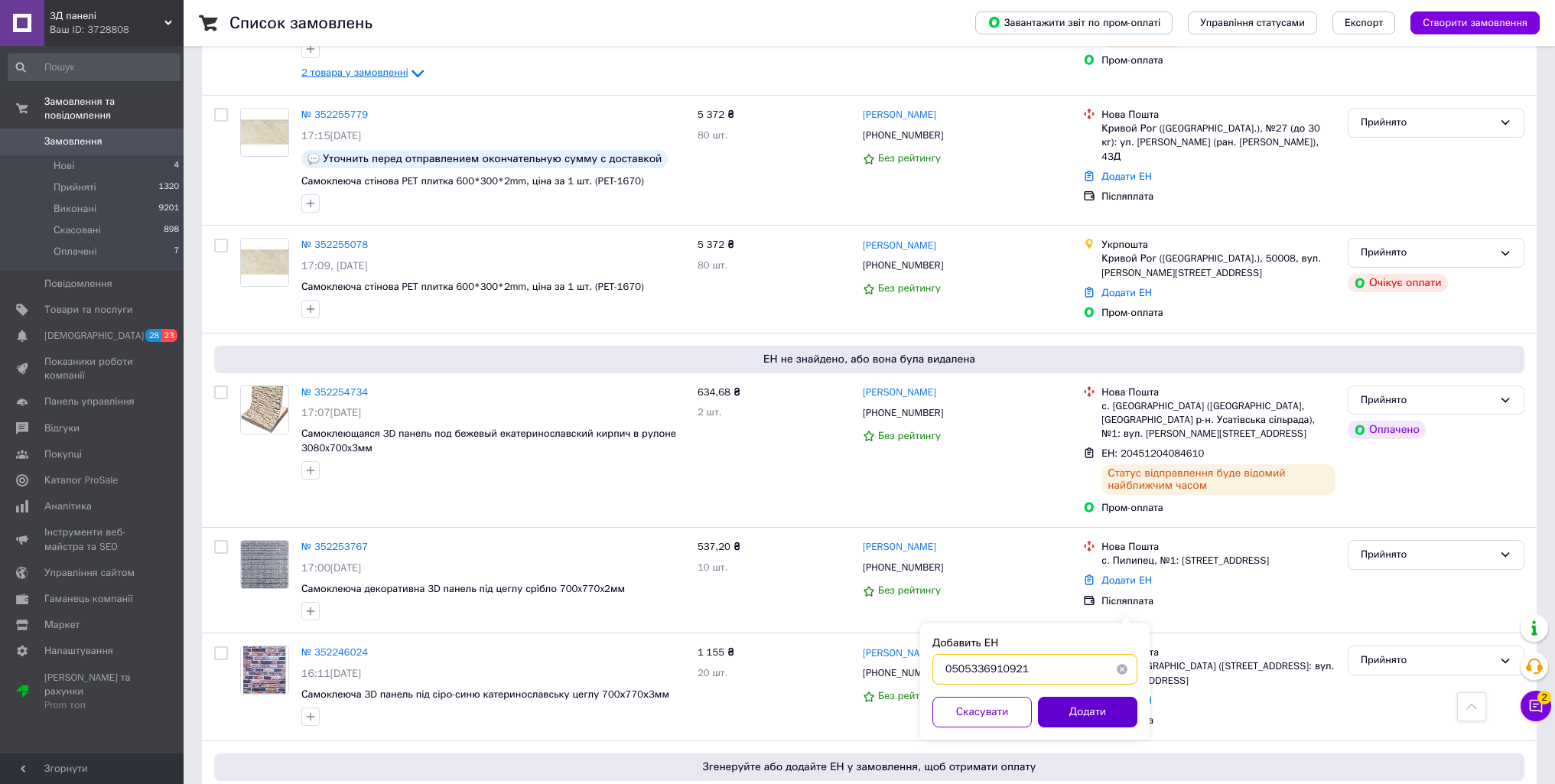 type on "0505336910921" 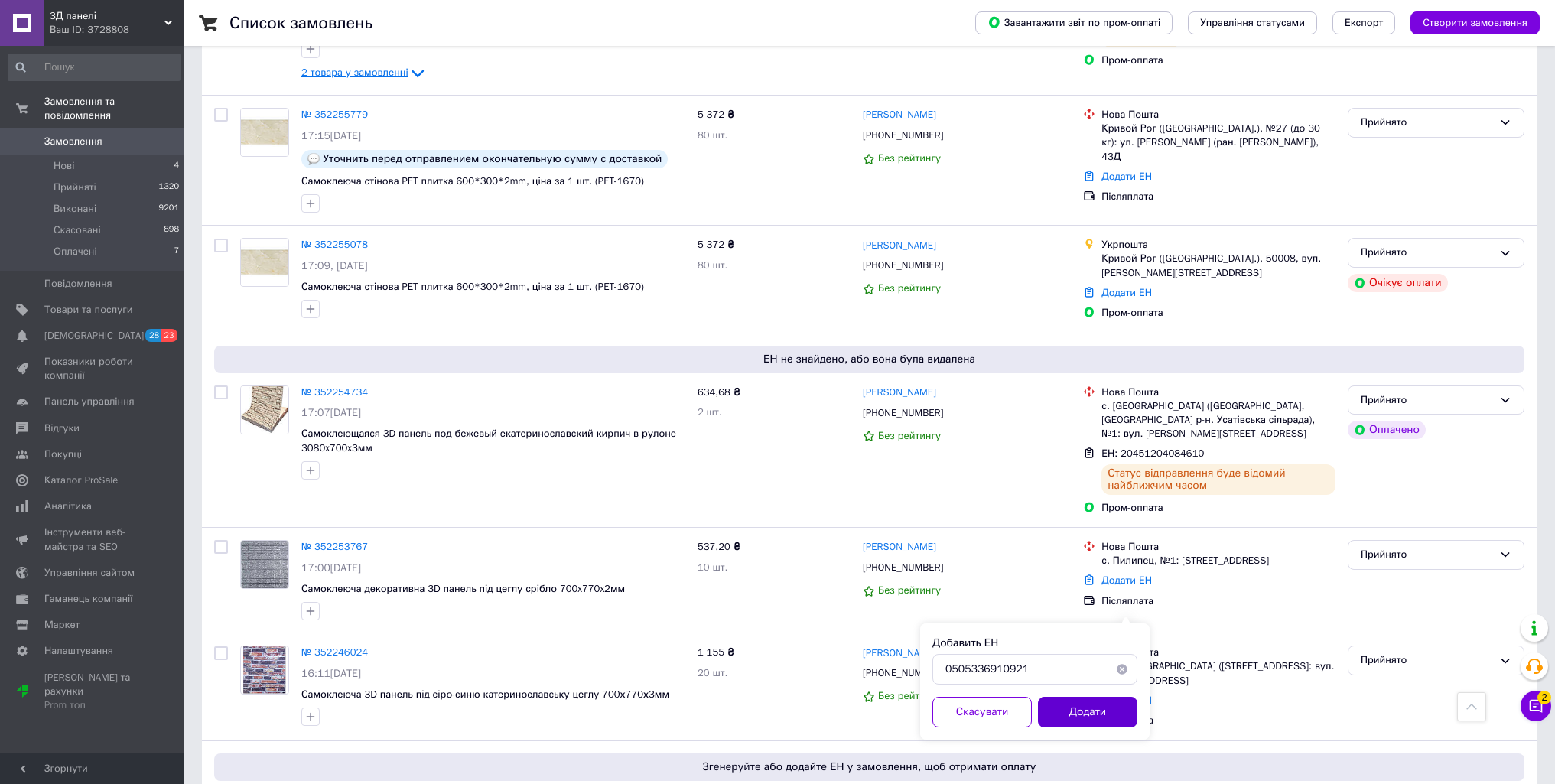 click on "Додати" at bounding box center [1088, 712] 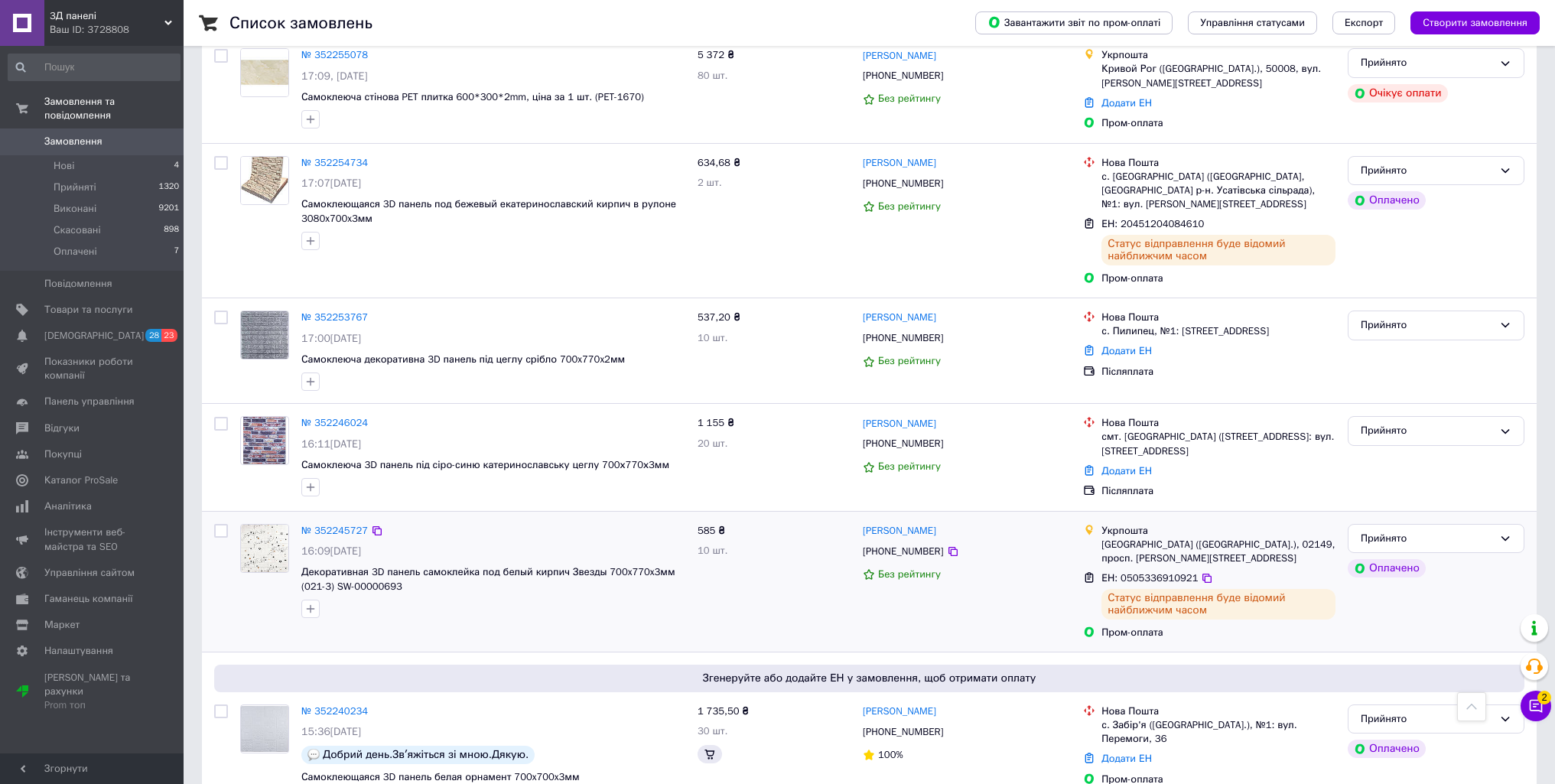 scroll, scrollTop: 8626, scrollLeft: 0, axis: vertical 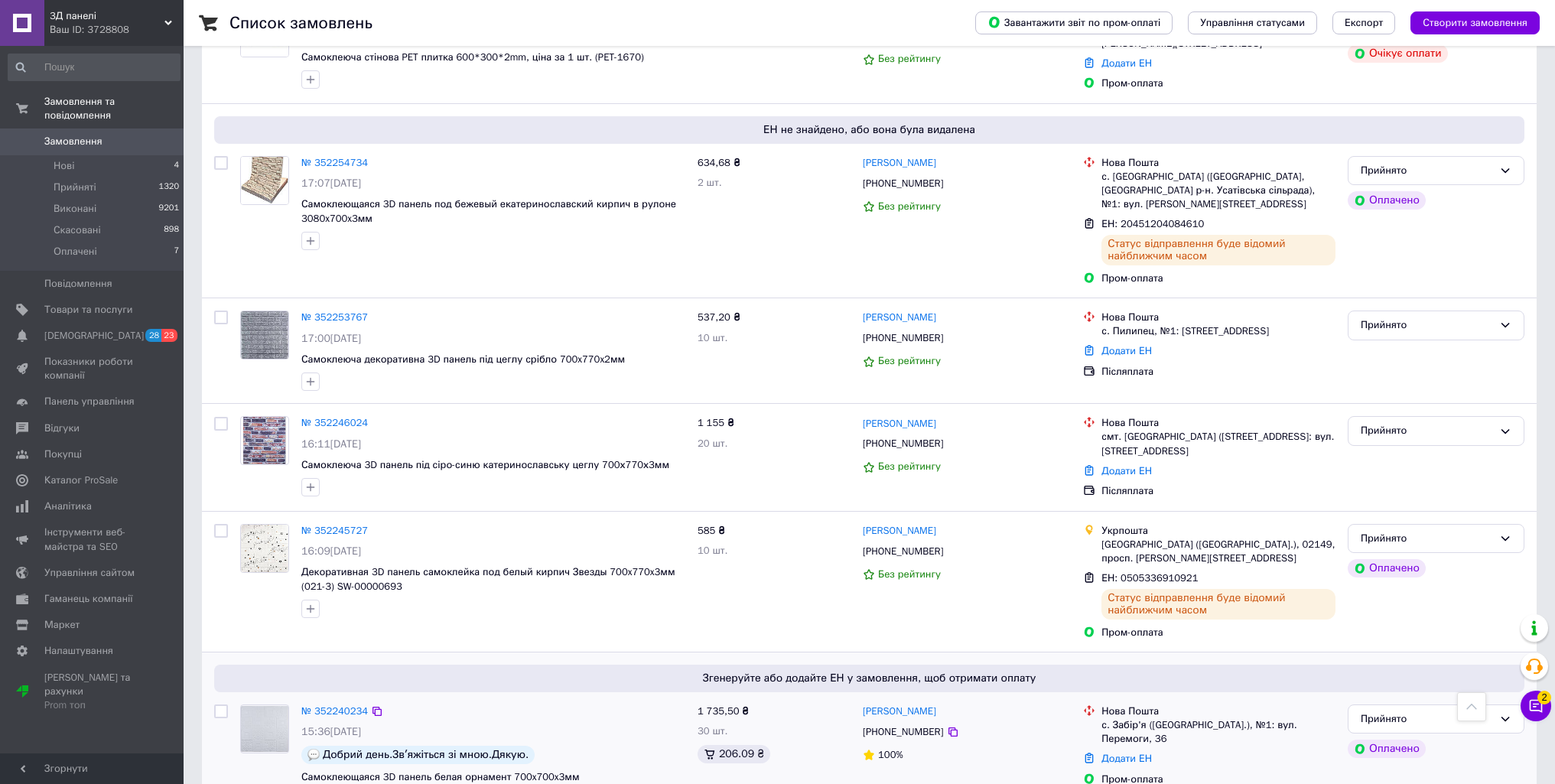 drag, startPoint x: 1113, startPoint y: 505, endPoint x: 1046, endPoint y: 517, distance: 68.06614 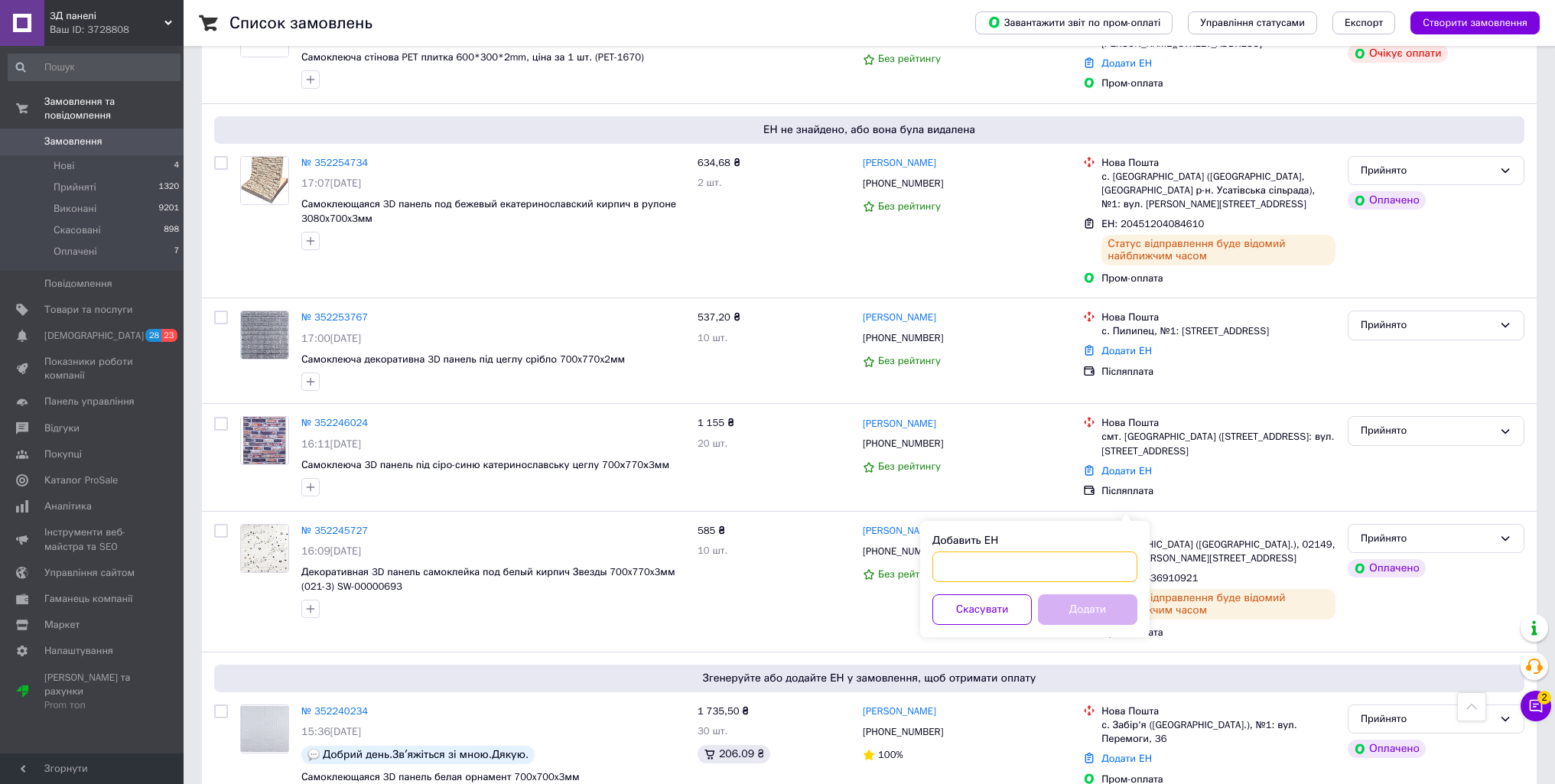 click on "Добавить ЕН" at bounding box center (1035, 567) 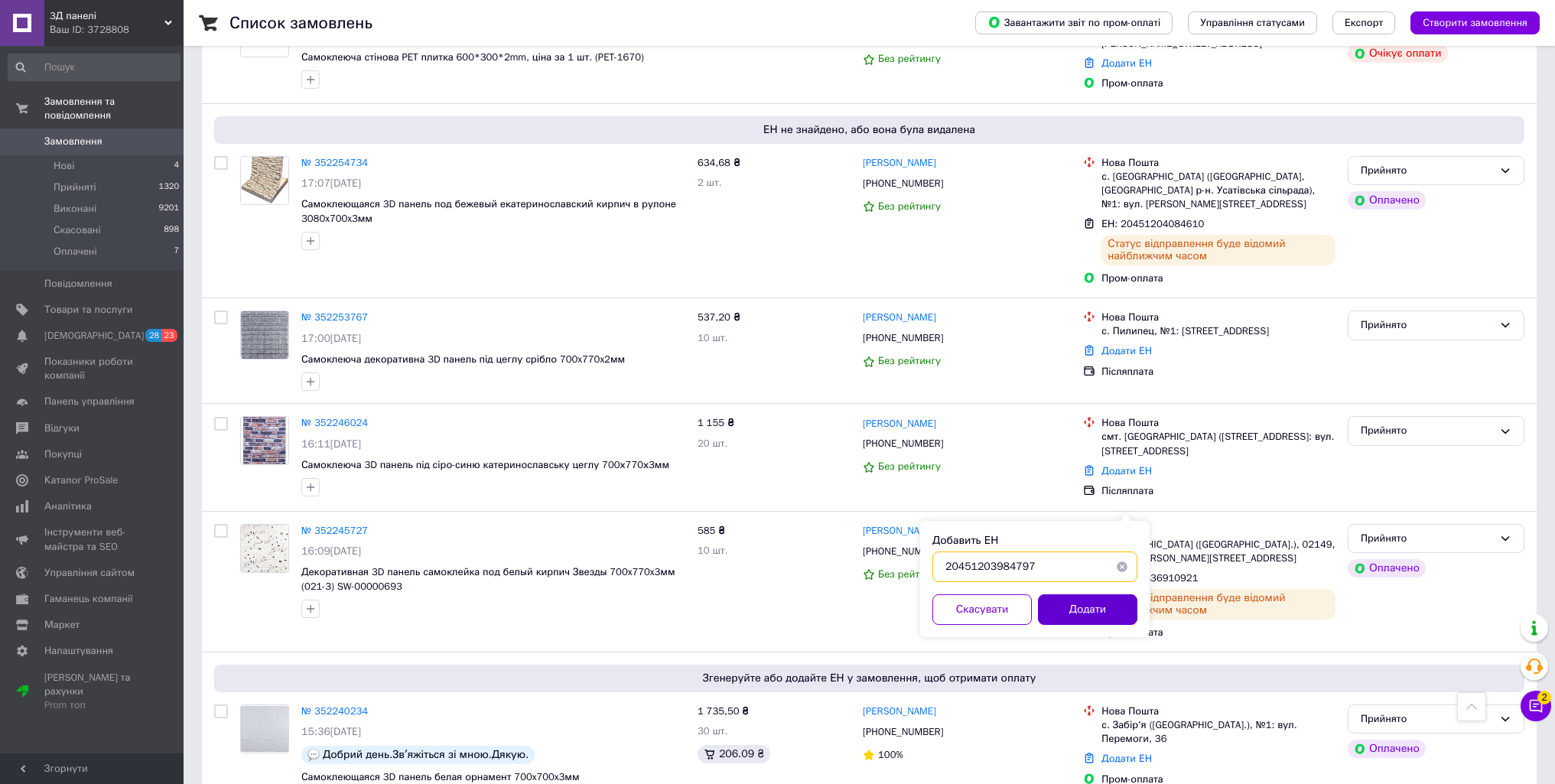 type on "20451203984797" 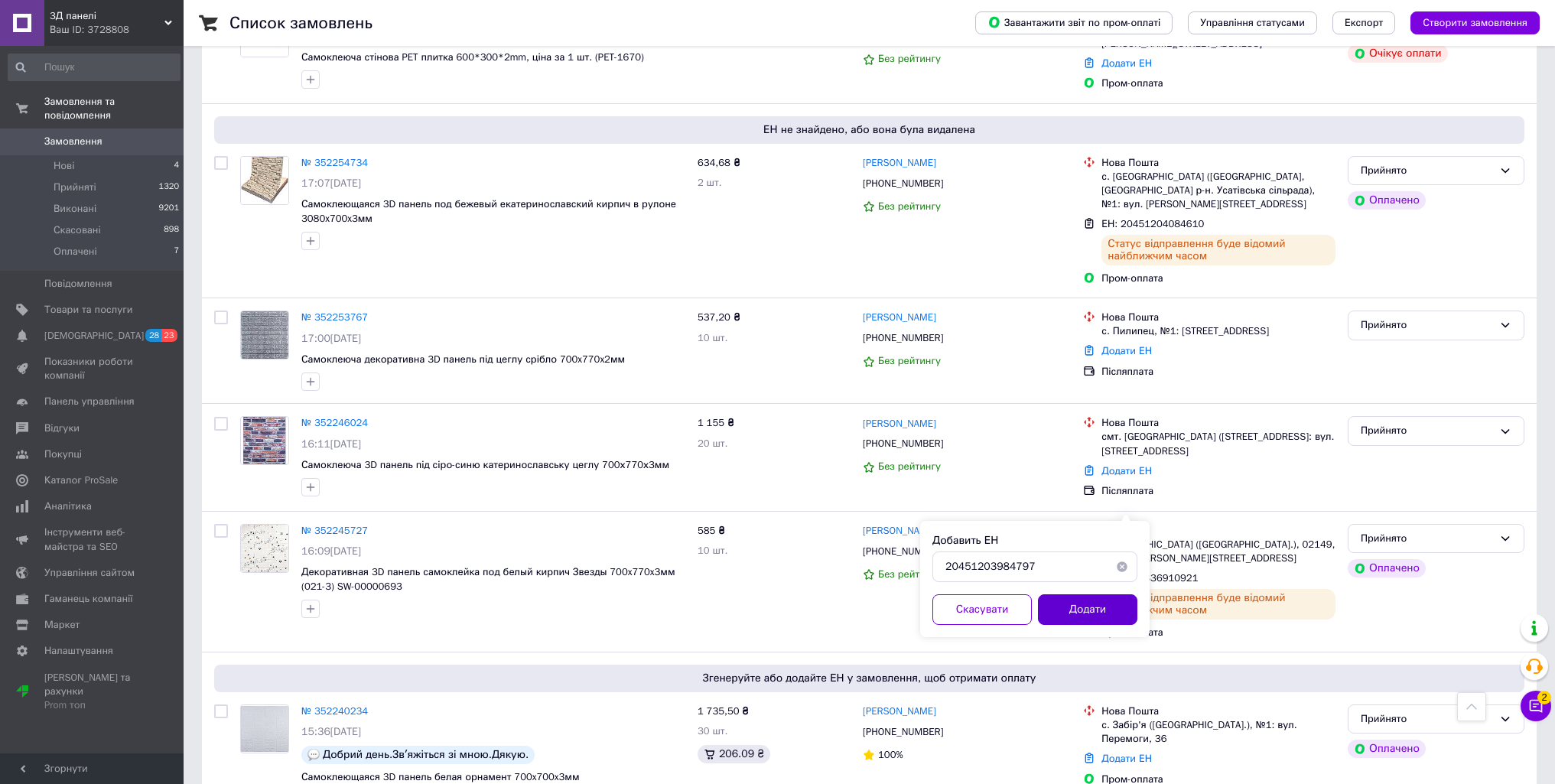 click on "Додати" at bounding box center (1088, 610) 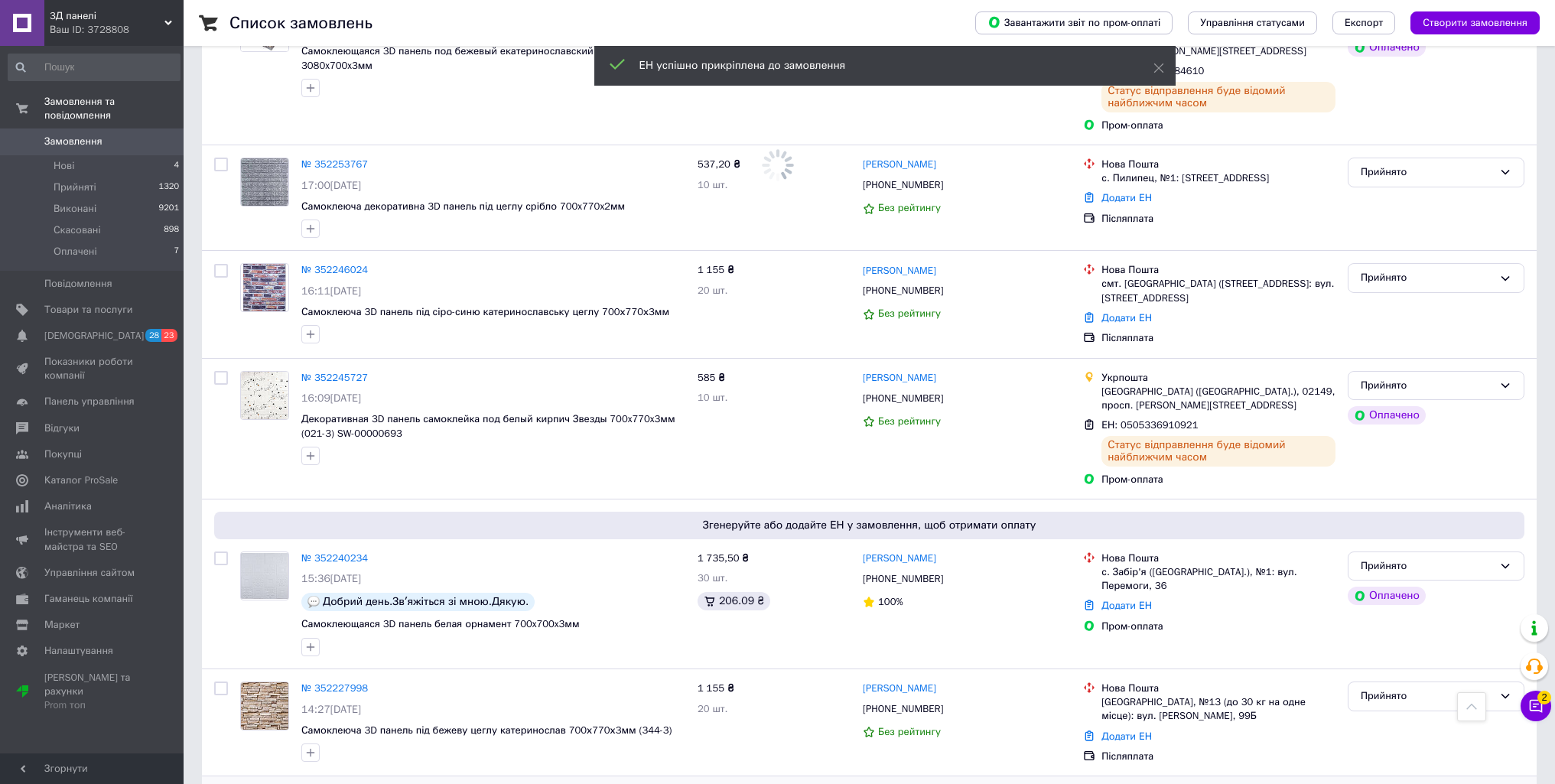 scroll, scrollTop: 8855, scrollLeft: 0, axis: vertical 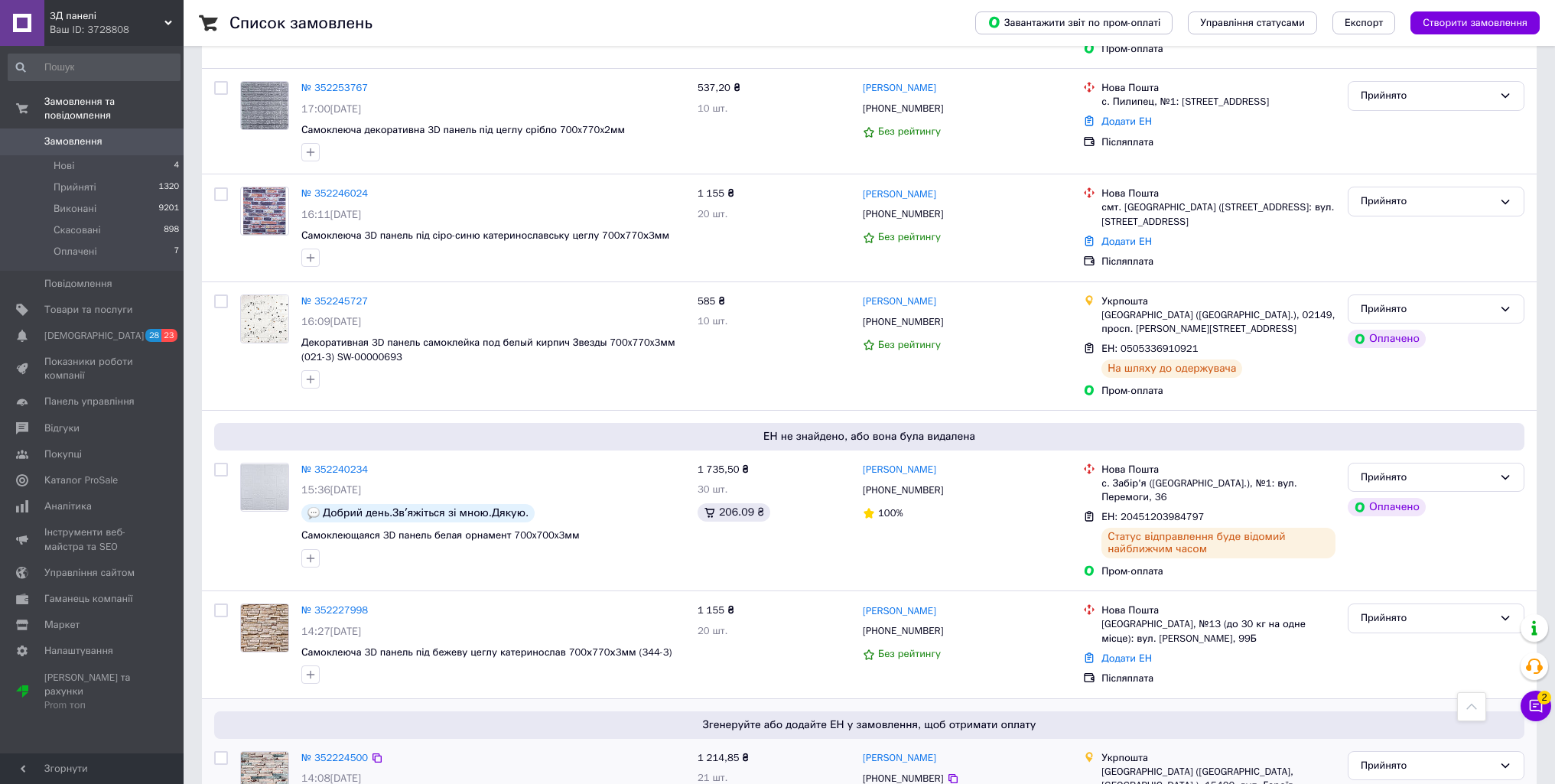 click on "Додати ЕН" at bounding box center (1127, 818) 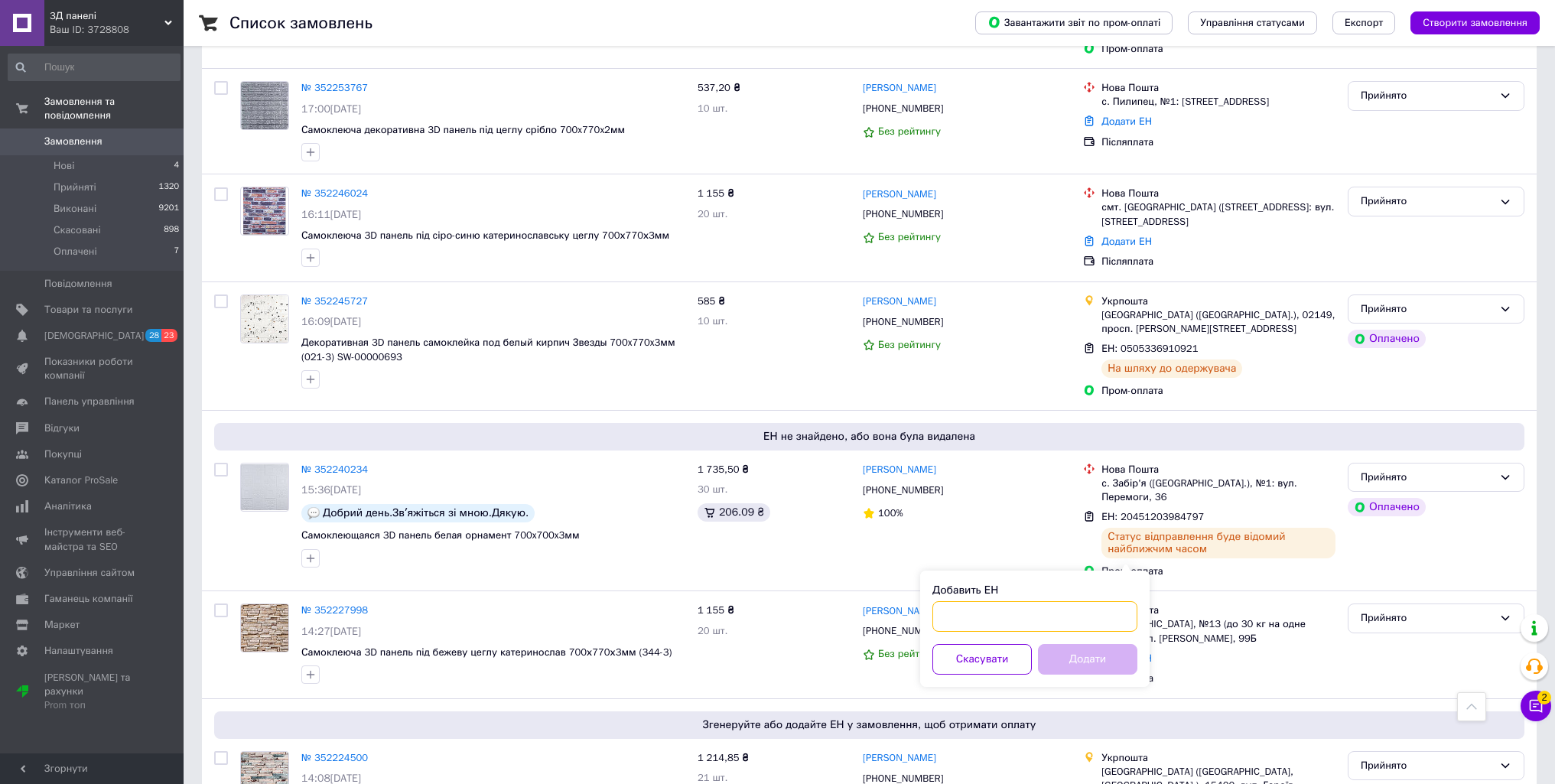 click on "Добавить ЕН" at bounding box center (1035, 616) 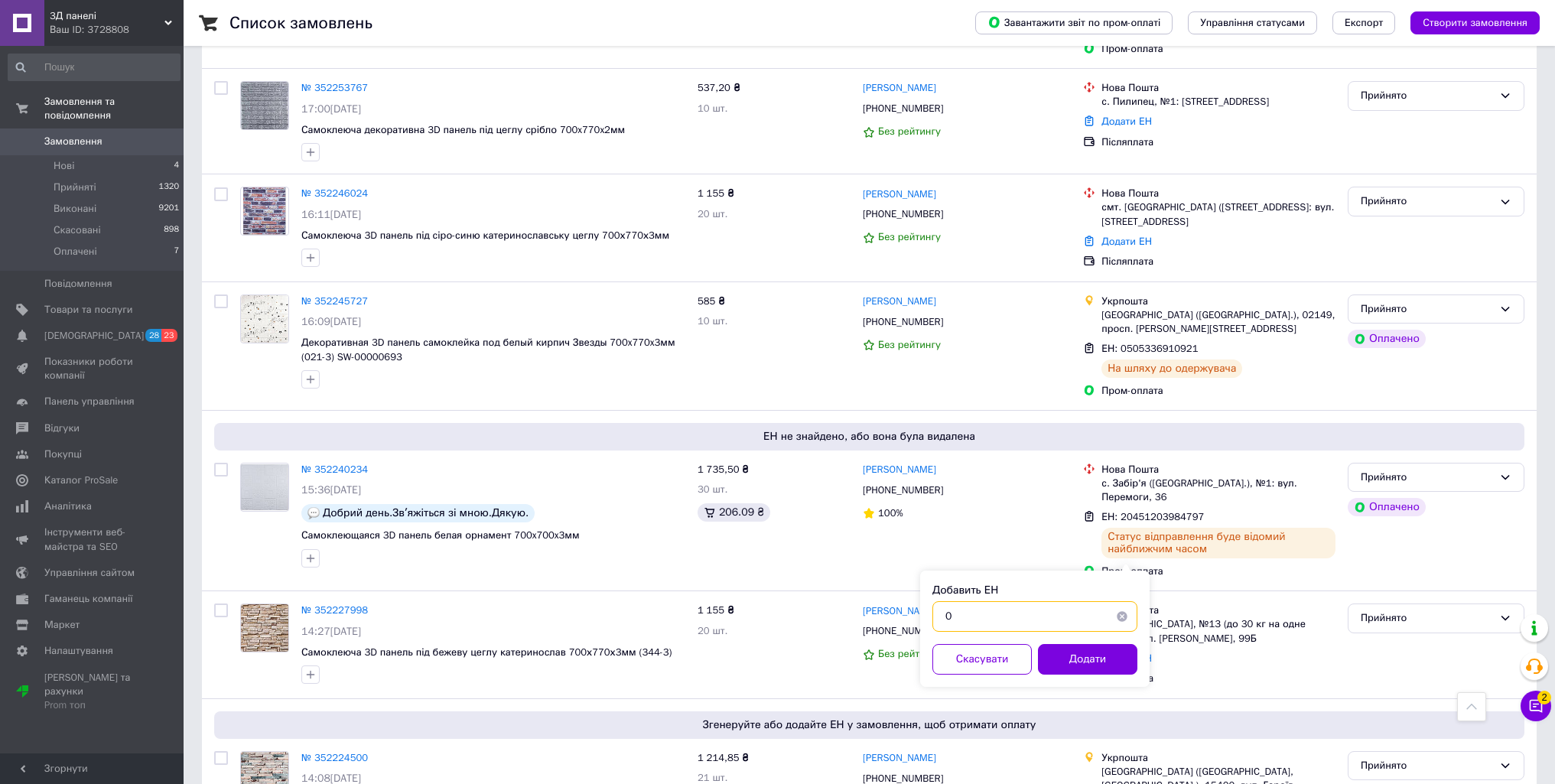 paste on "[CREDIT_CARD_NUMBER]" 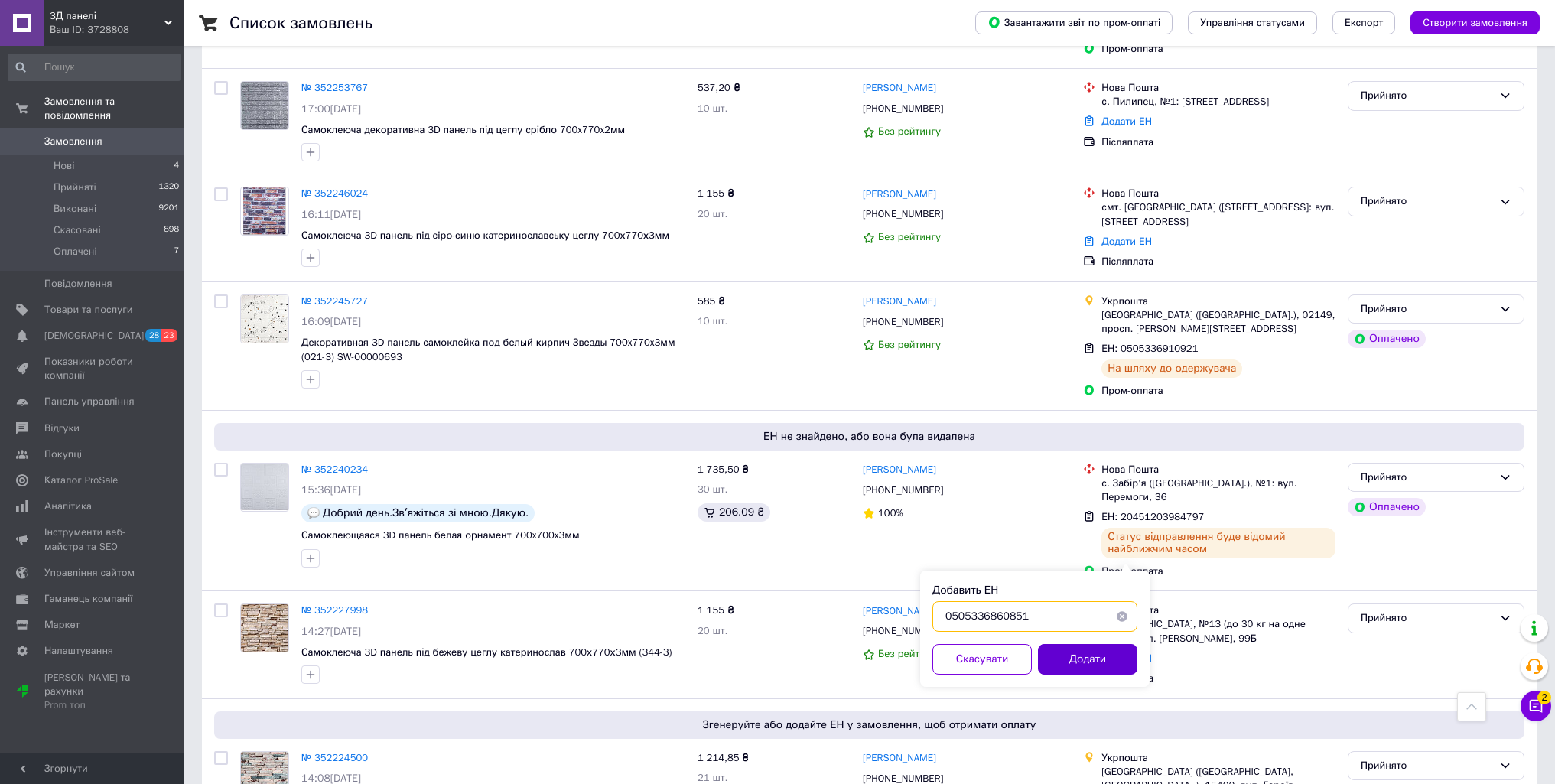 type on "0505336860851" 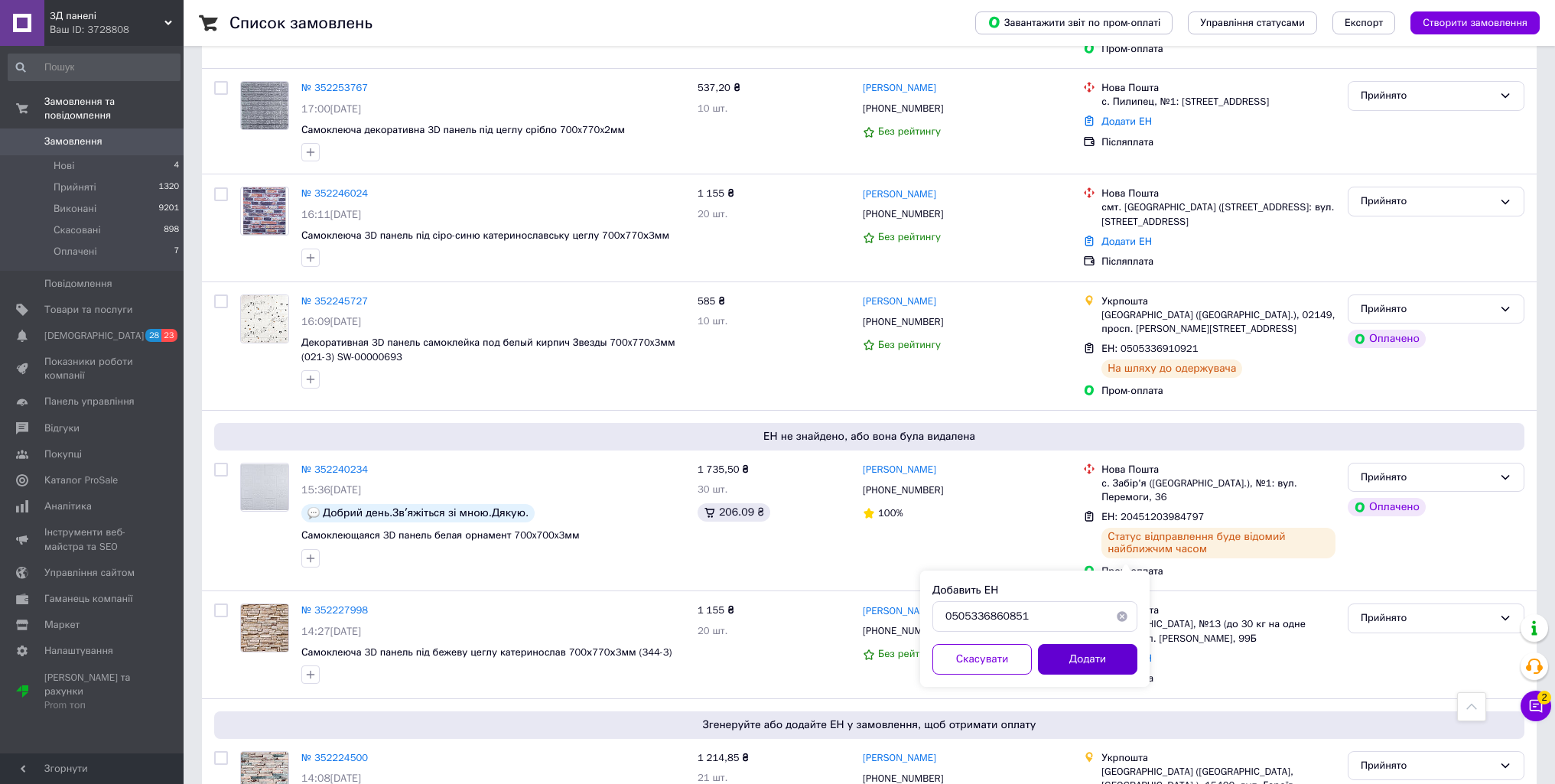 click on "Додати" at bounding box center [1088, 659] 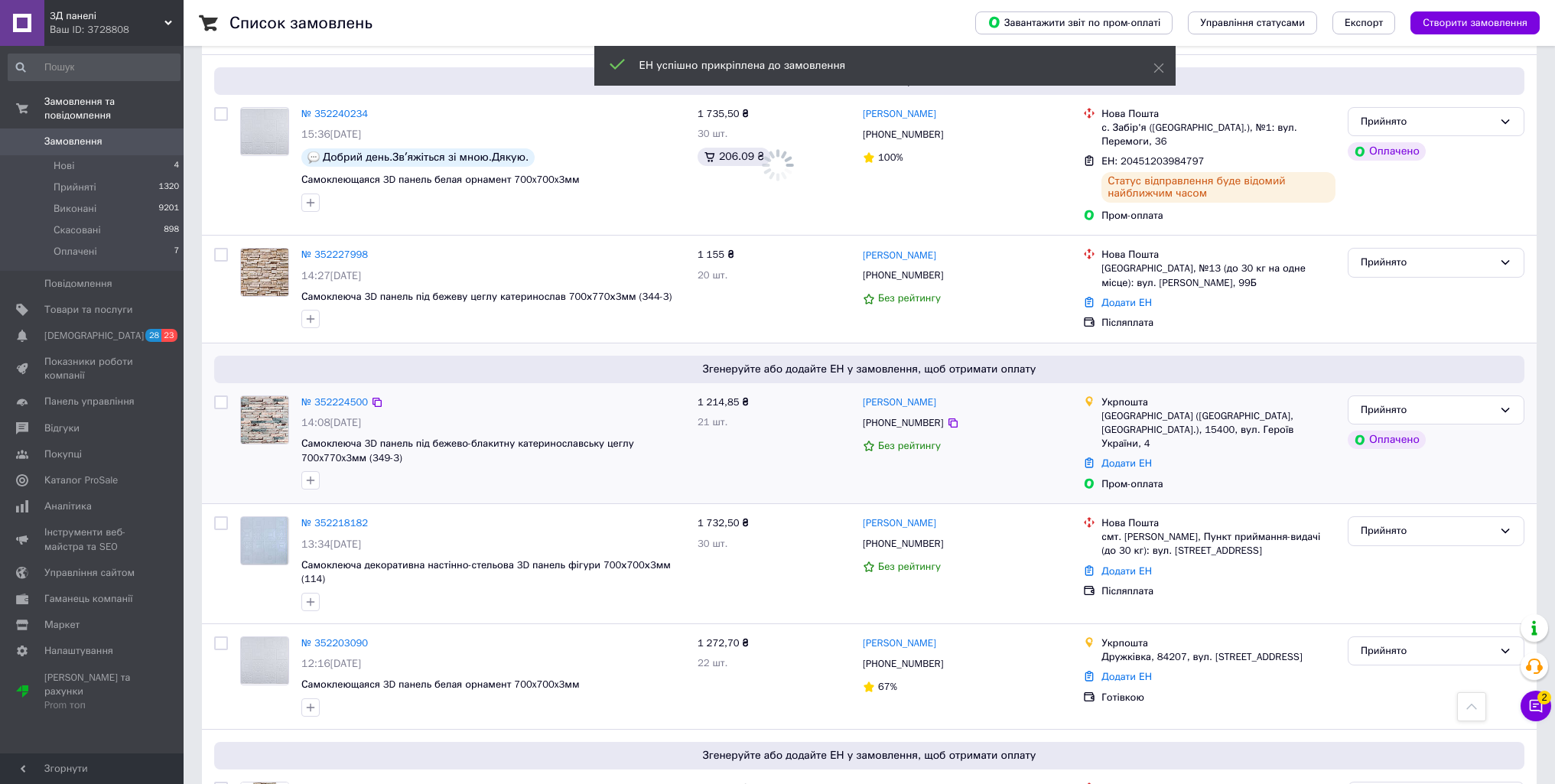 scroll, scrollTop: 9237, scrollLeft: 0, axis: vertical 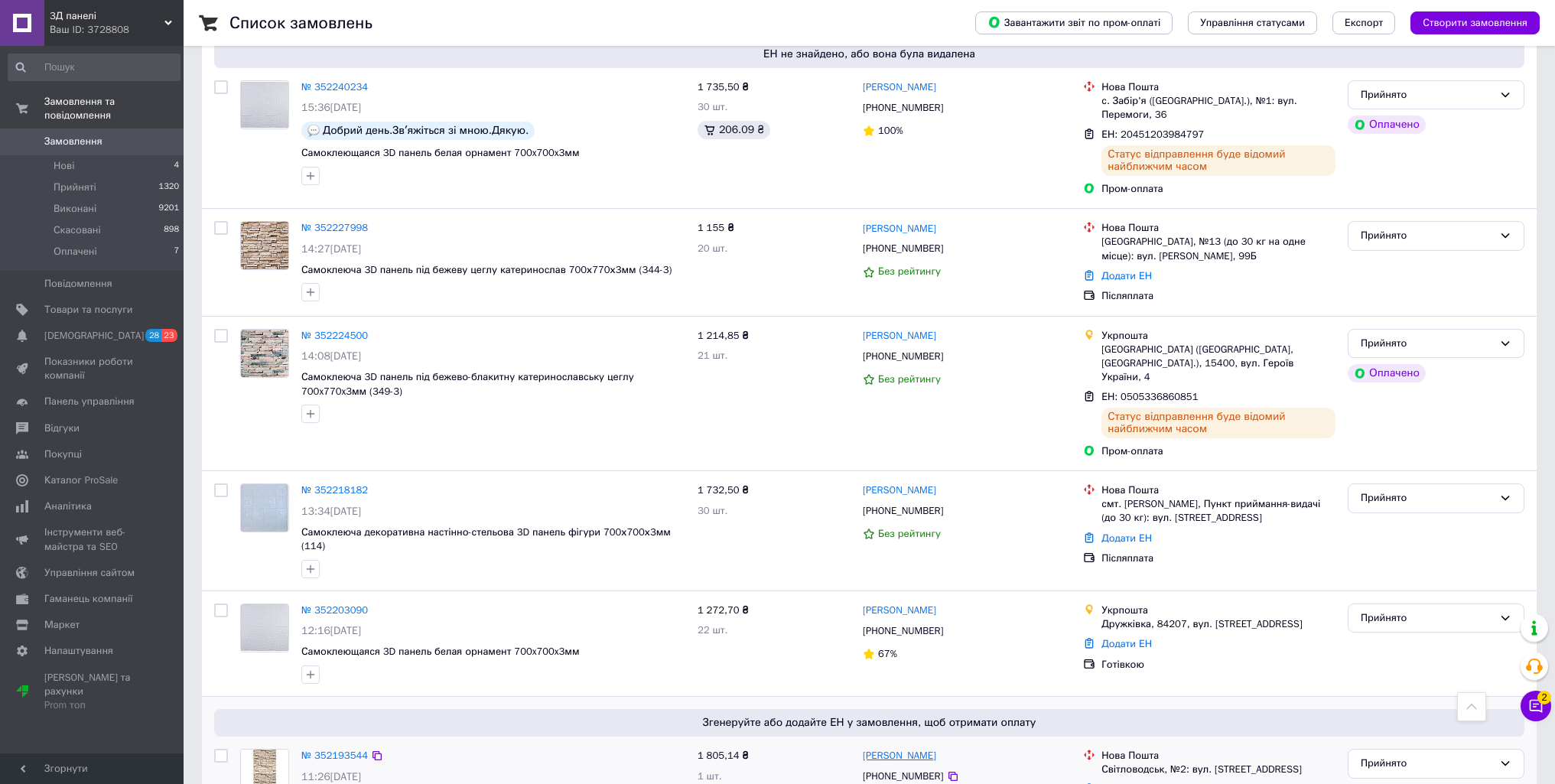 drag, startPoint x: 961, startPoint y: 480, endPoint x: 902, endPoint y: 476, distance: 59.135438 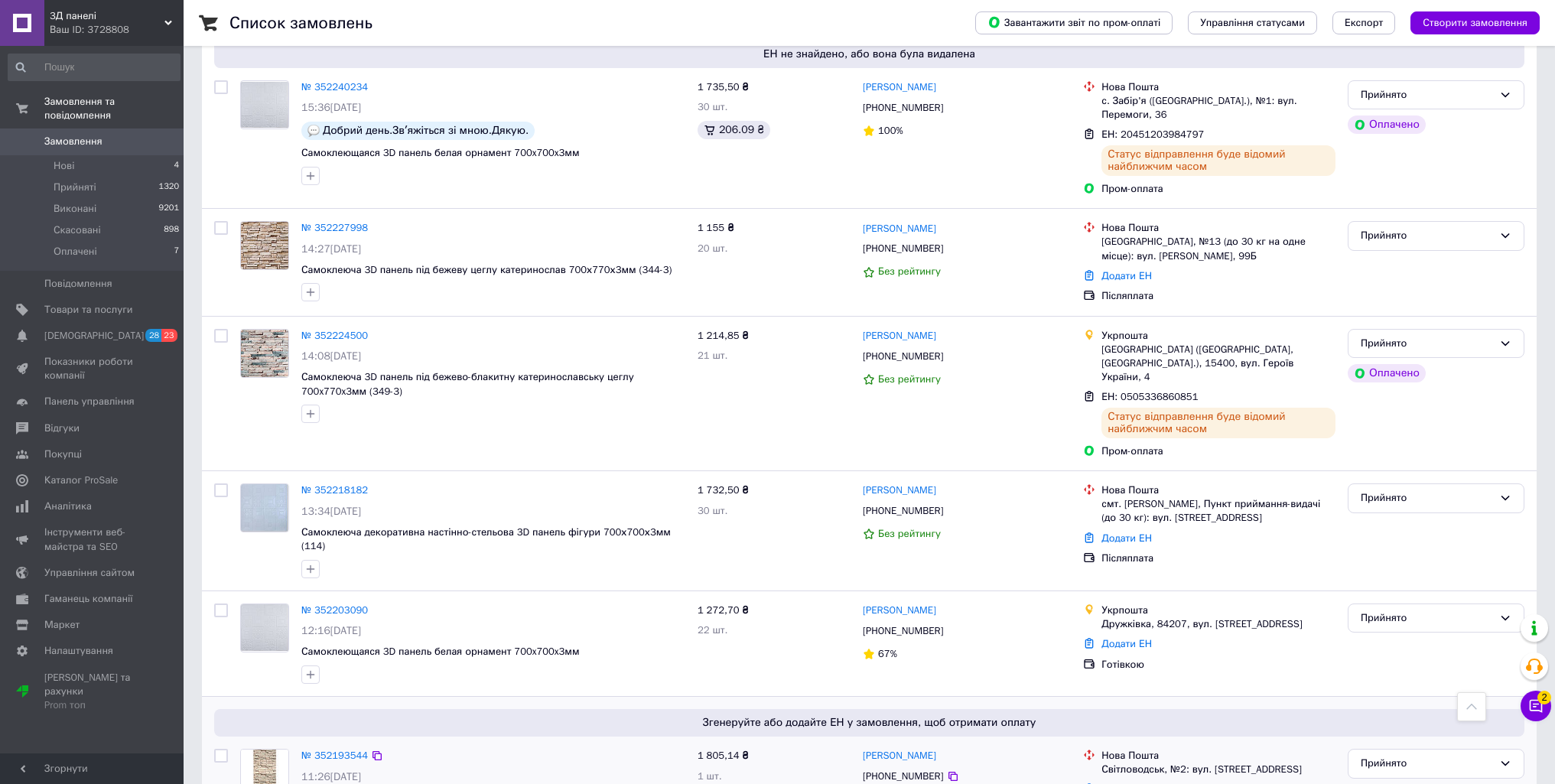 copy on "[PERSON_NAME]" 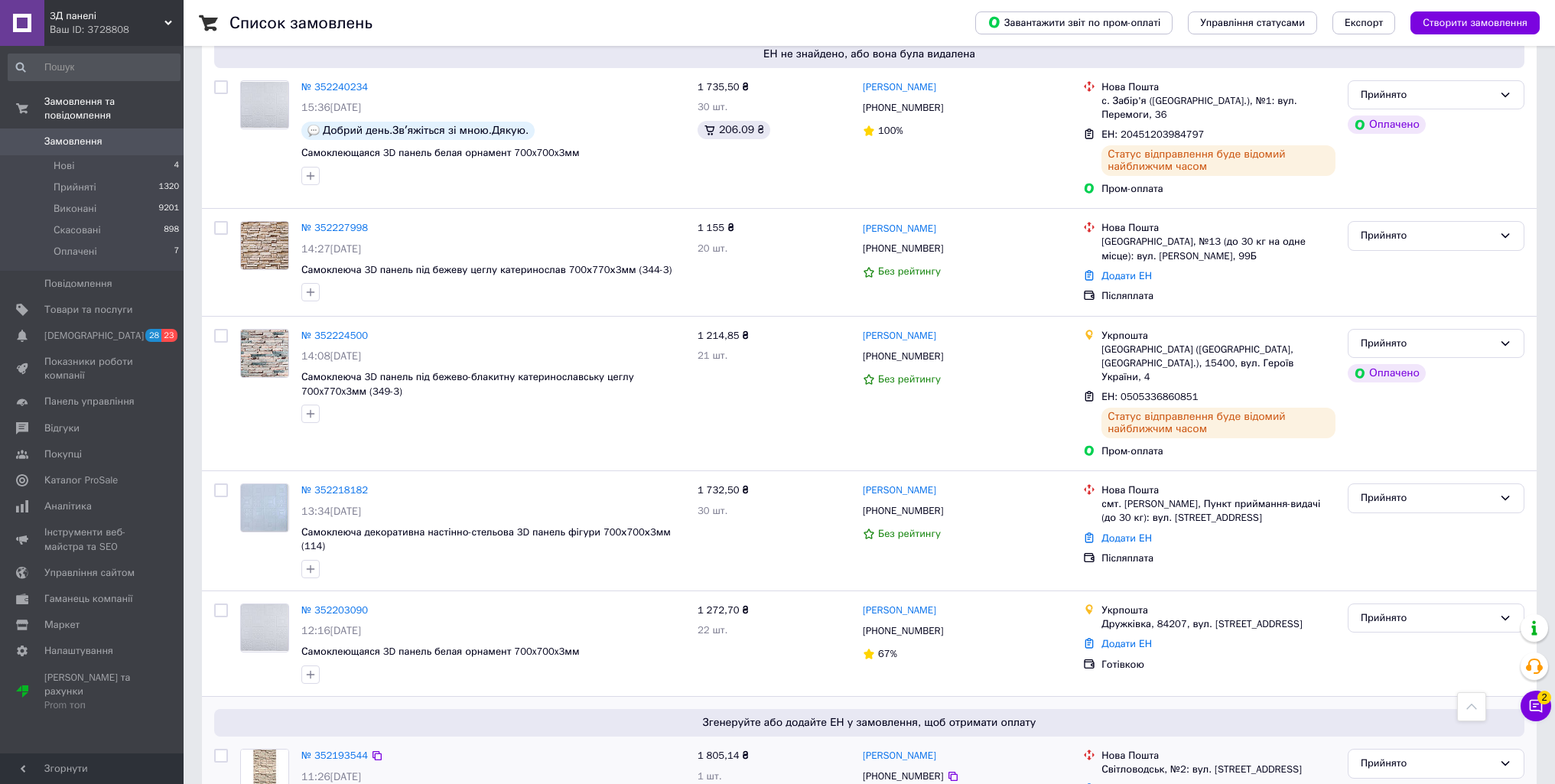 click on "1 805,14 ₴ 1 шт." at bounding box center (774, 796) 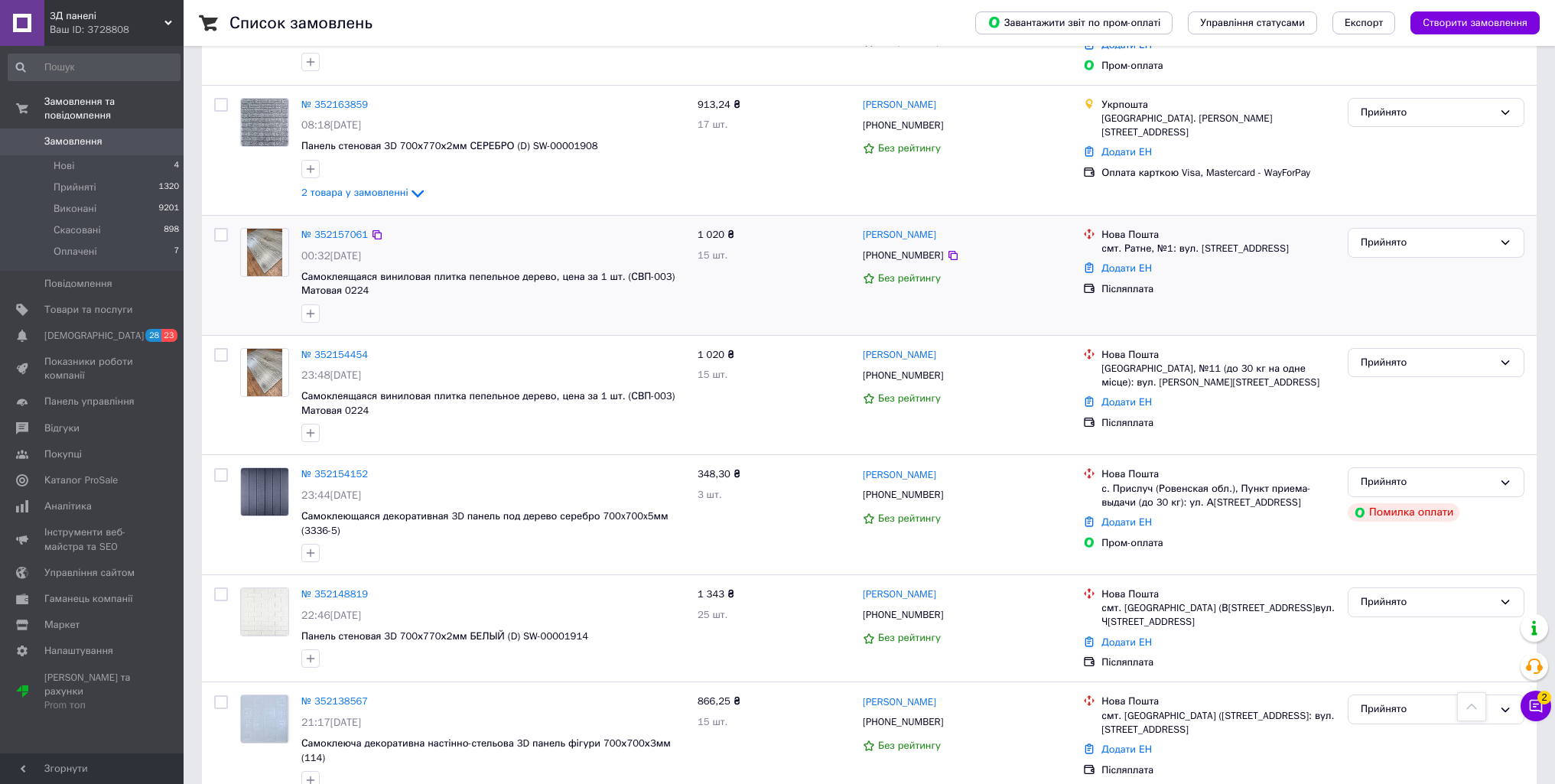 scroll, scrollTop: 10461, scrollLeft: 0, axis: vertical 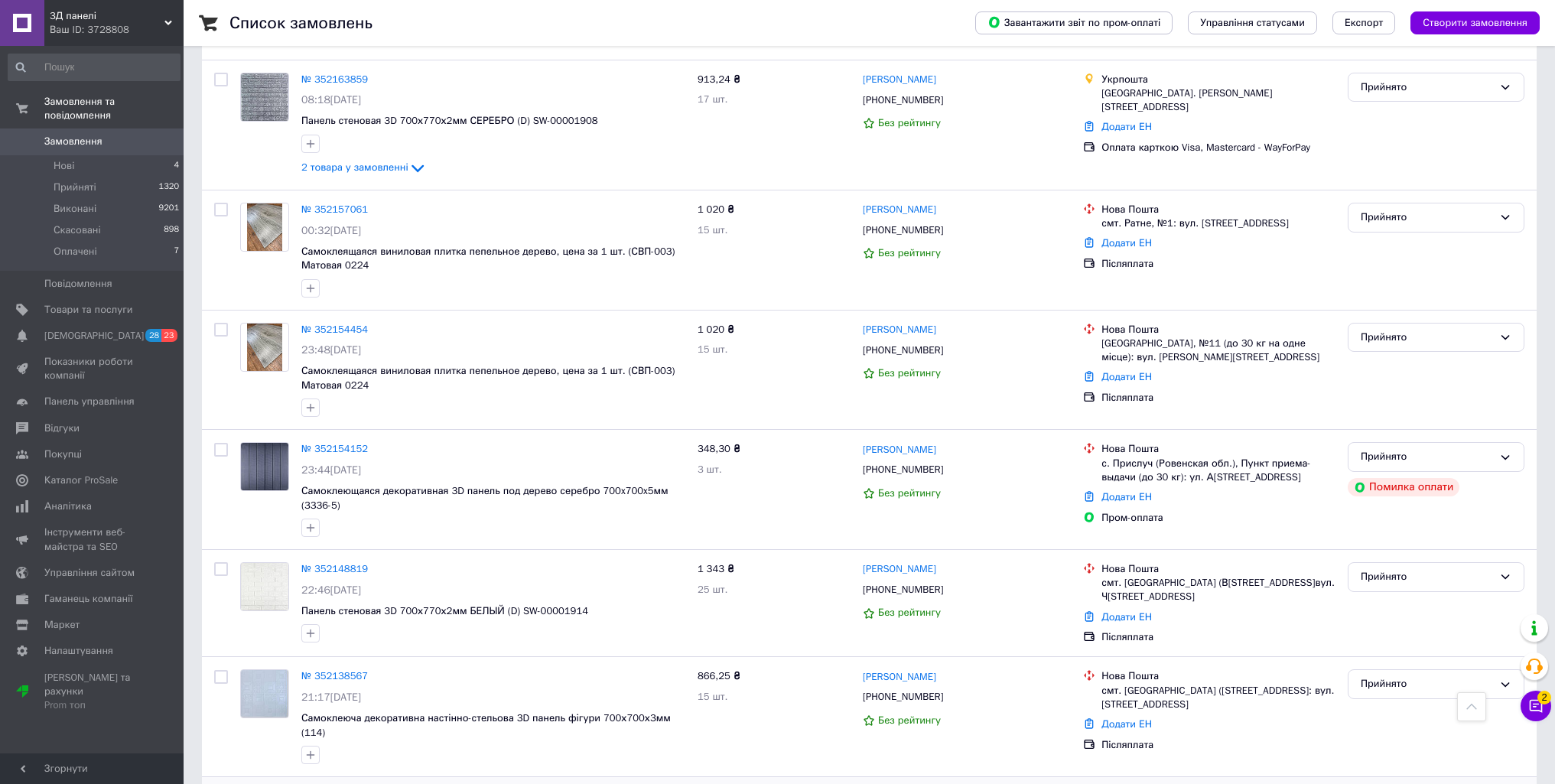 drag, startPoint x: 1134, startPoint y: 602, endPoint x: 1123, endPoint y: 603, distance: 11.045361 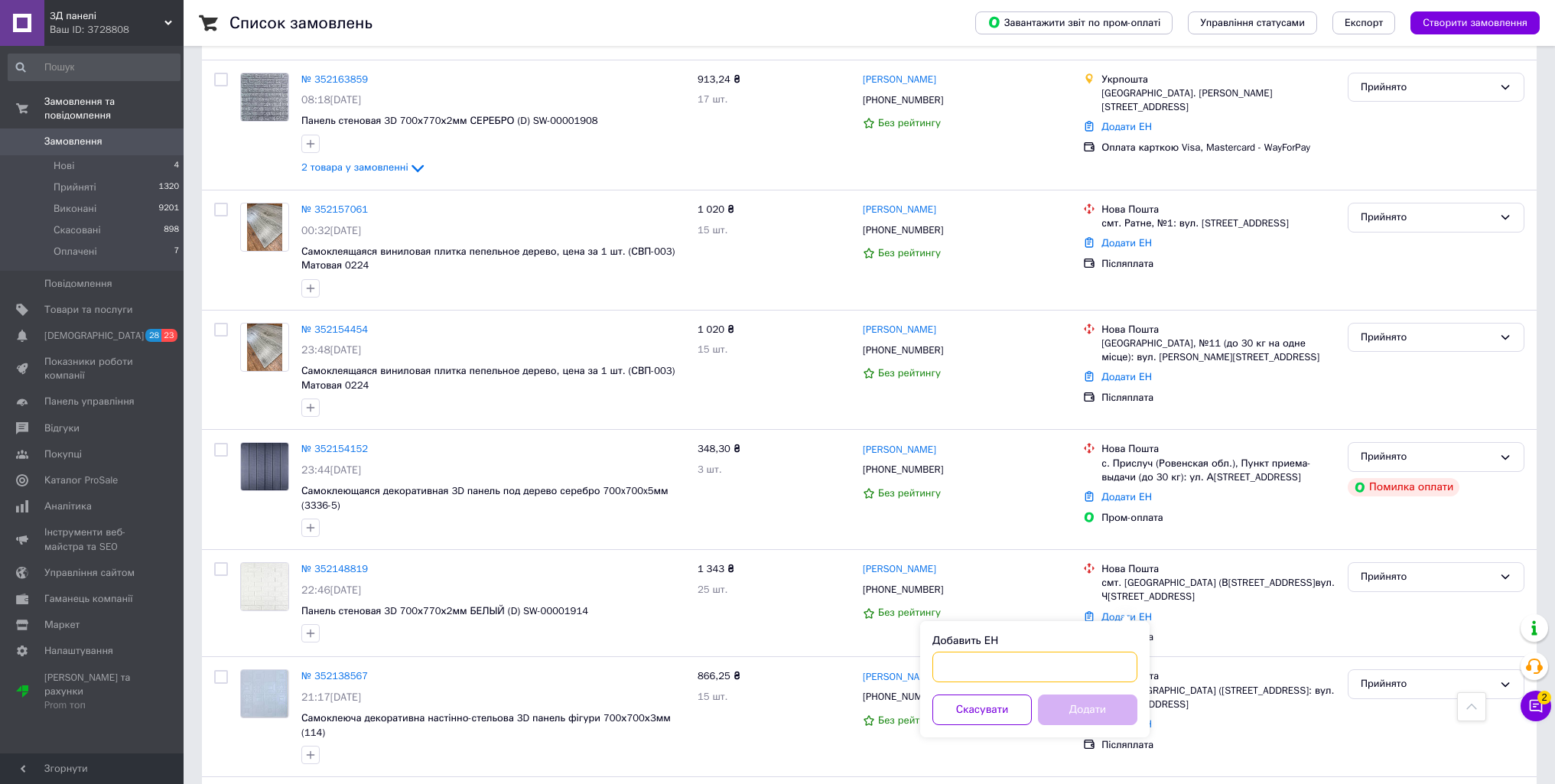 click on "Добавить ЕН" at bounding box center [1035, 667] 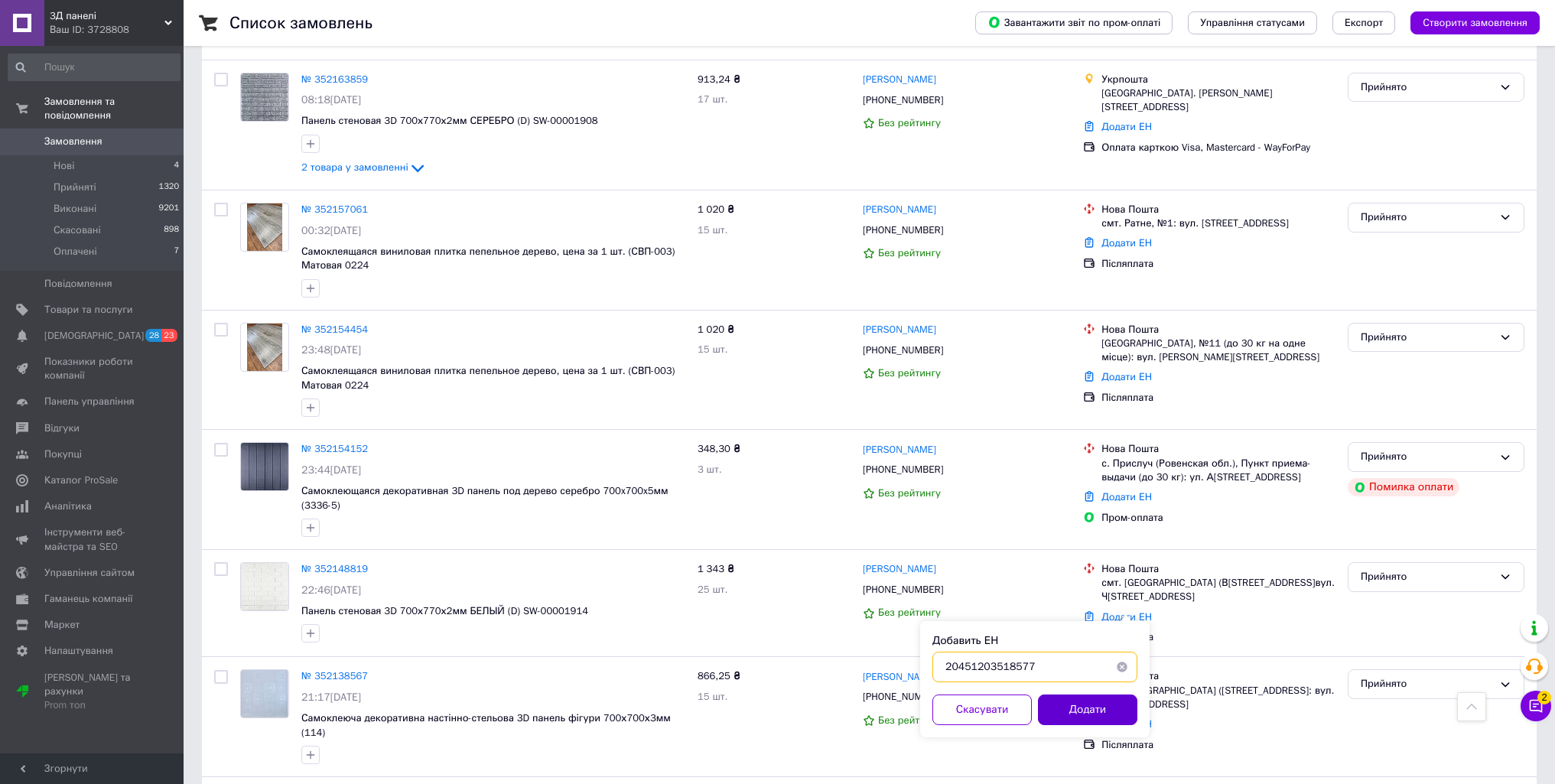 type on "20451203518577" 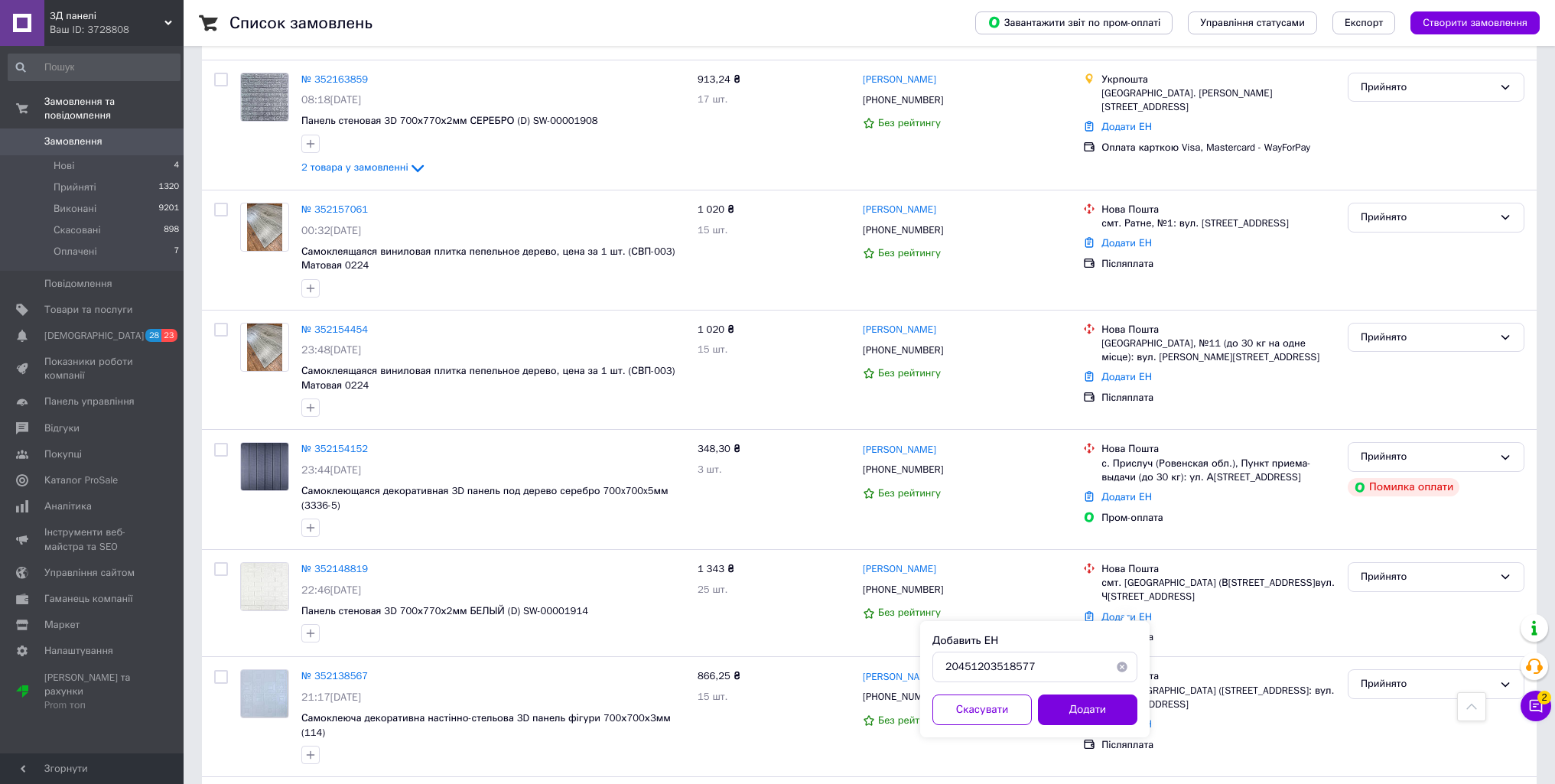 click on "Додати" at bounding box center (1088, 710) 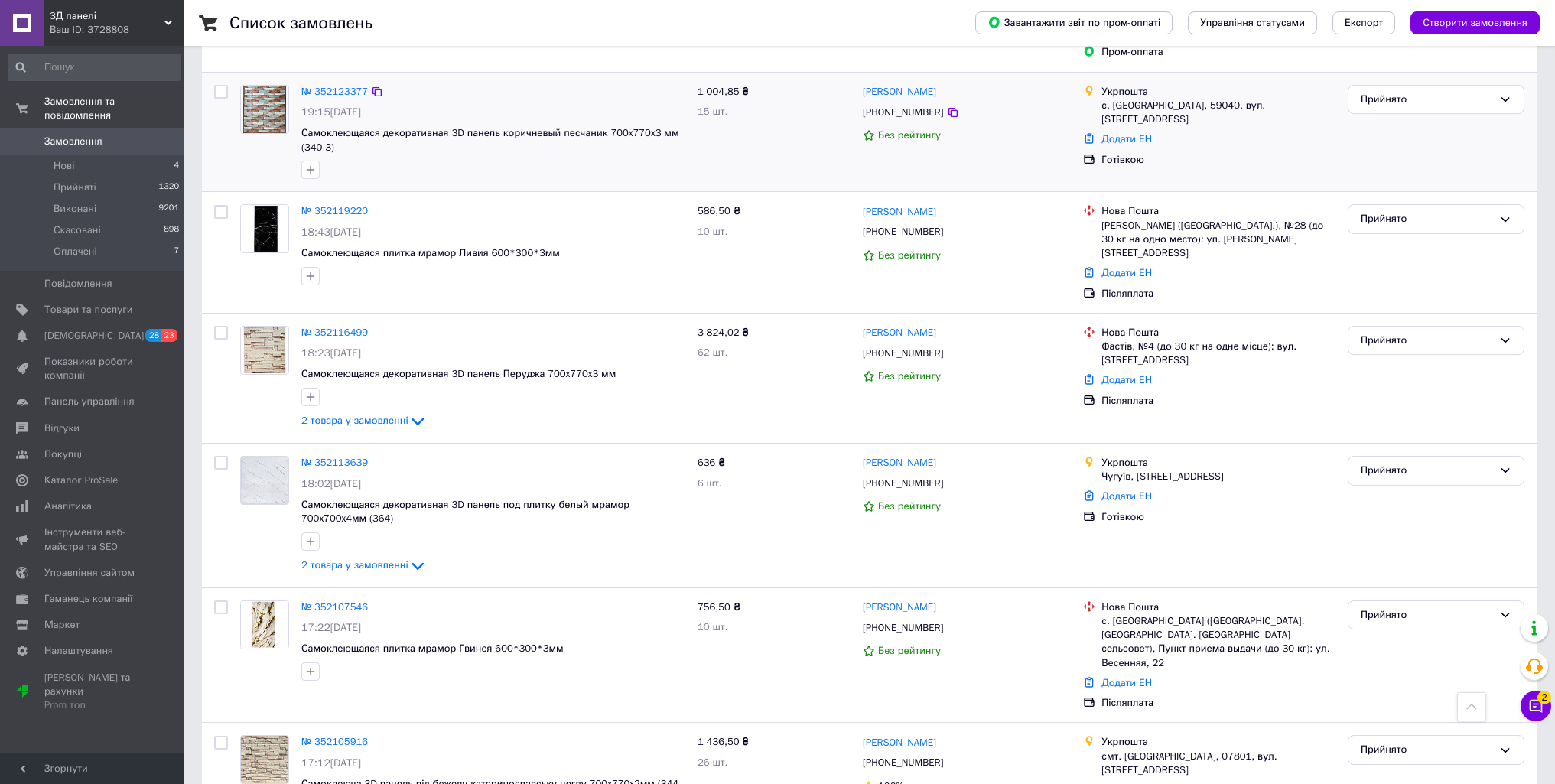 scroll, scrollTop: 11706, scrollLeft: 0, axis: vertical 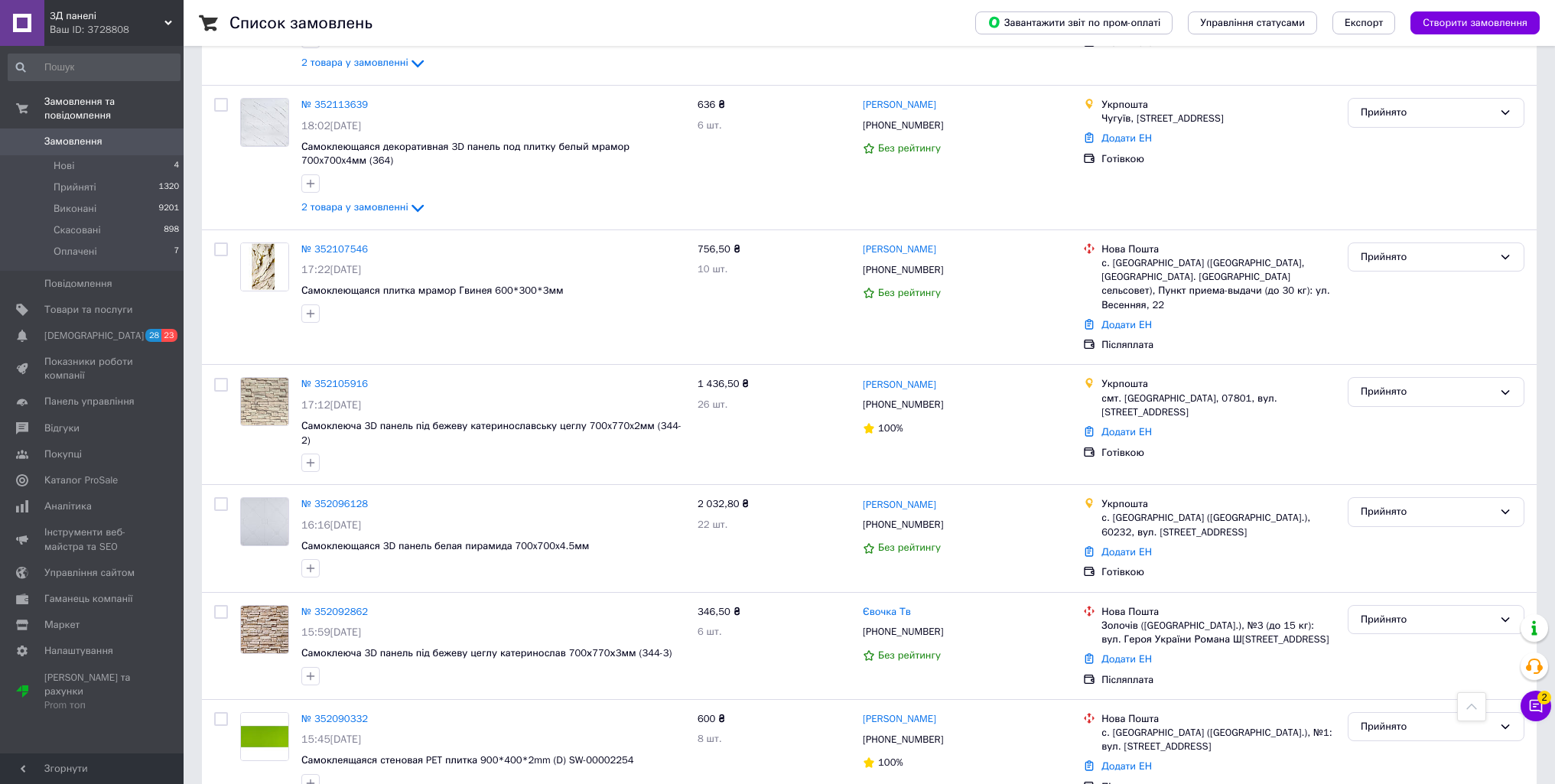 drag, startPoint x: 1142, startPoint y: 564, endPoint x: 1134, endPoint y: 566, distance: 8.246211 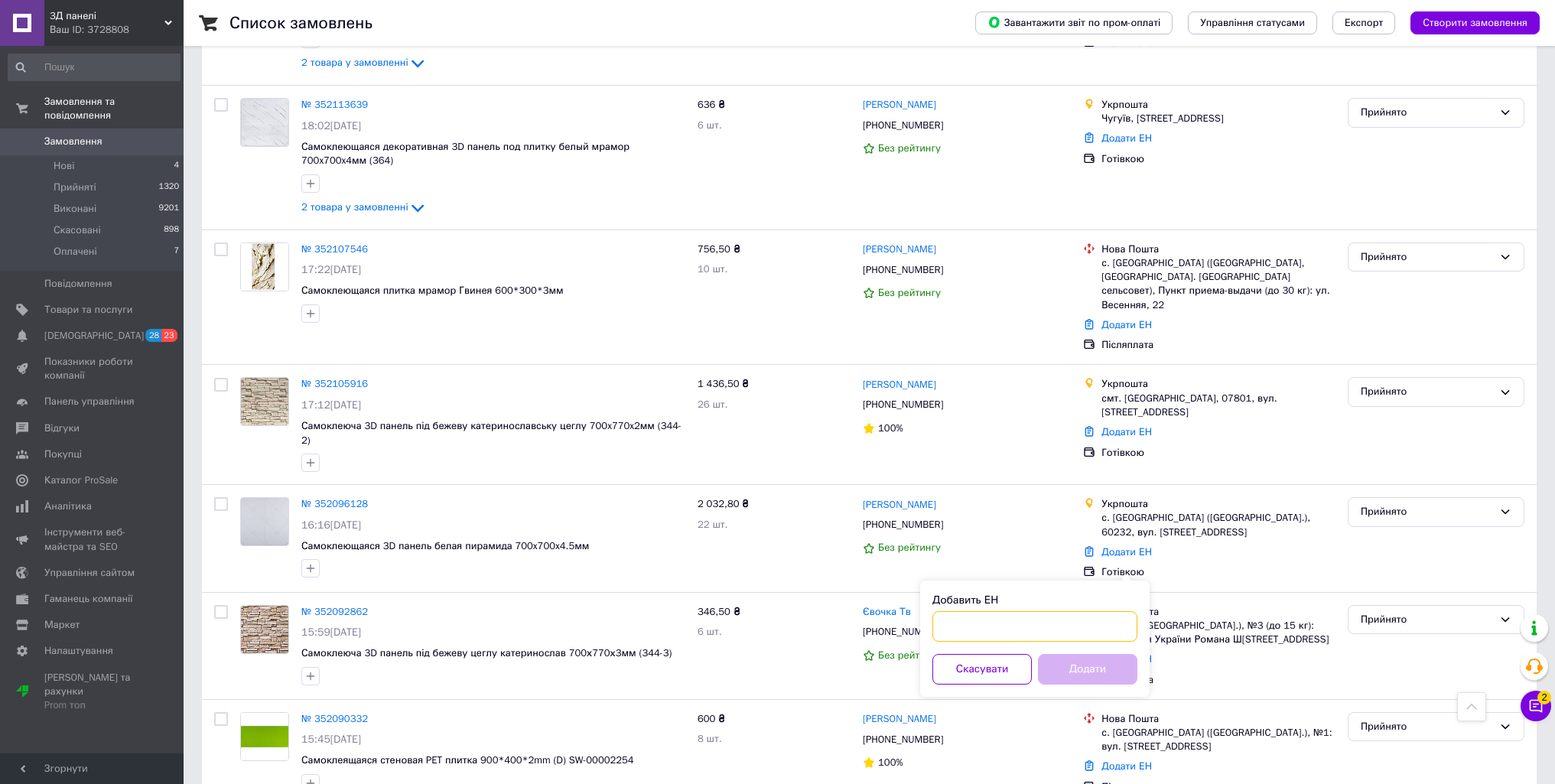 click on "Добавить ЕН" at bounding box center [1035, 626] 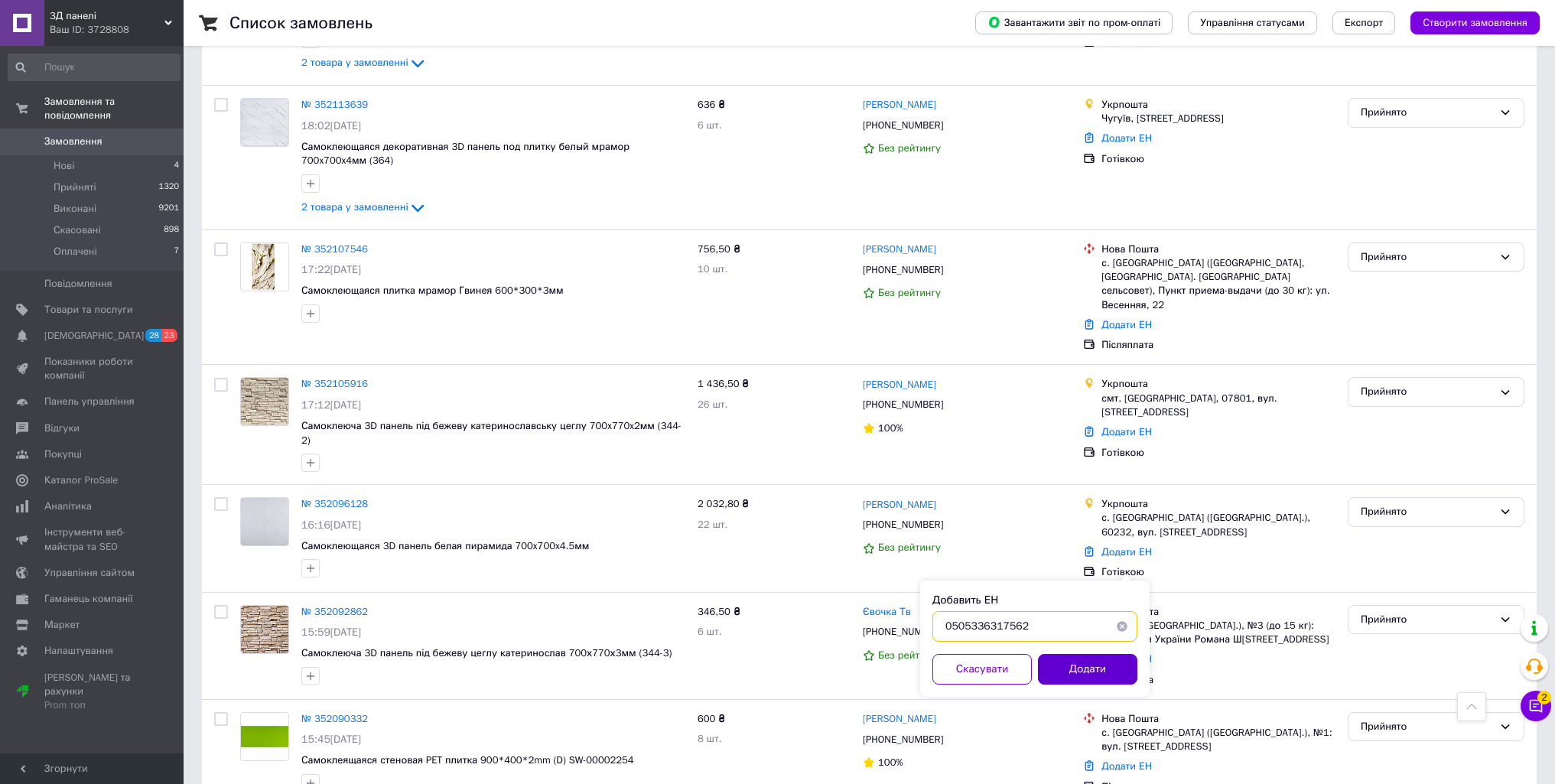 type on "0505336317562" 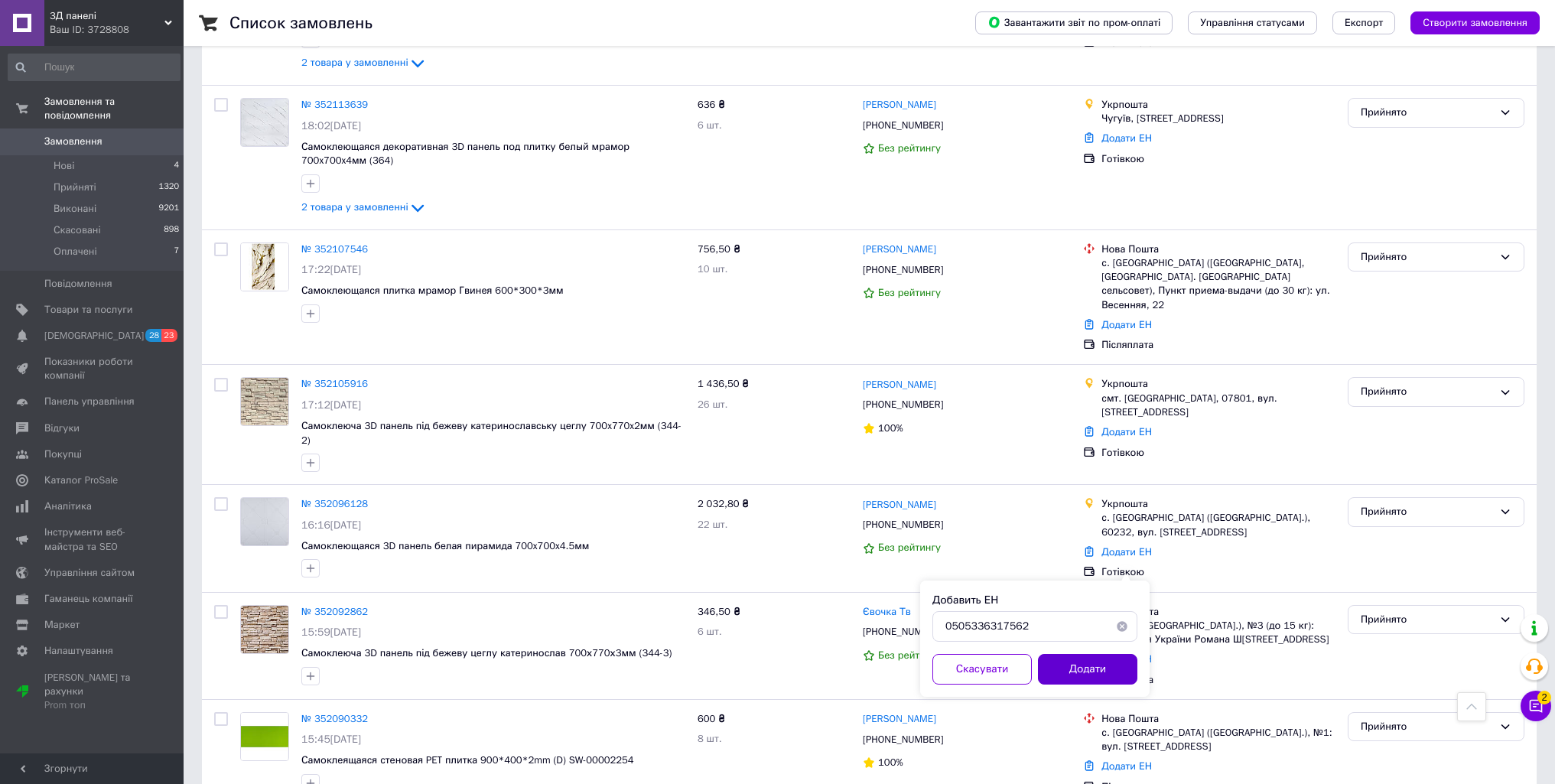 click on "Додати" at bounding box center [1088, 669] 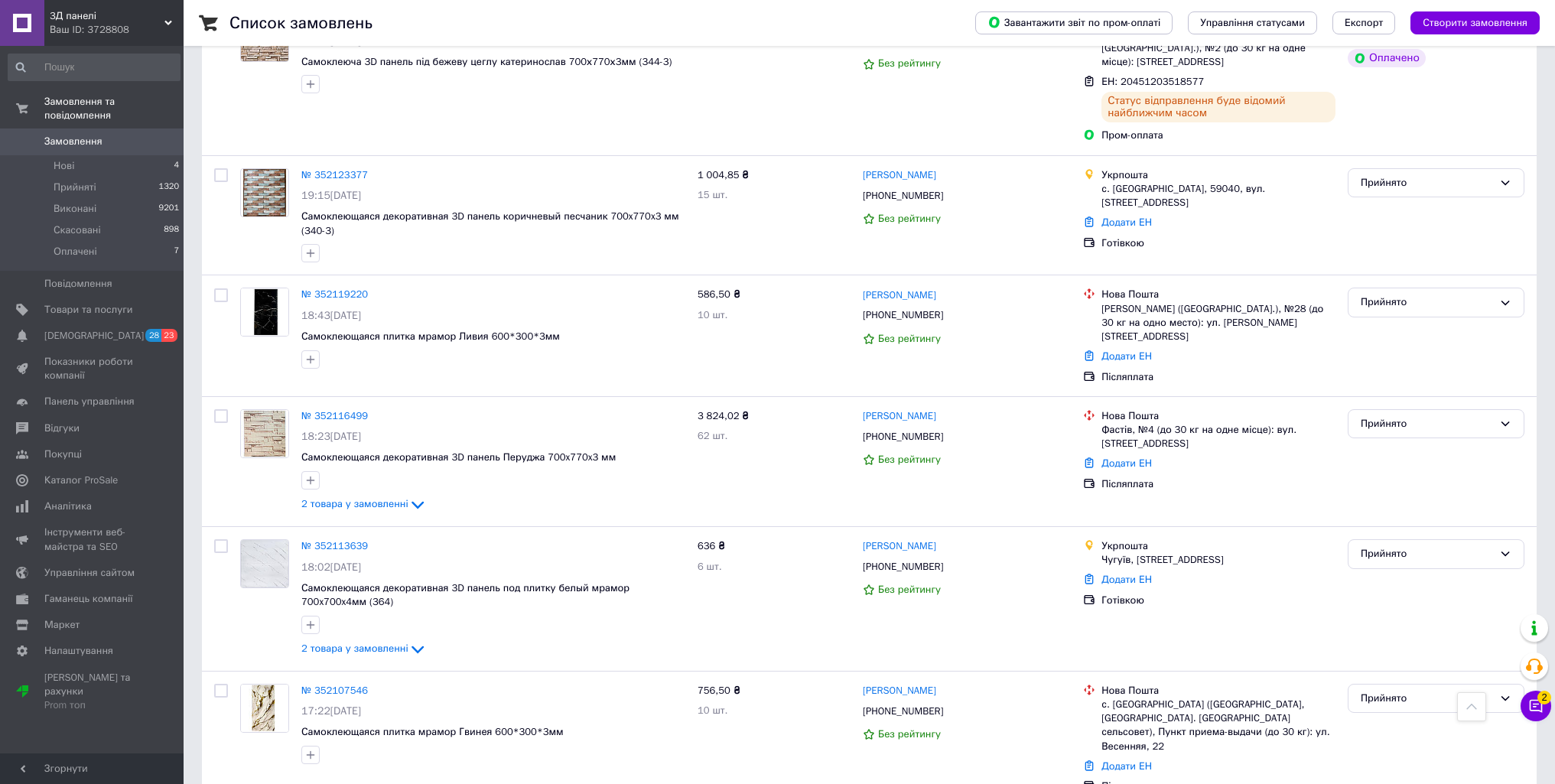 scroll, scrollTop: 11801, scrollLeft: 0, axis: vertical 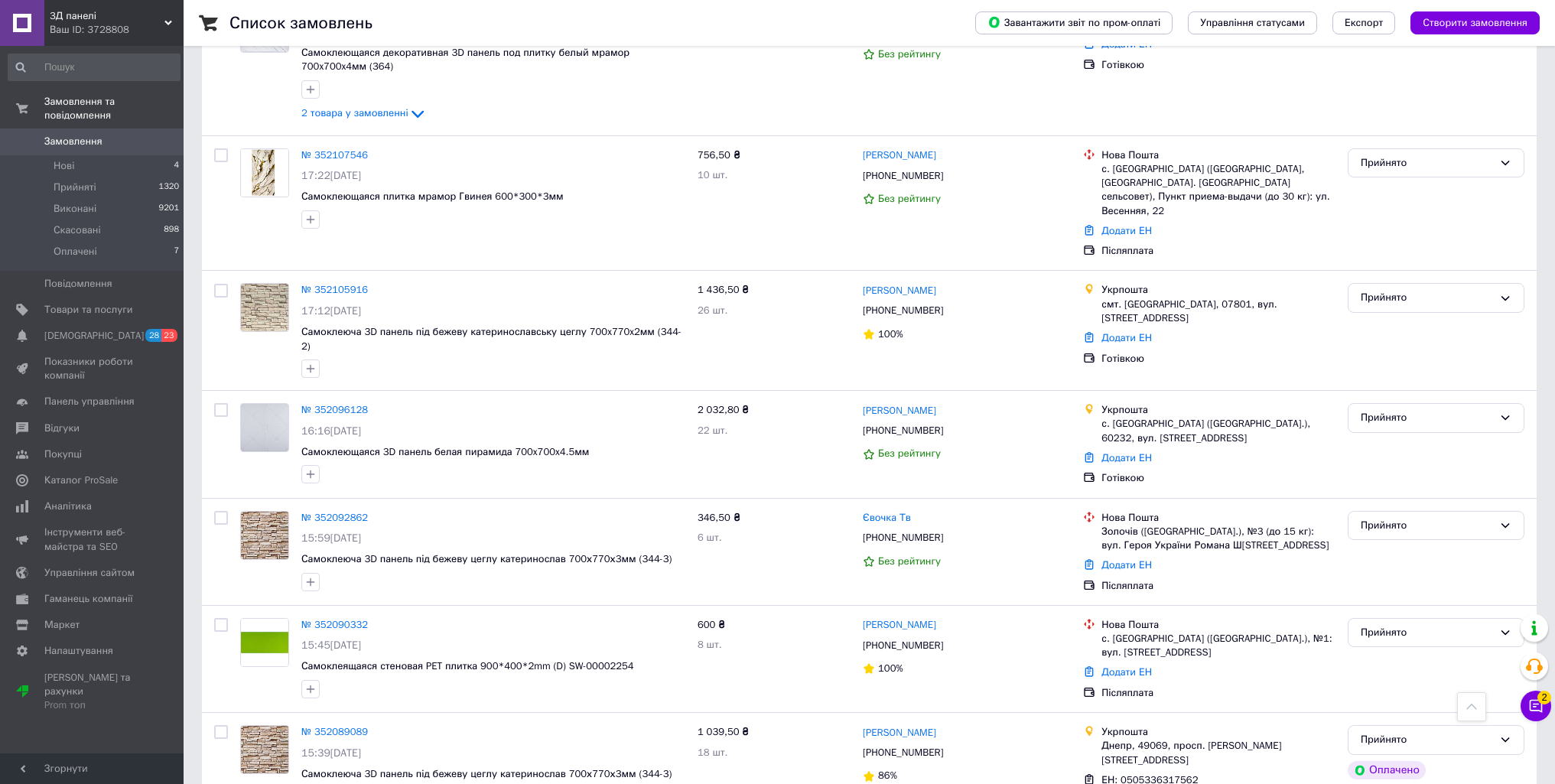 drag, startPoint x: 250, startPoint y: 752, endPoint x: 353, endPoint y: 701, distance: 114.93476 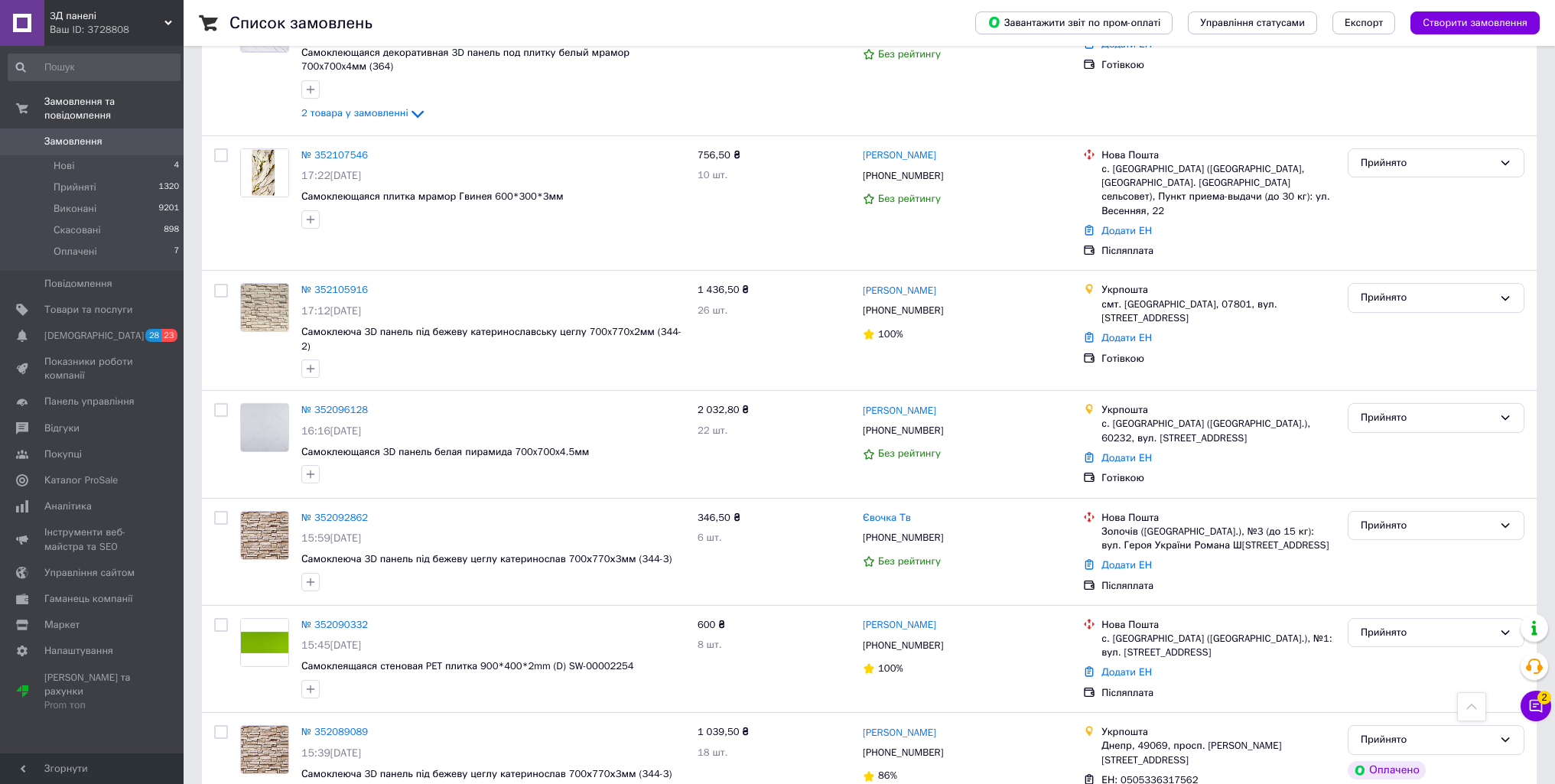 click on "2" at bounding box center [250, 1116] 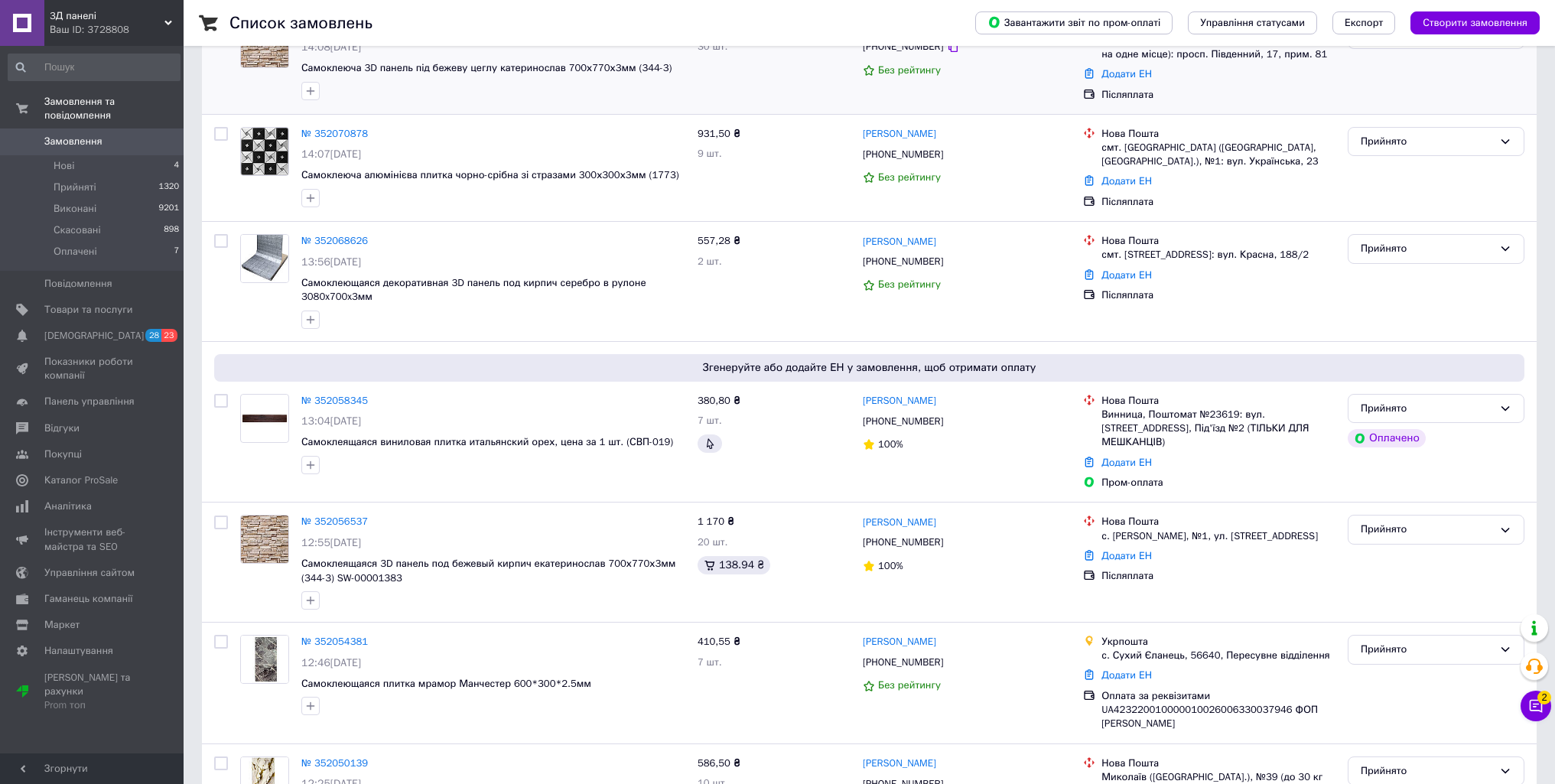 scroll, scrollTop: 382, scrollLeft: 0, axis: vertical 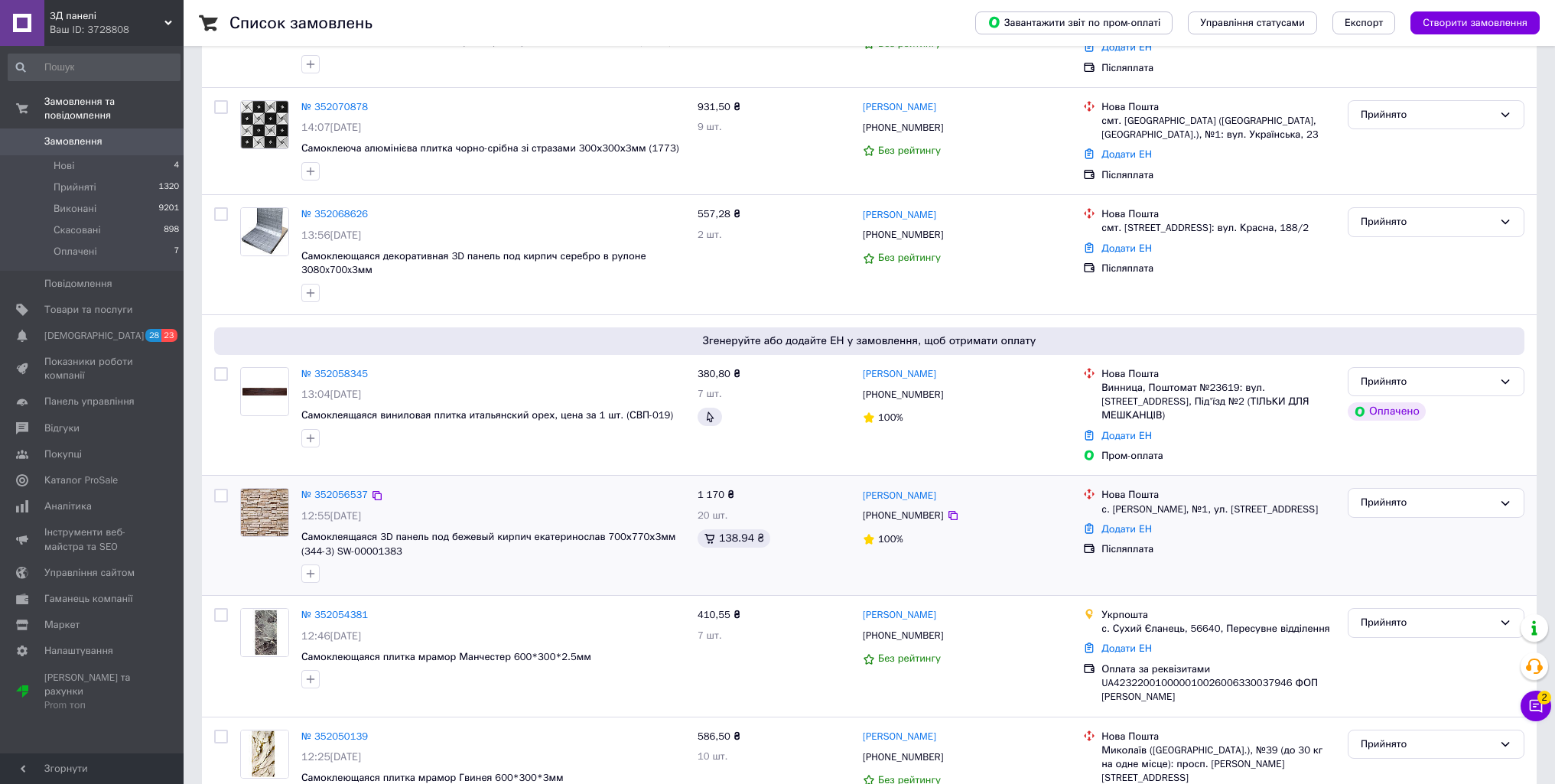 drag, startPoint x: 1143, startPoint y: 519, endPoint x: 1136, endPoint y: 523, distance: 8.06226 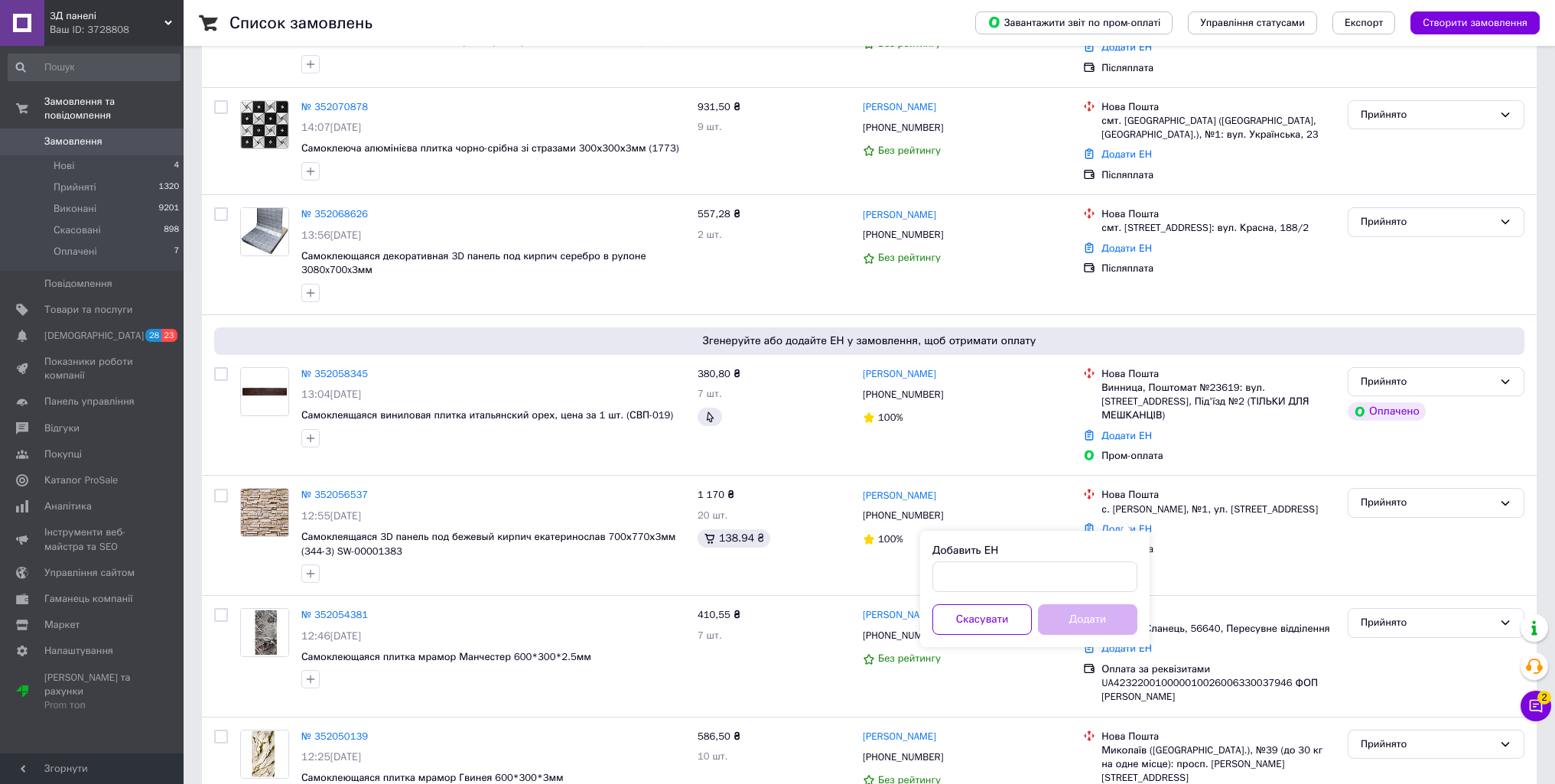 click on "Добавить ЕН Скасувати Додати" at bounding box center (1035, 589) 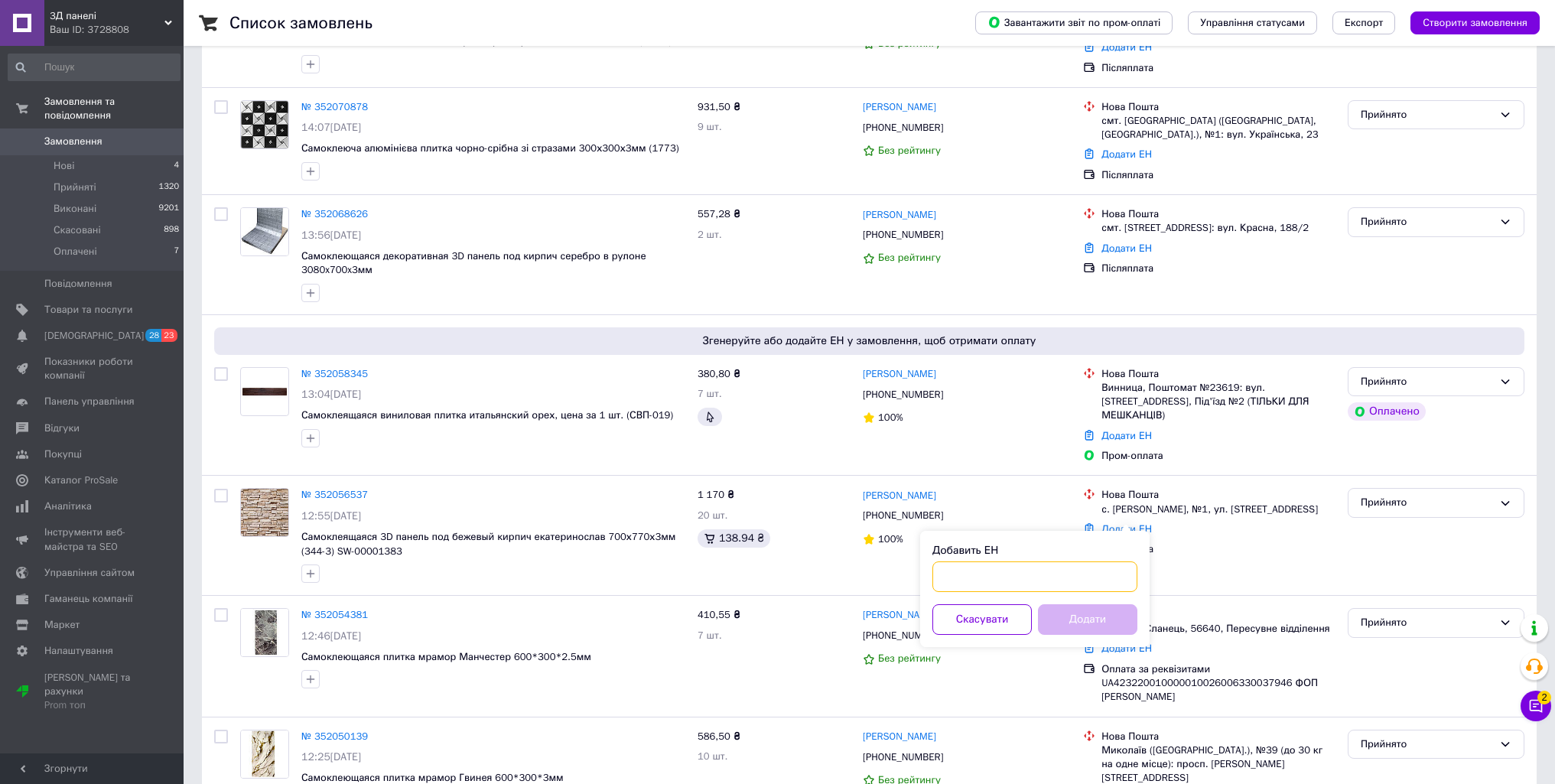 click on "Добавить ЕН" at bounding box center (1035, 577) 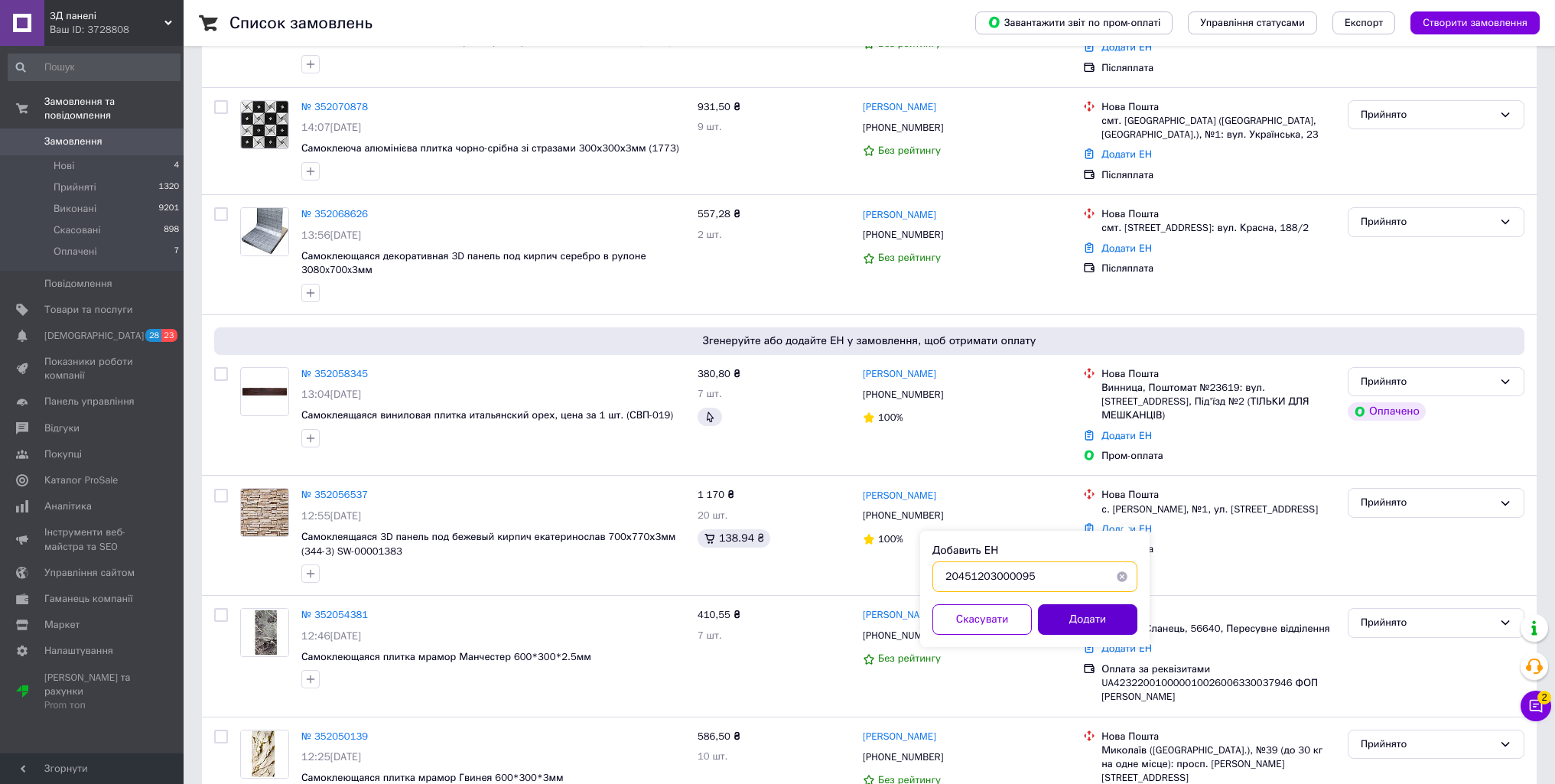 type on "20451203000095" 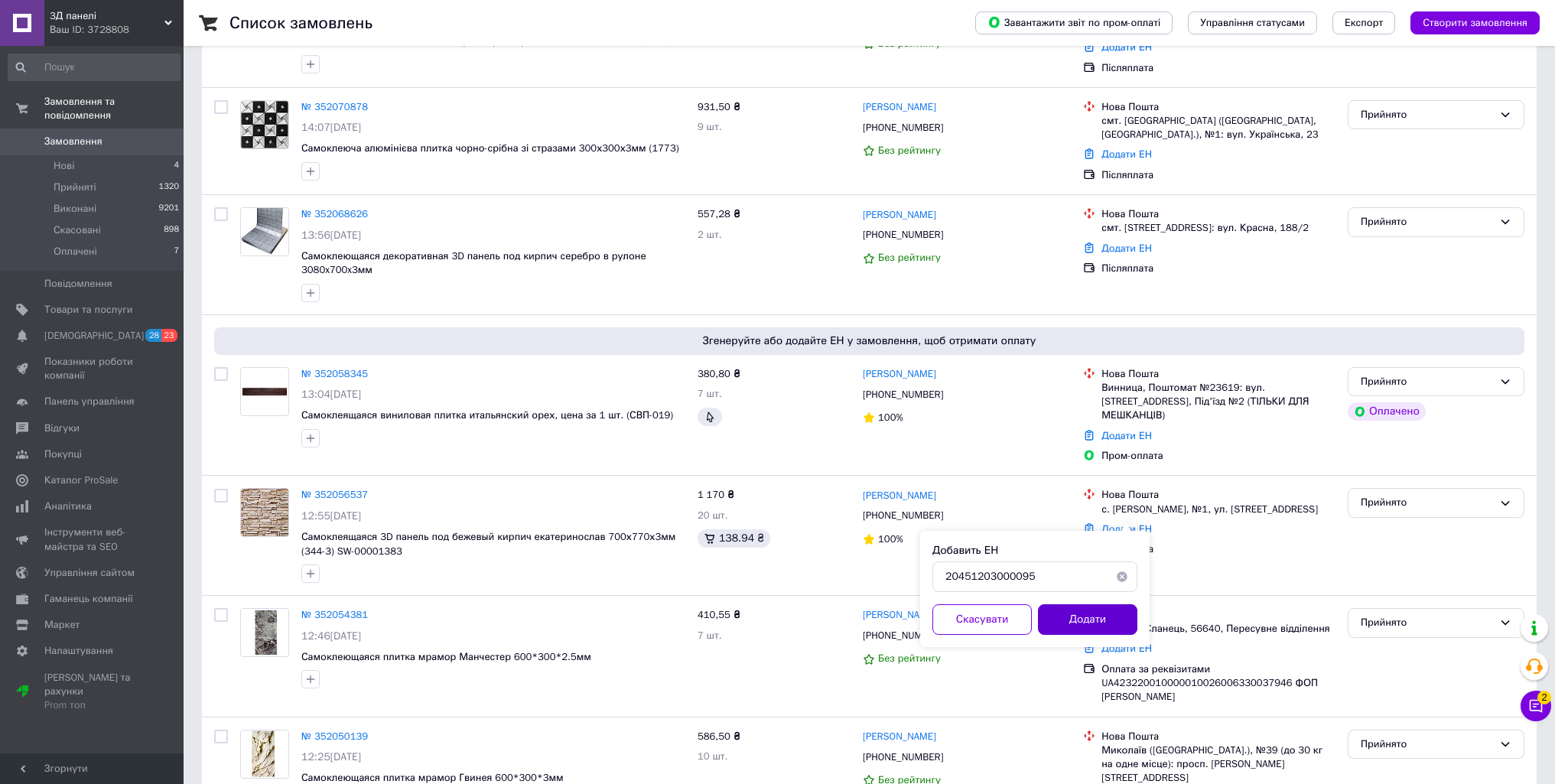 click on "Додати" at bounding box center (1088, 620) 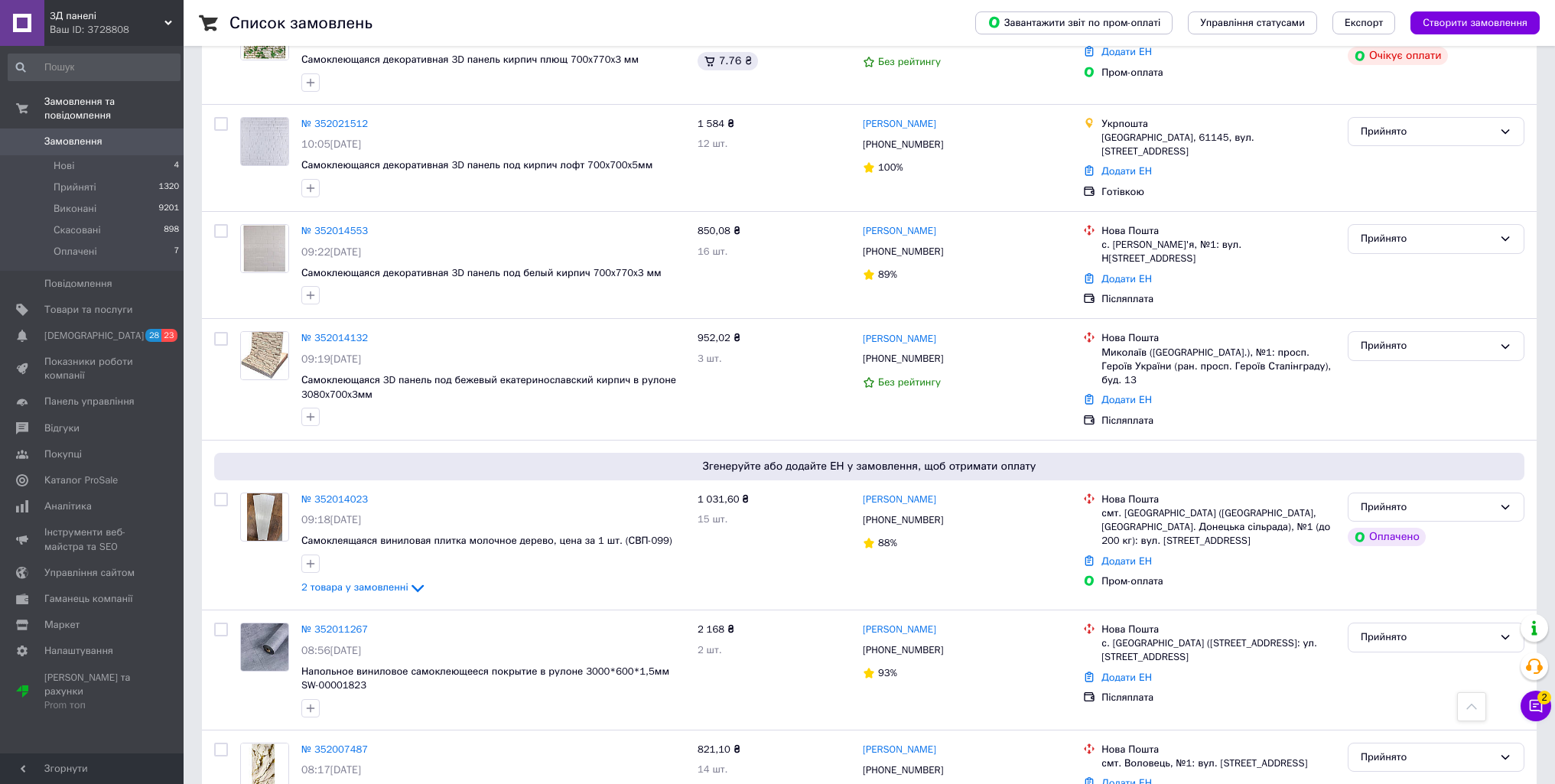 scroll, scrollTop: 2524, scrollLeft: 0, axis: vertical 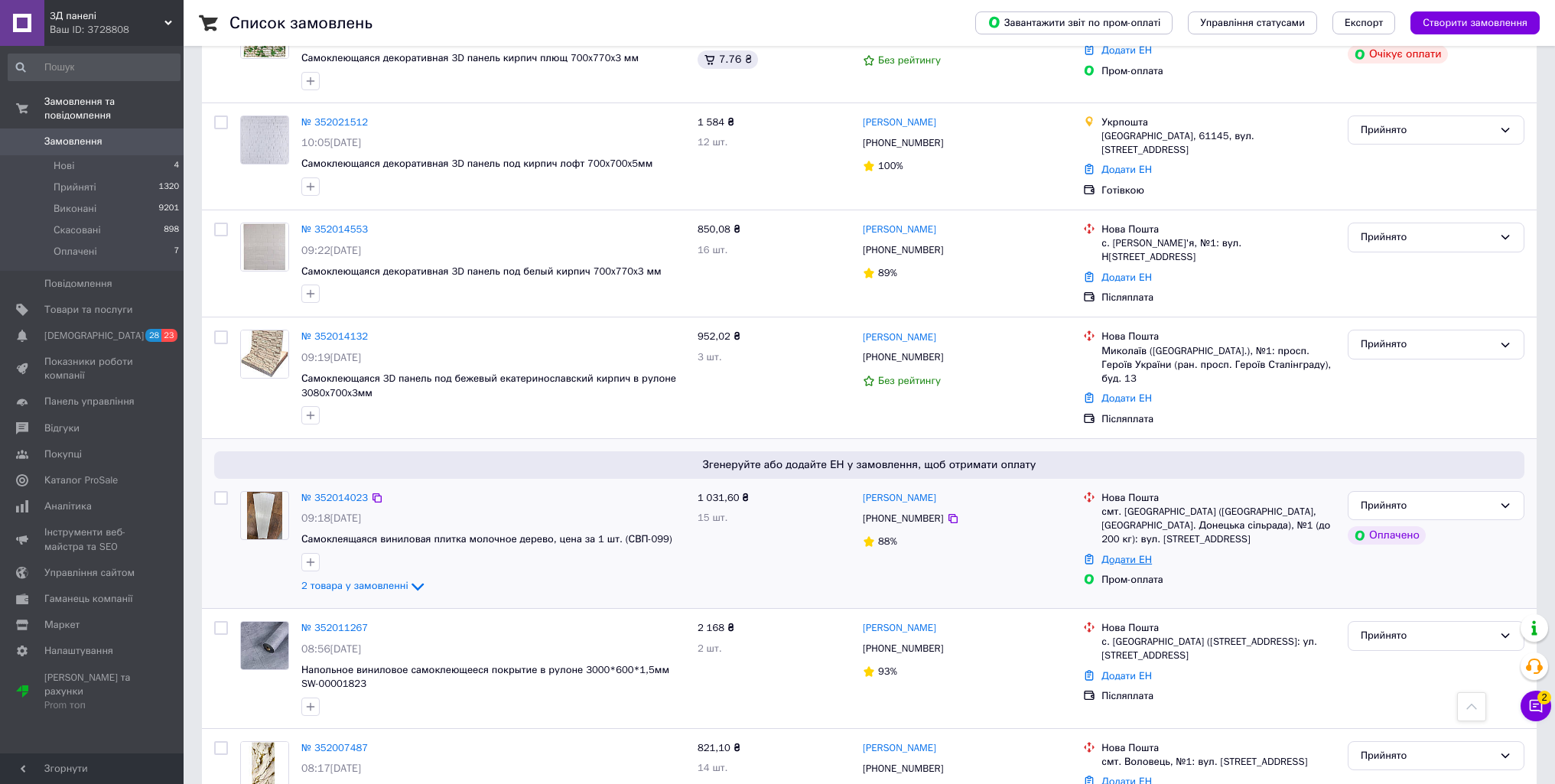 click on "Додати ЕН" at bounding box center [1127, 559] 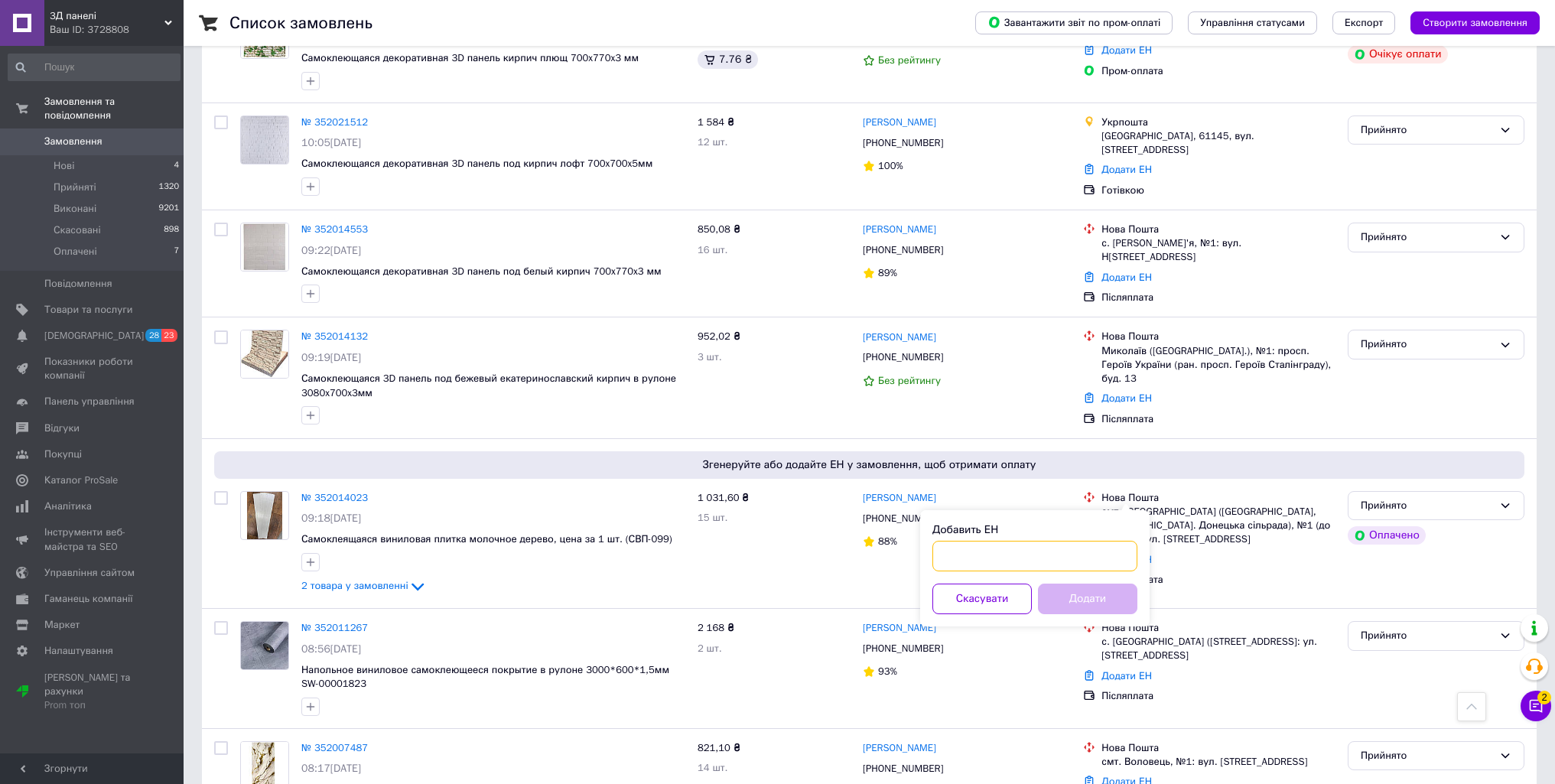 click on "Добавить ЕН" at bounding box center (1035, 556) 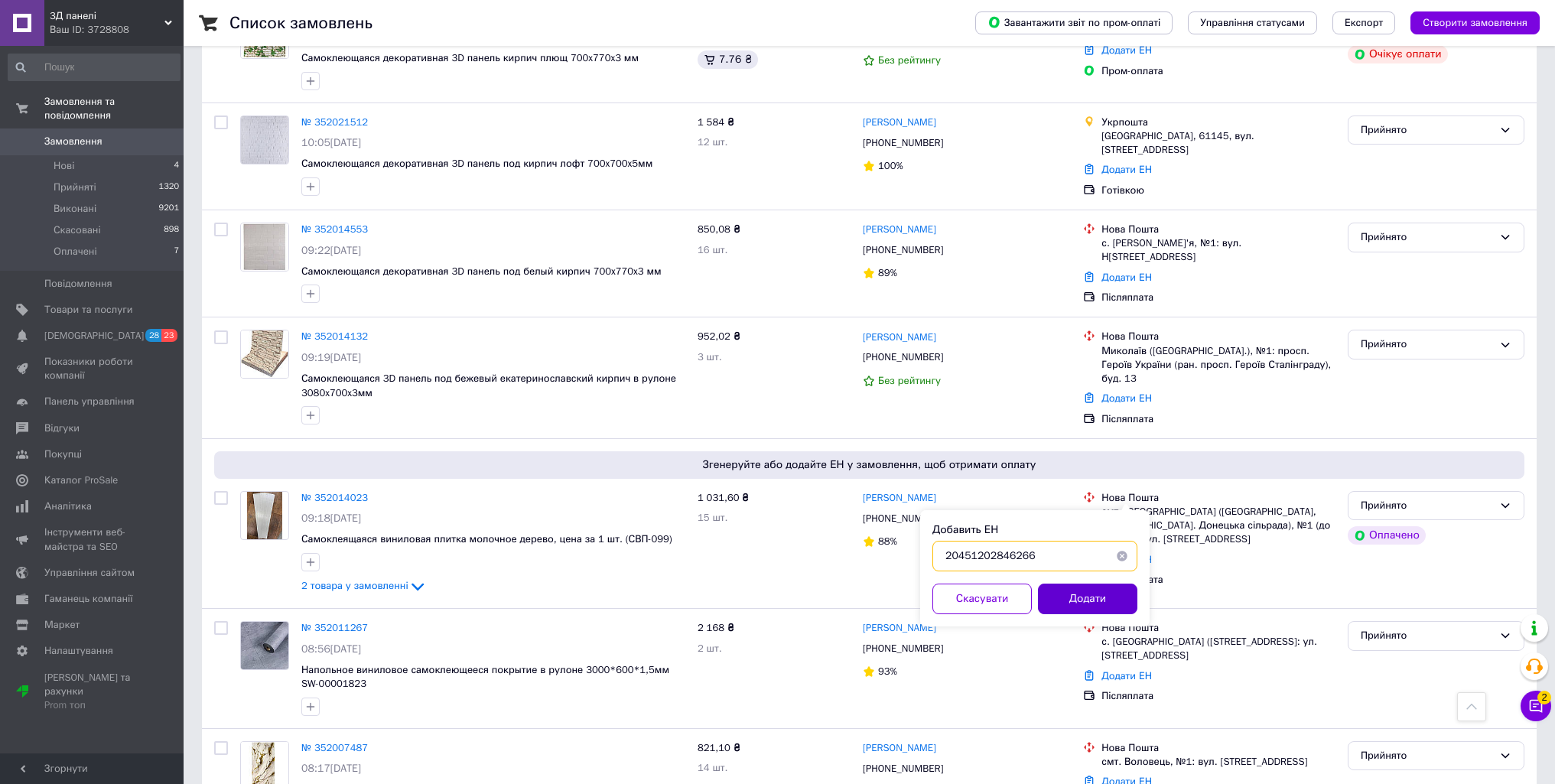 type on "20451202846266" 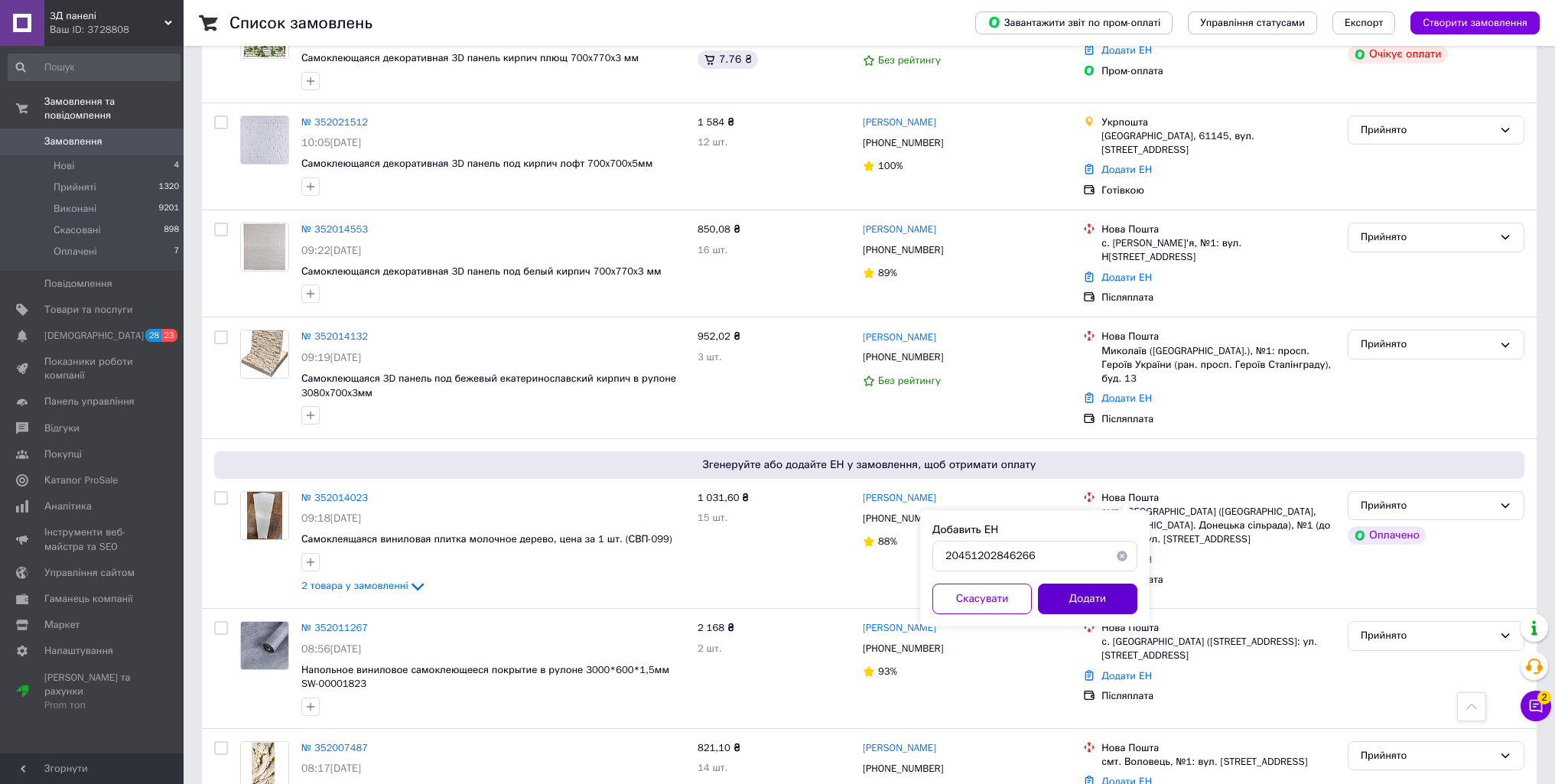 click on "Додати" at bounding box center [1088, 599] 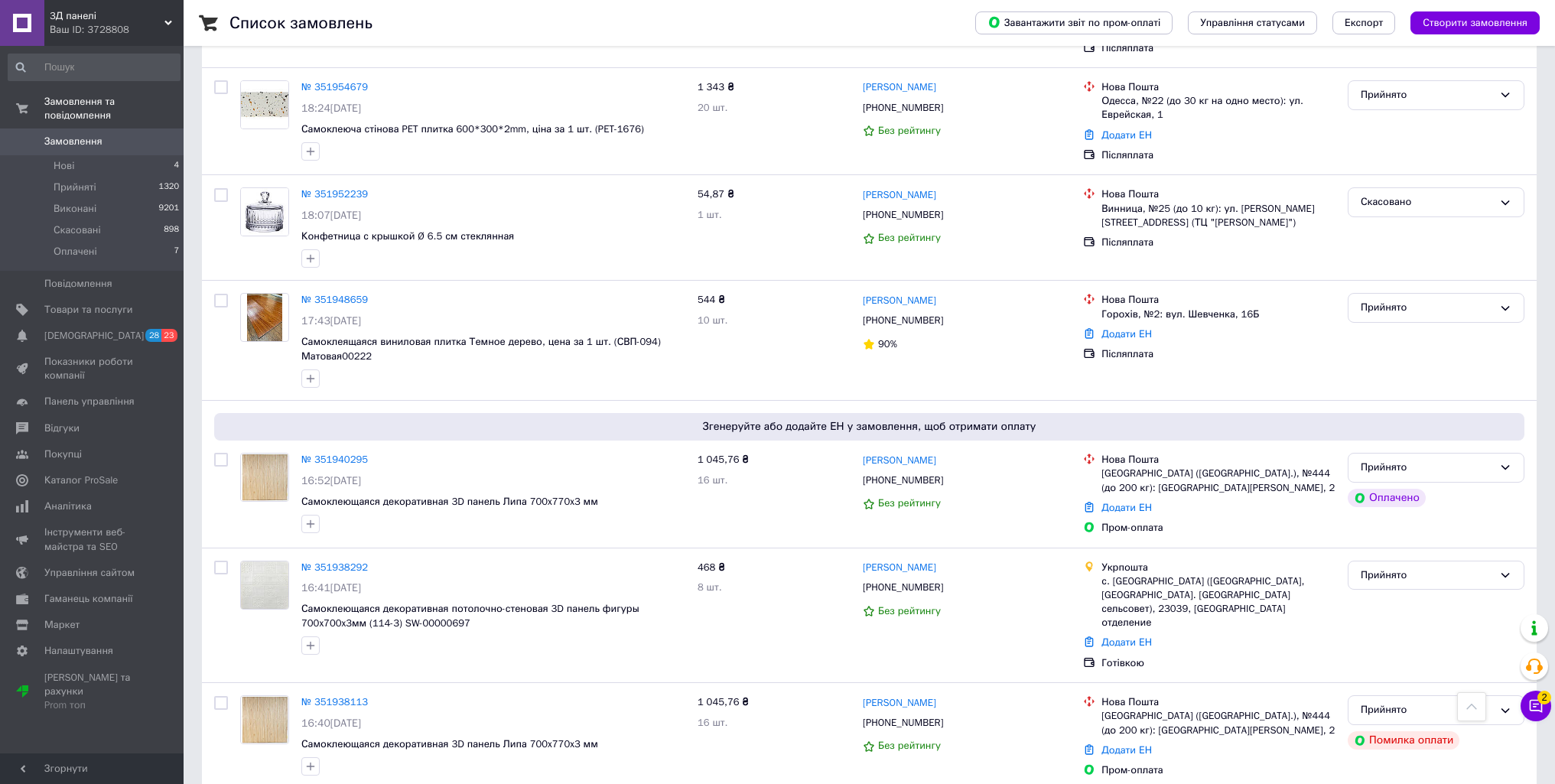 scroll, scrollTop: 4513, scrollLeft: 0, axis: vertical 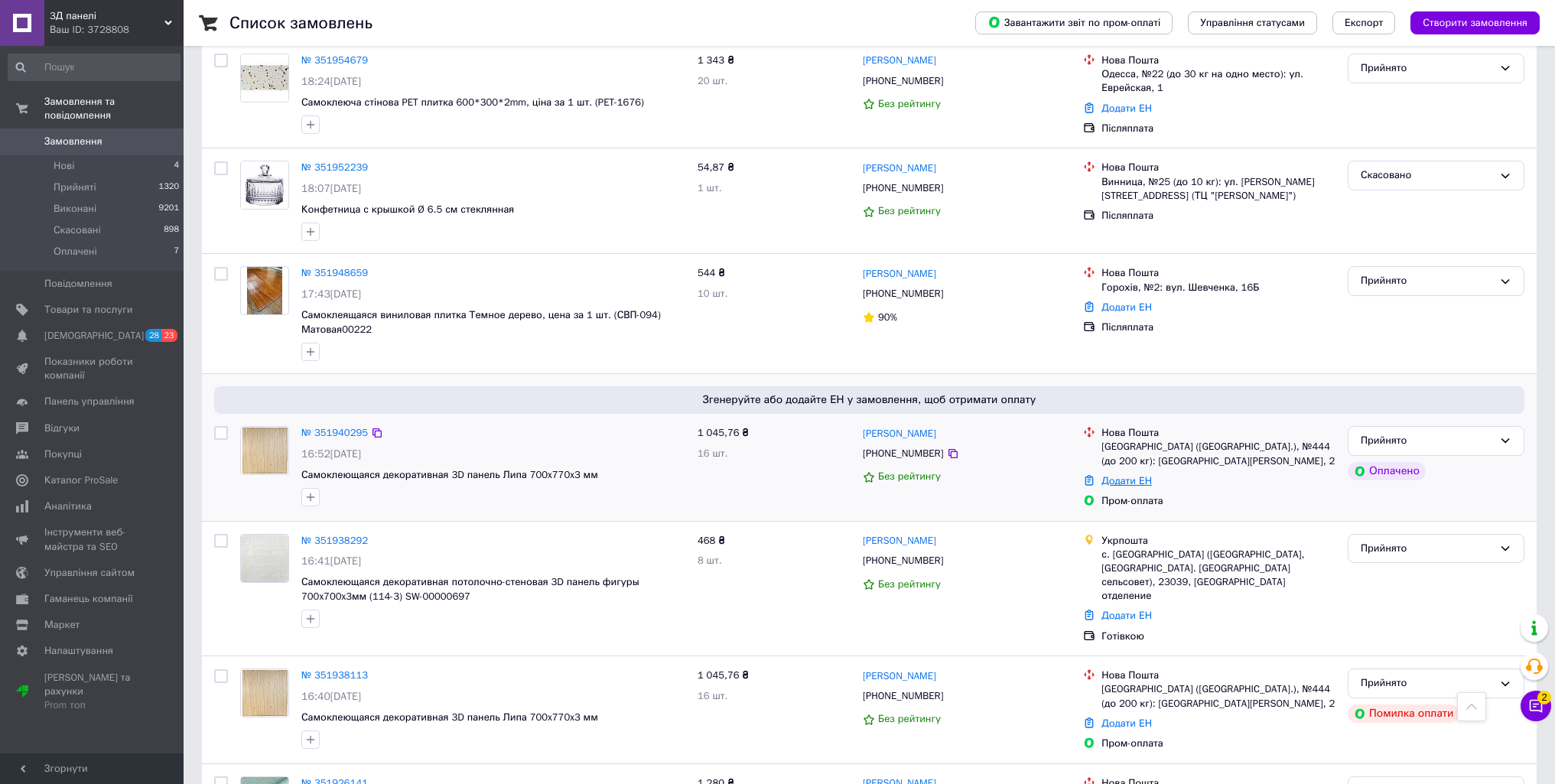 drag, startPoint x: 1132, startPoint y: 402, endPoint x: 1104, endPoint y: 407, distance: 28.44293 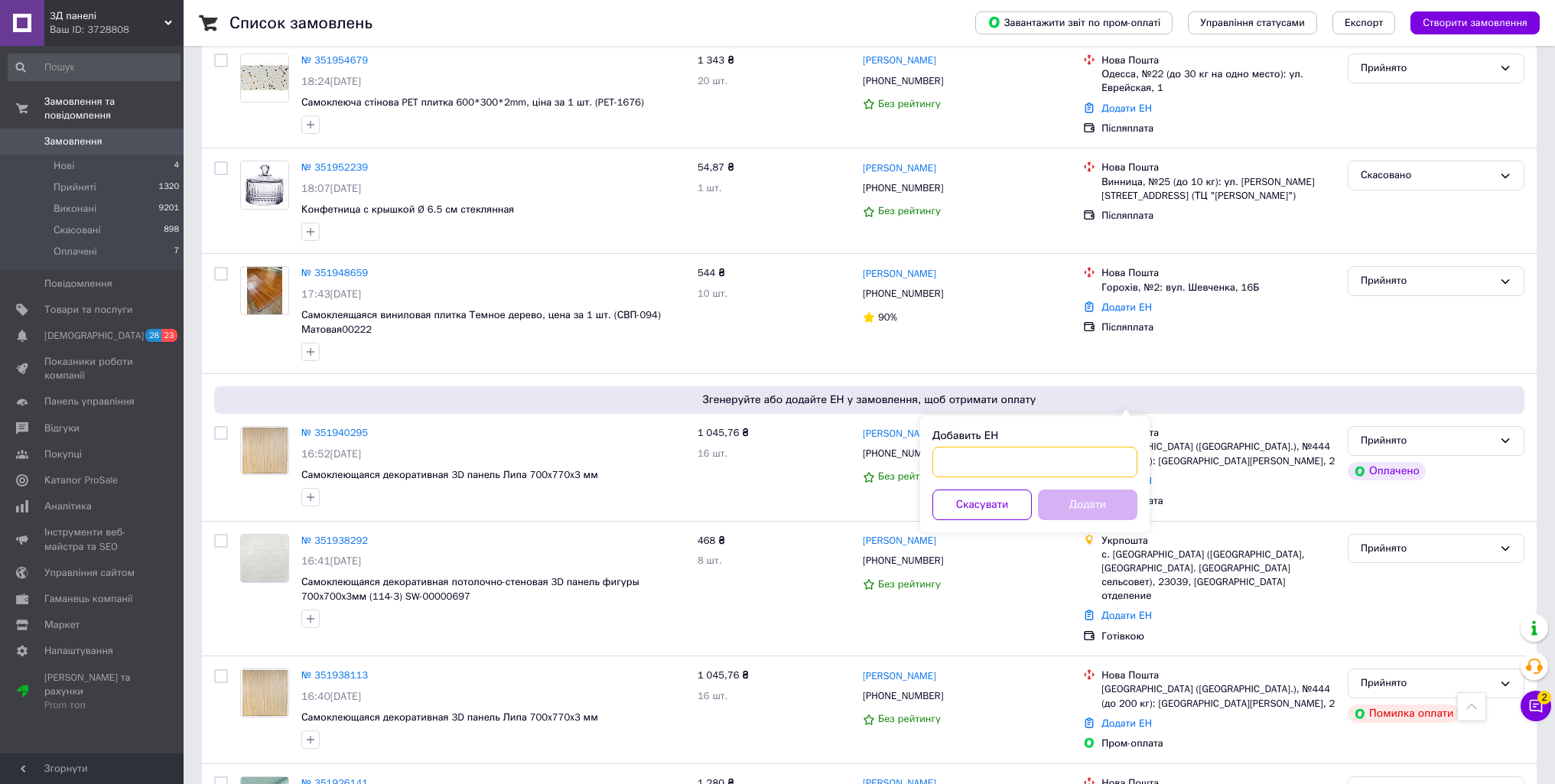 click on "Добавить ЕН" at bounding box center [1035, 462] 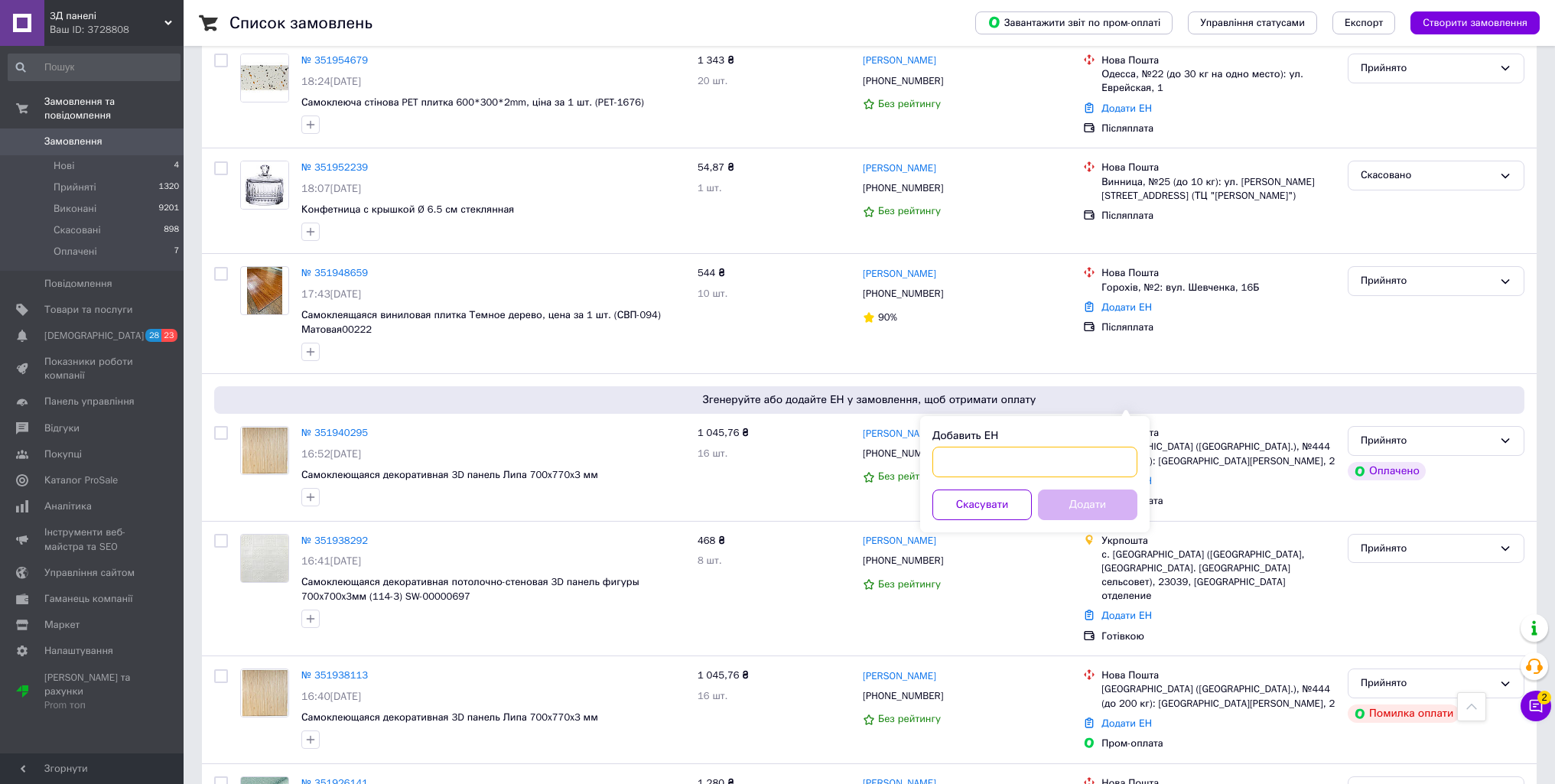 paste on "20451202651256" 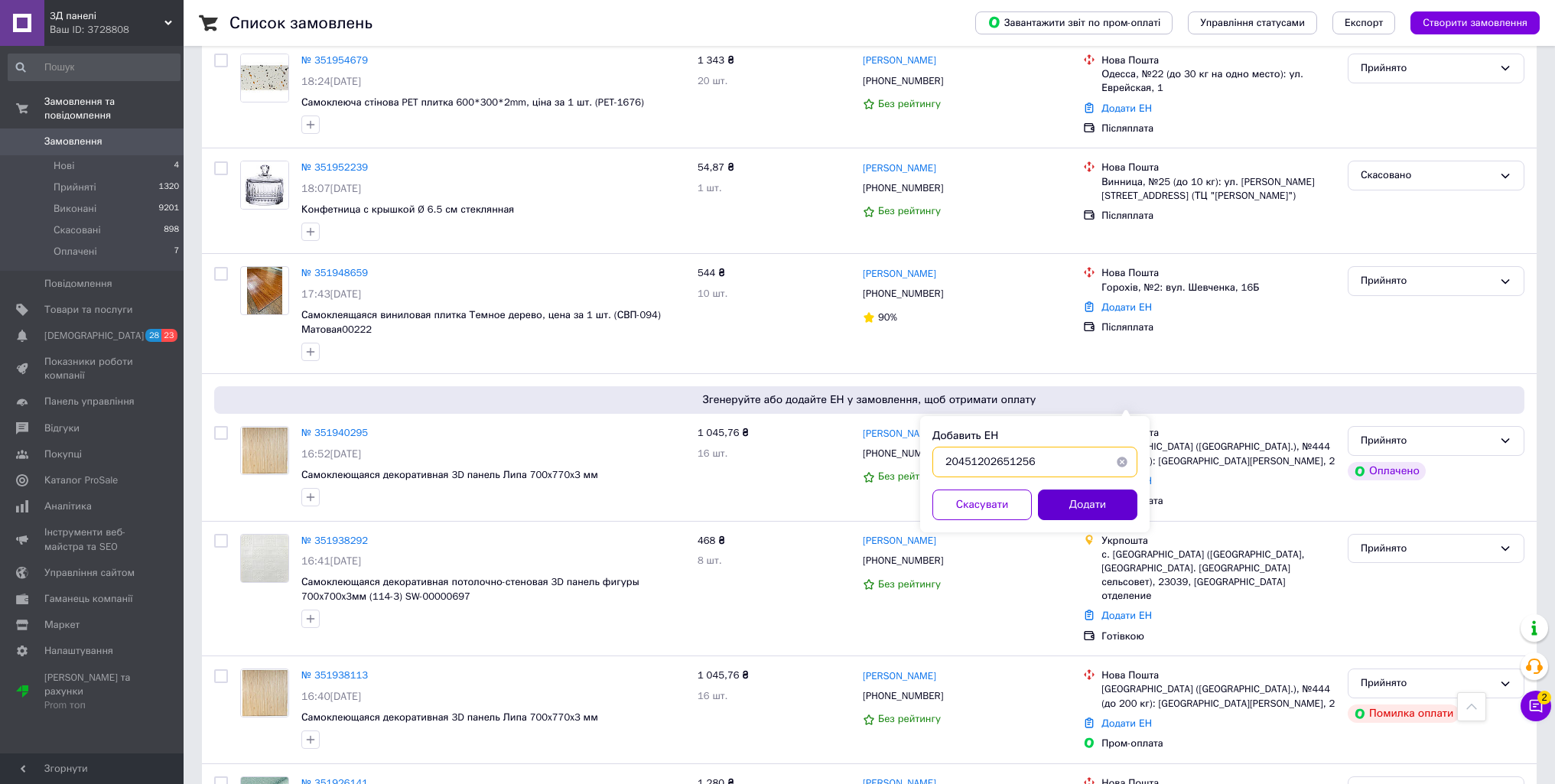 type on "20451202651256" 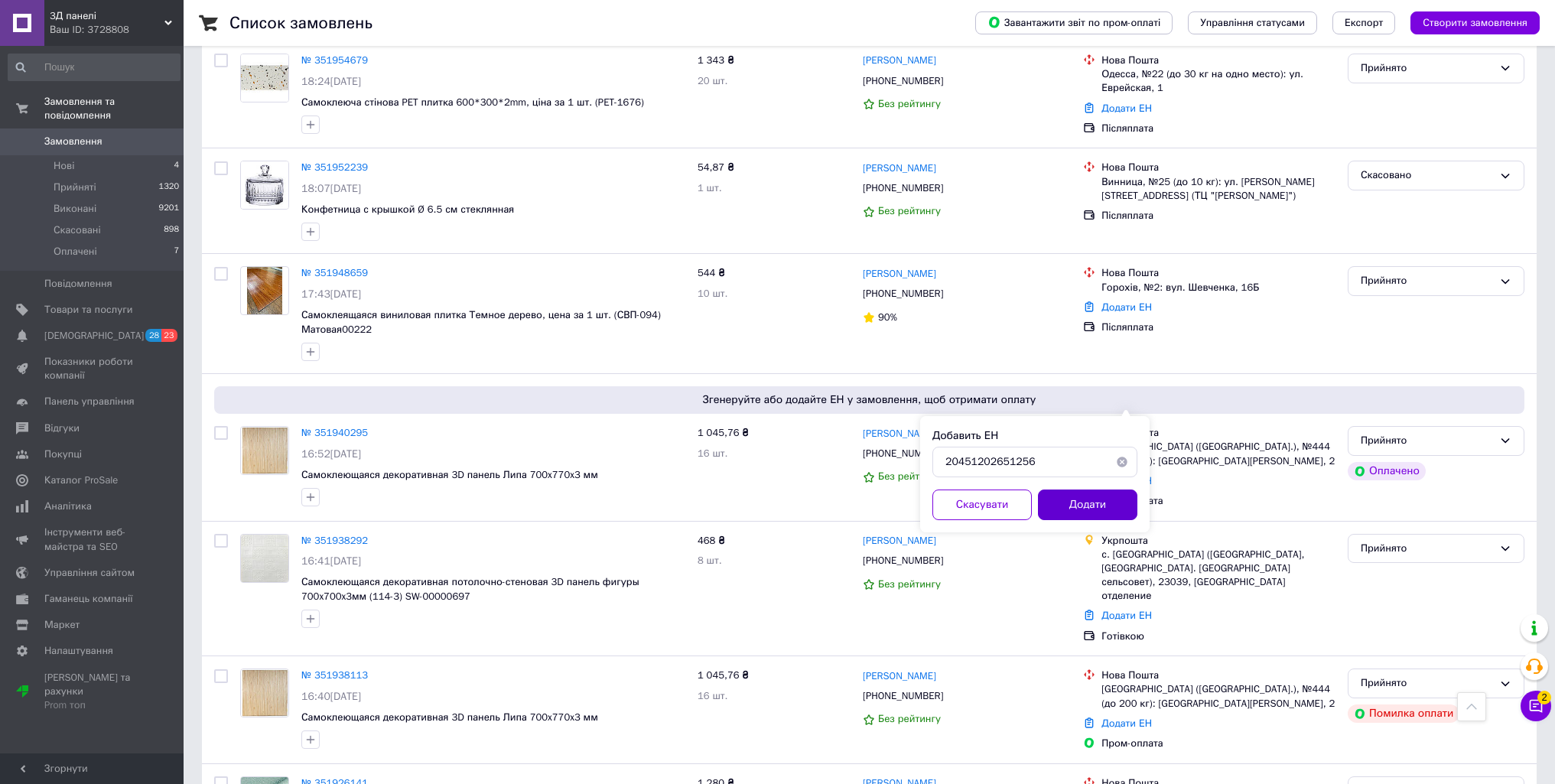 click on "Додати" at bounding box center (1088, 505) 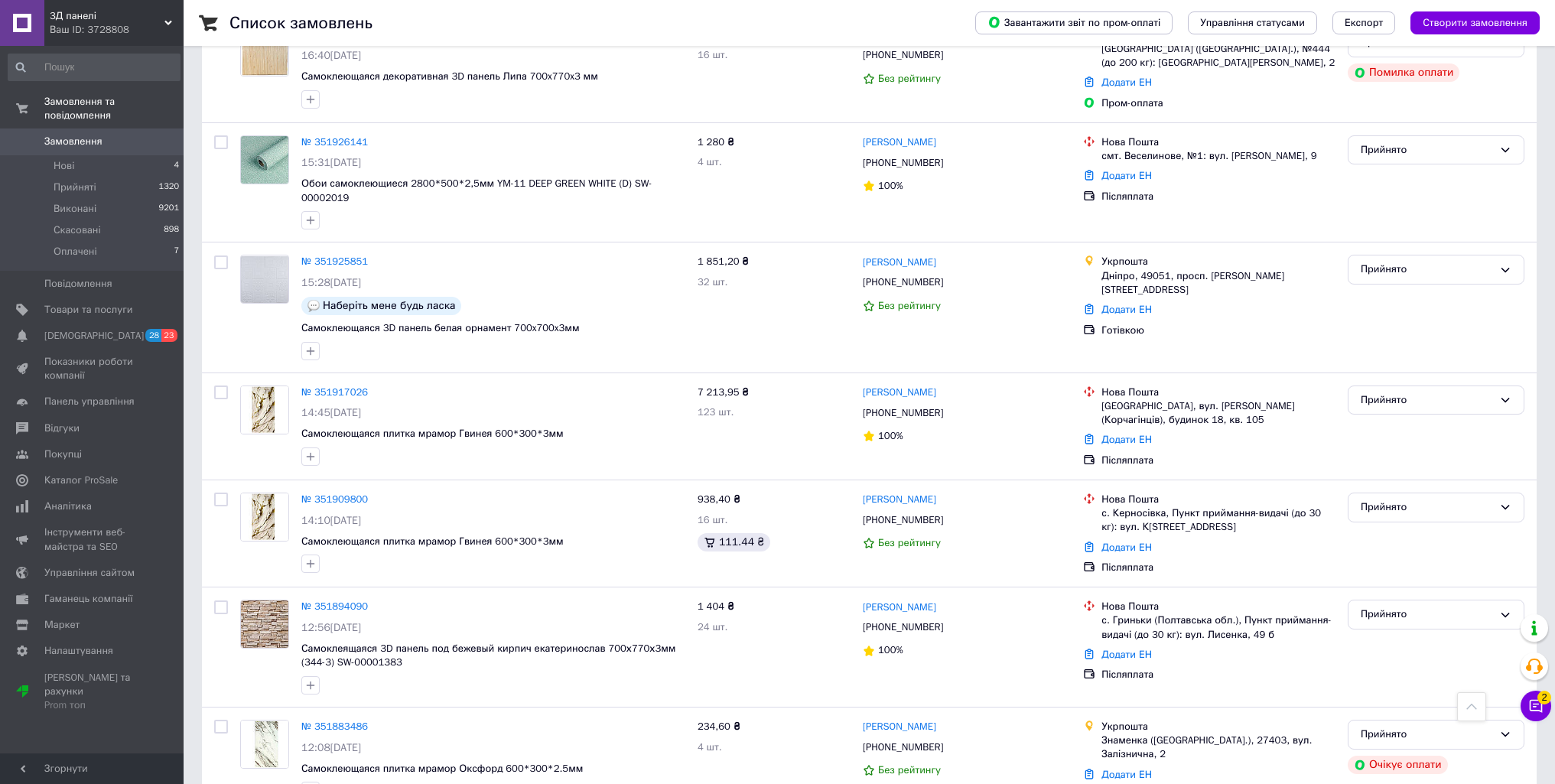 scroll, scrollTop: 5278, scrollLeft: 0, axis: vertical 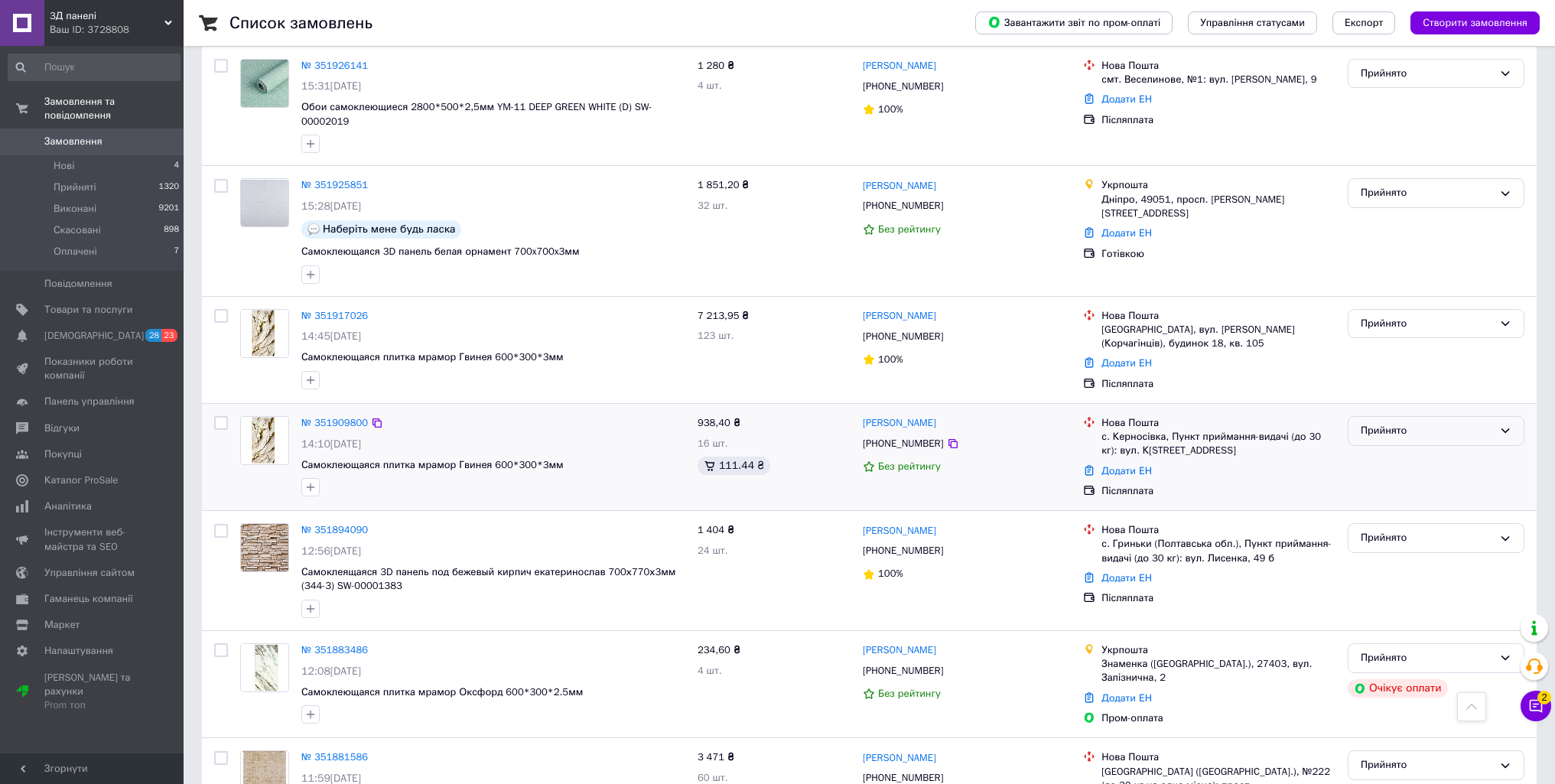 click on "Прийнято" at bounding box center (1427, 431) 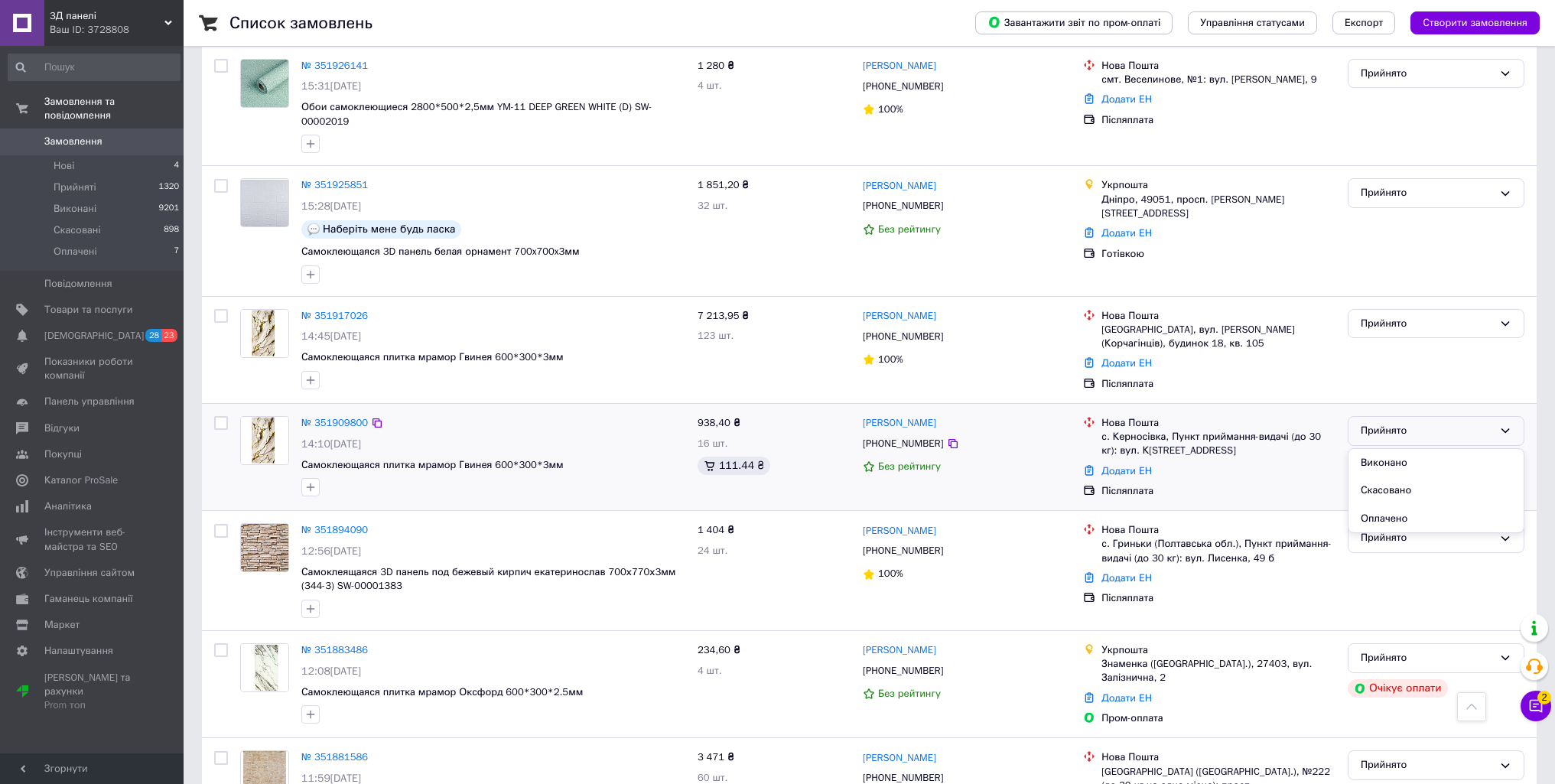 drag, startPoint x: 1399, startPoint y: 363, endPoint x: 1222, endPoint y: 388, distance: 178.75682 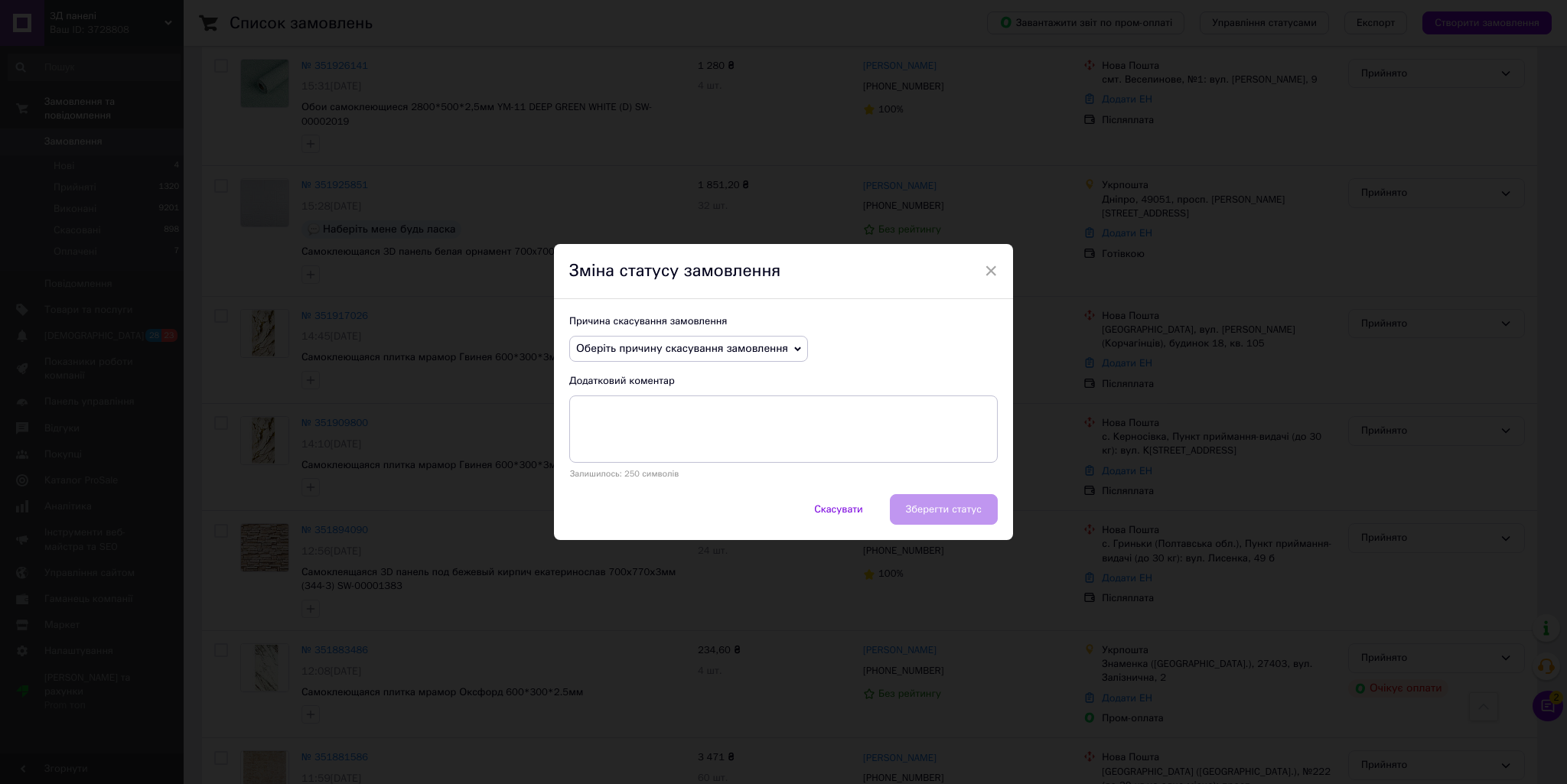 click on "Оберіть причину скасування замовлення" at bounding box center (689, 349) 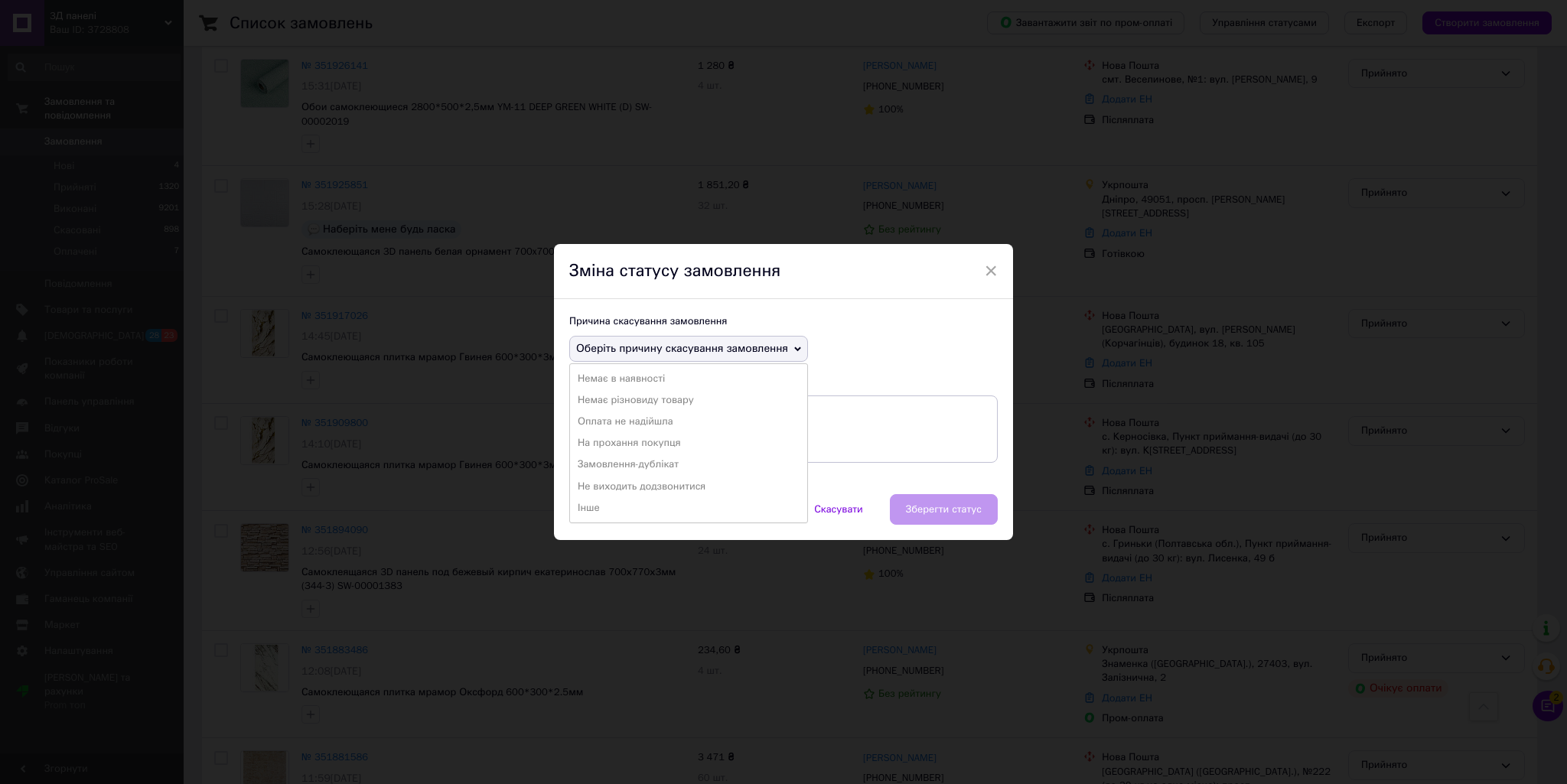 drag, startPoint x: 706, startPoint y: 438, endPoint x: 855, endPoint y: 489, distance: 157.48651 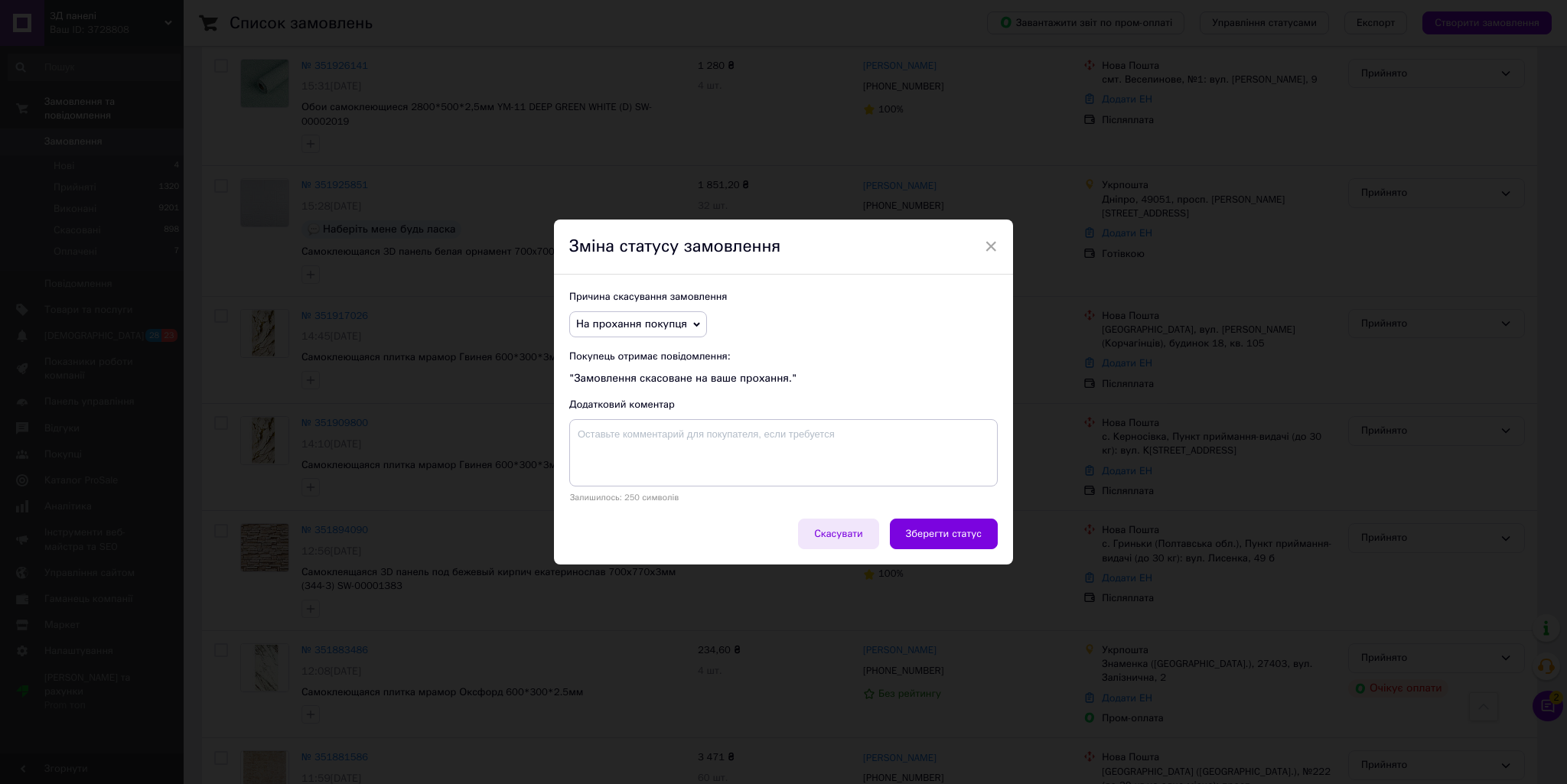 drag, startPoint x: 926, startPoint y: 531, endPoint x: 869, endPoint y: 519, distance: 58.24946 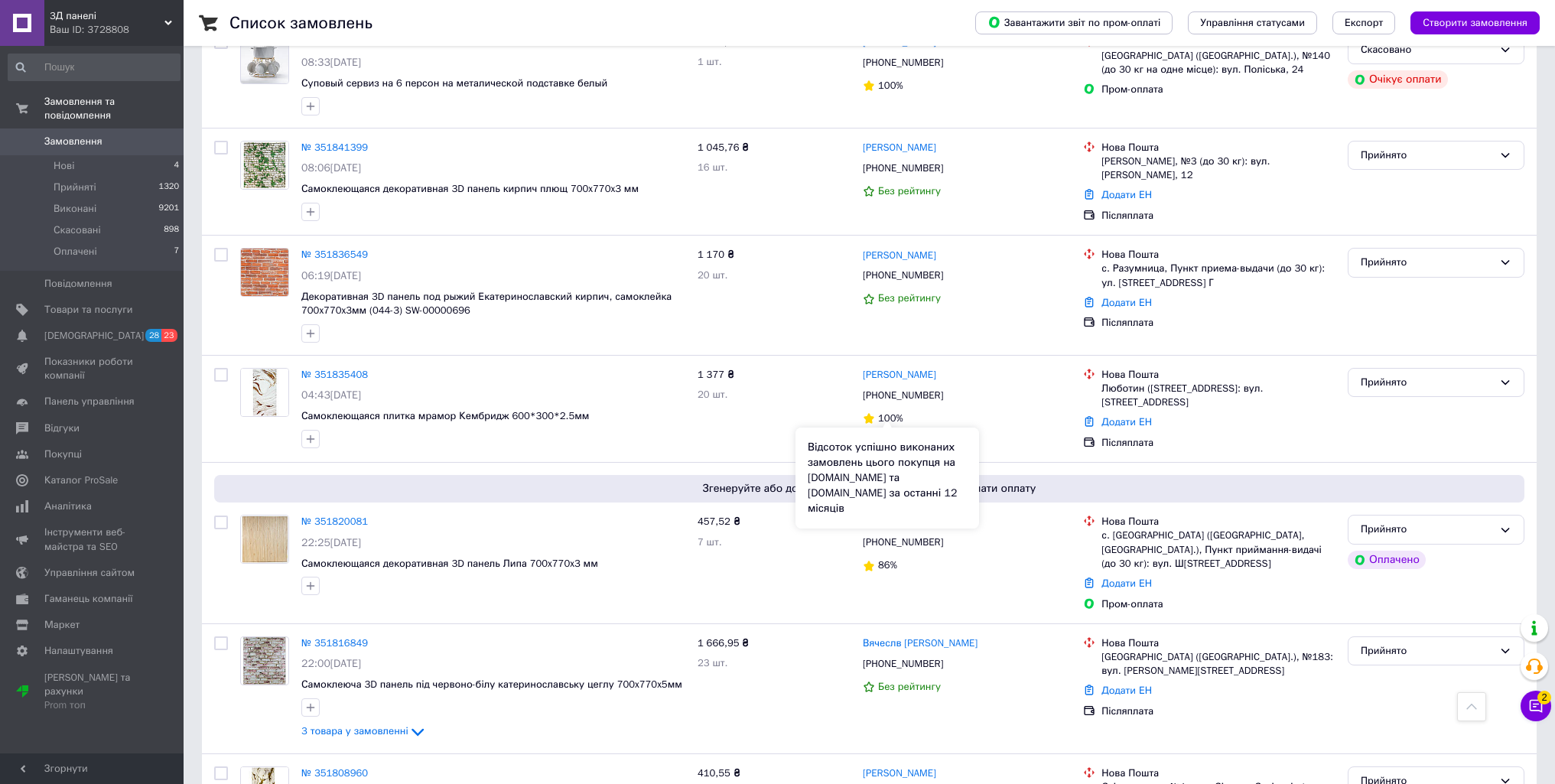 scroll, scrollTop: 6731, scrollLeft: 0, axis: vertical 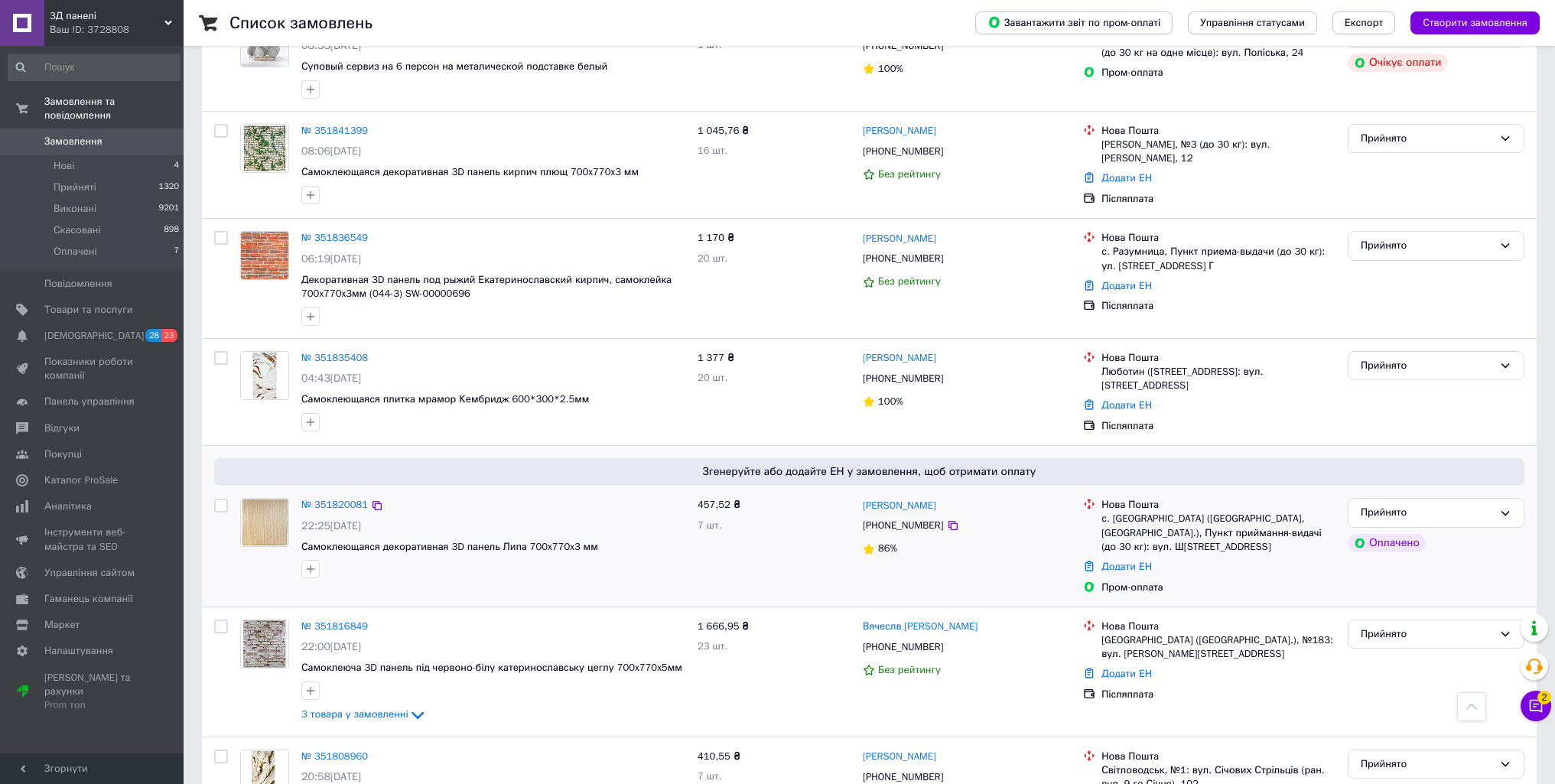 drag, startPoint x: 1147, startPoint y: 409, endPoint x: 1118, endPoint y: 420, distance: 31.016125 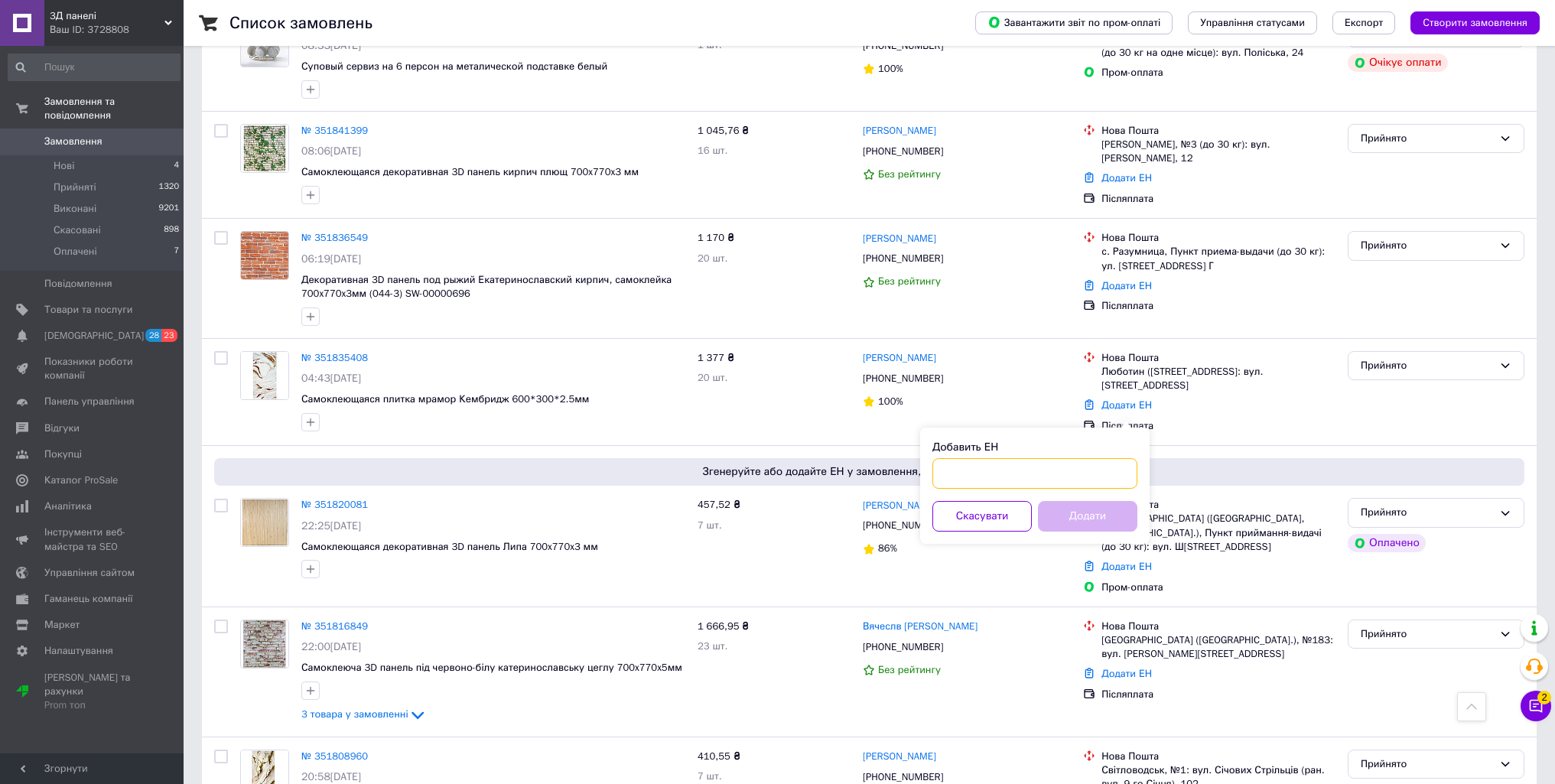 click on "Добавить ЕН" at bounding box center [1035, 473] 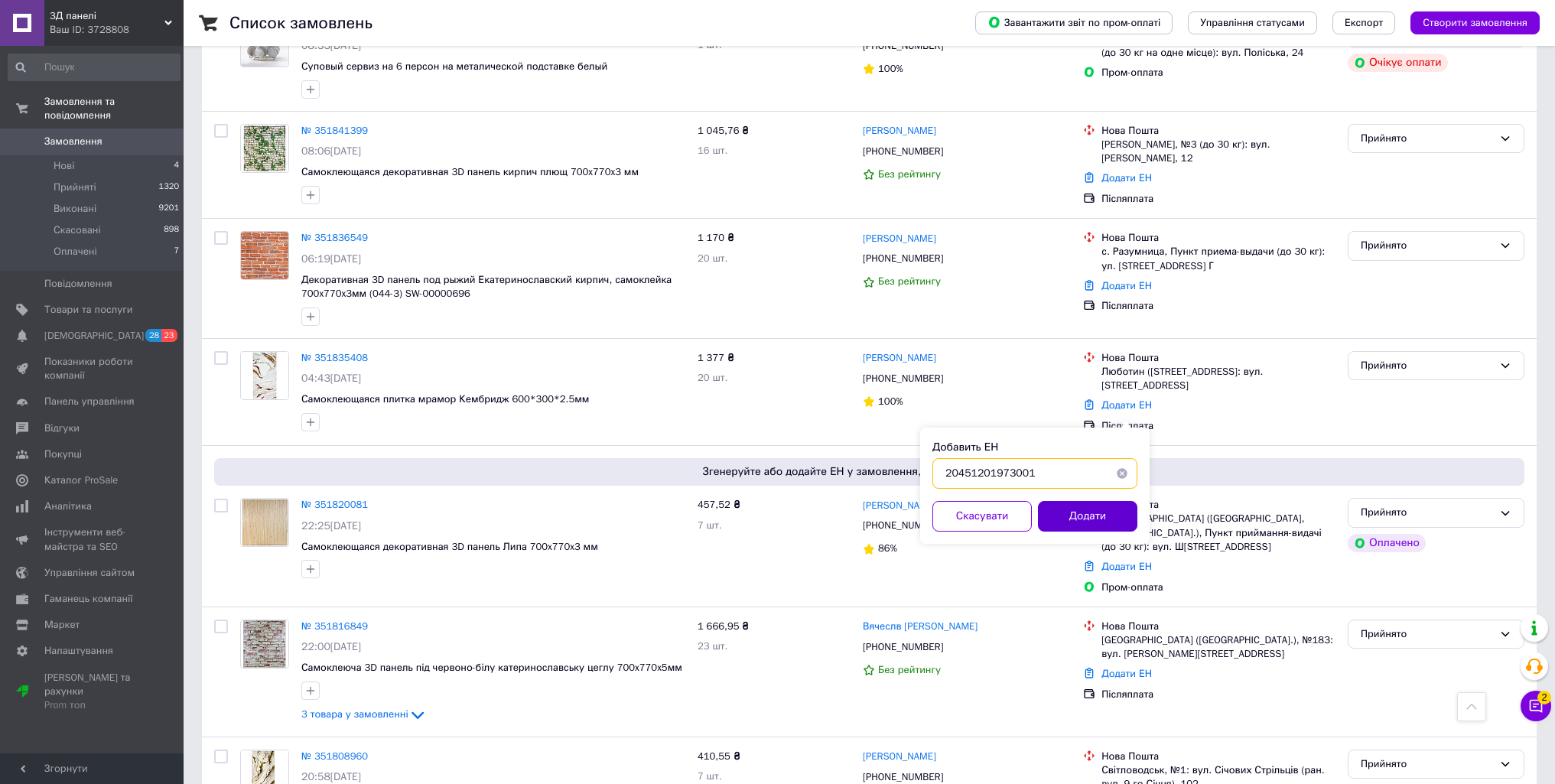 type on "20451201973001" 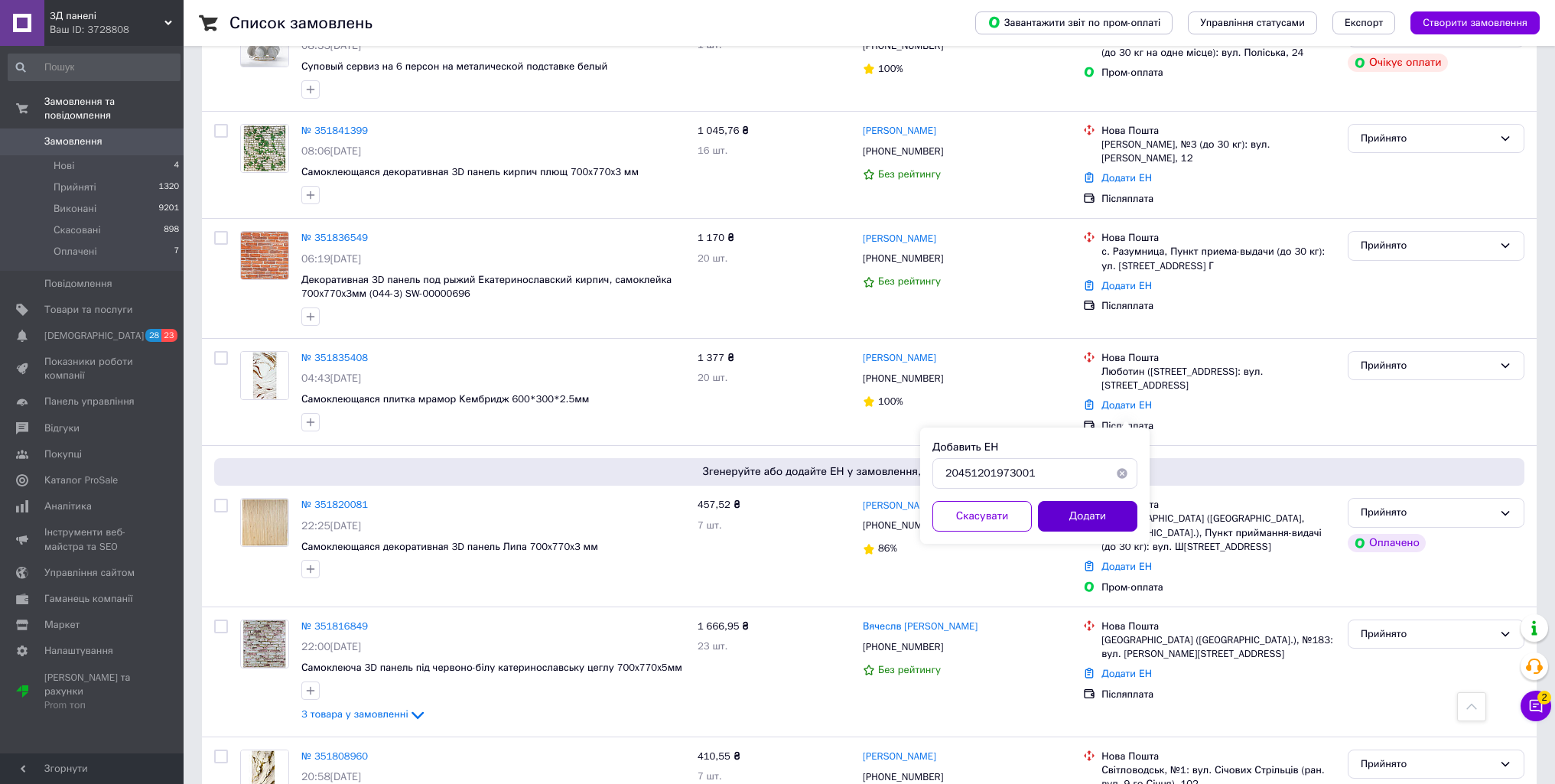 click on "Додати" at bounding box center [1088, 516] 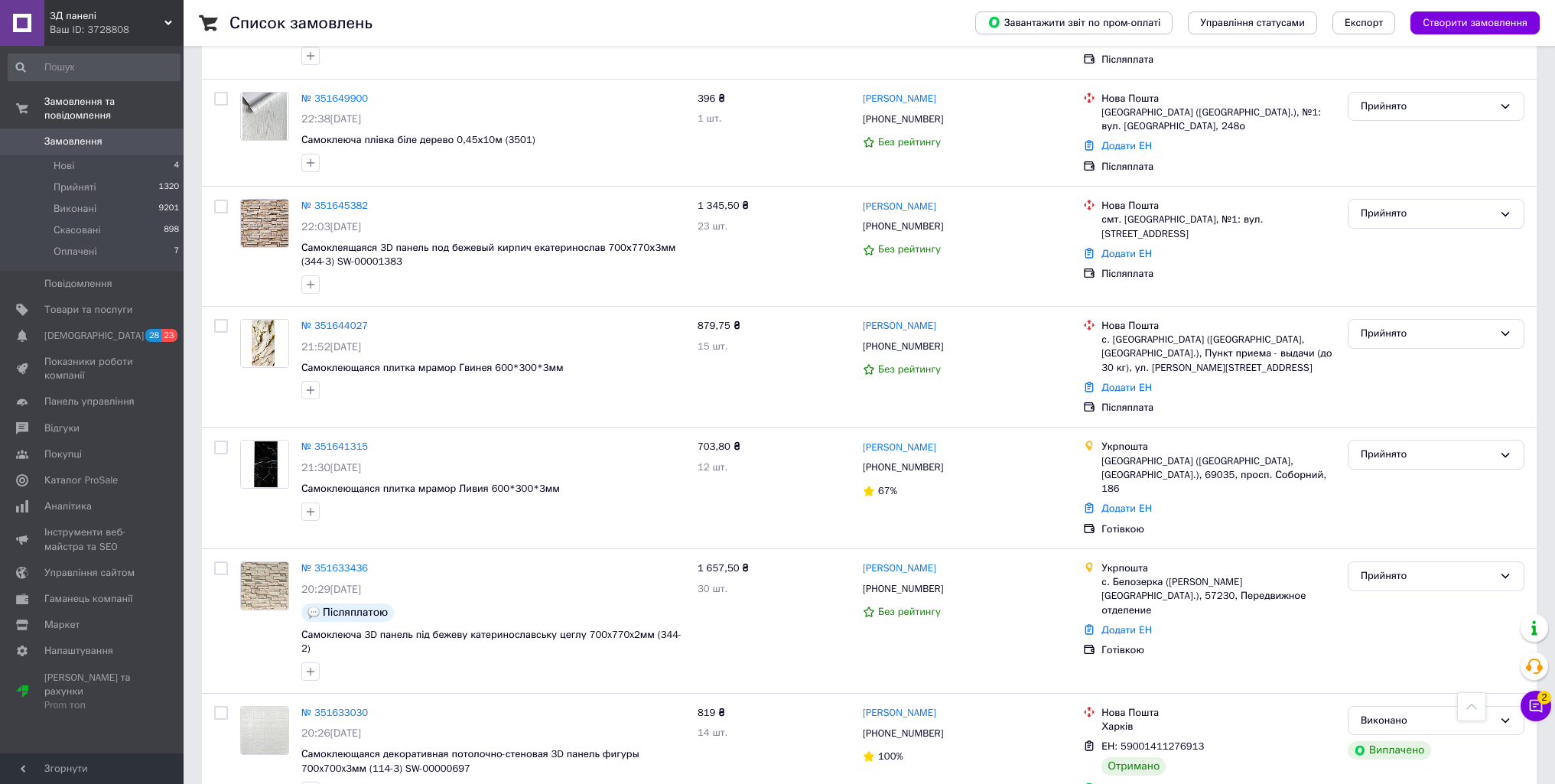 scroll, scrollTop: 11315, scrollLeft: 0, axis: vertical 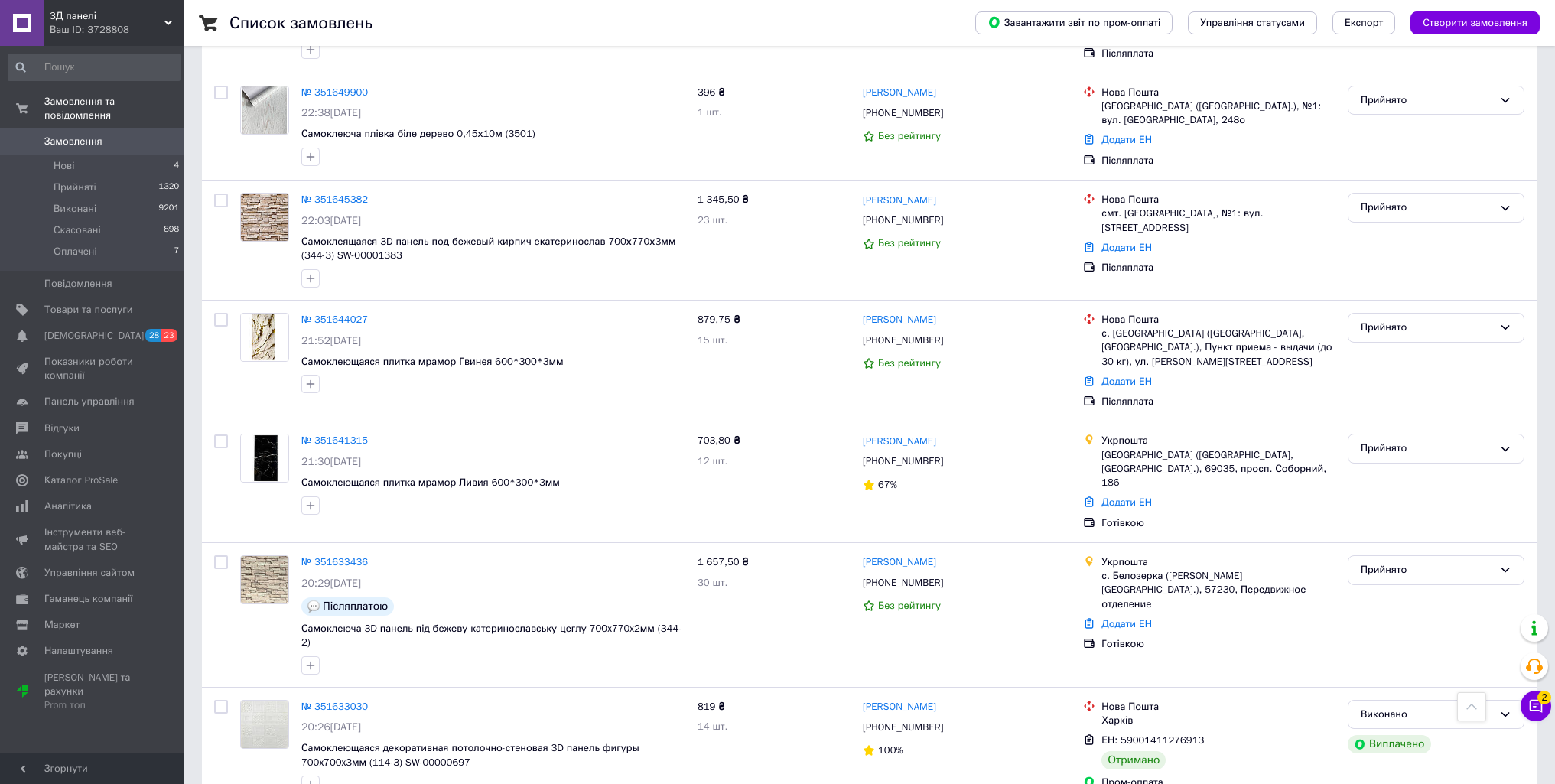 drag, startPoint x: 363, startPoint y: 753, endPoint x: 412, endPoint y: 704, distance: 69.29646 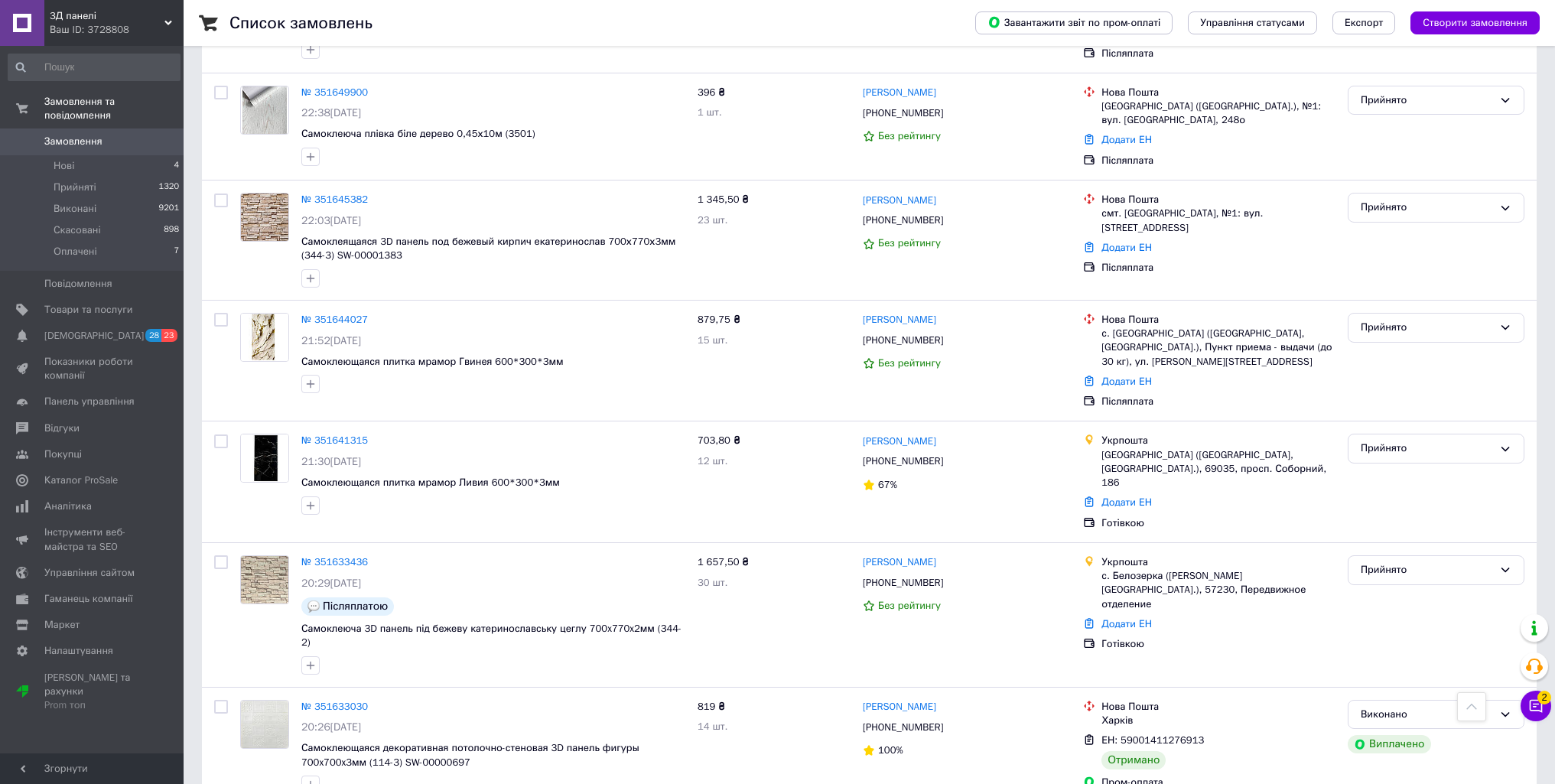 click on "3" at bounding box center [378, 961] 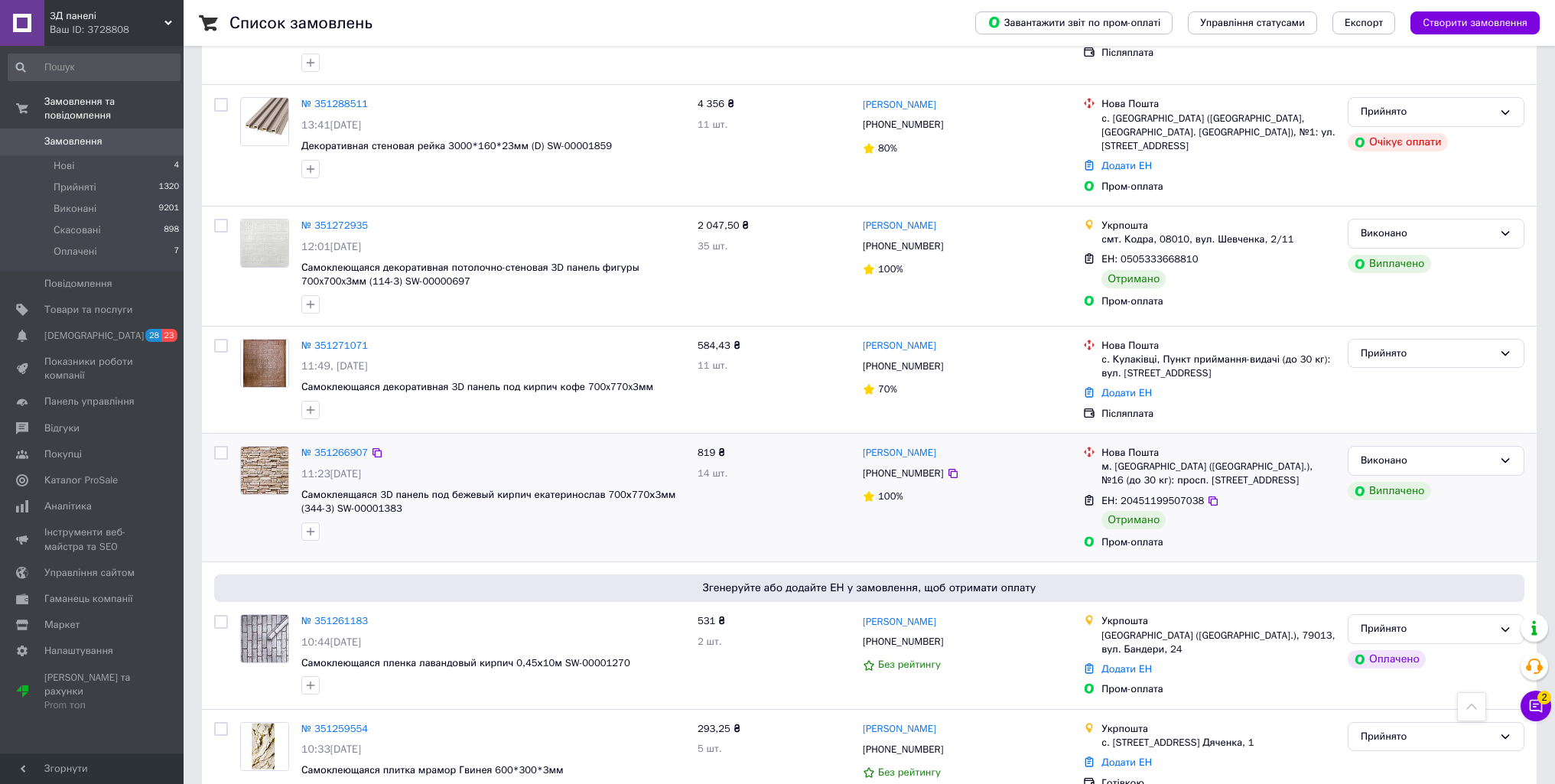 scroll, scrollTop: 8720, scrollLeft: 0, axis: vertical 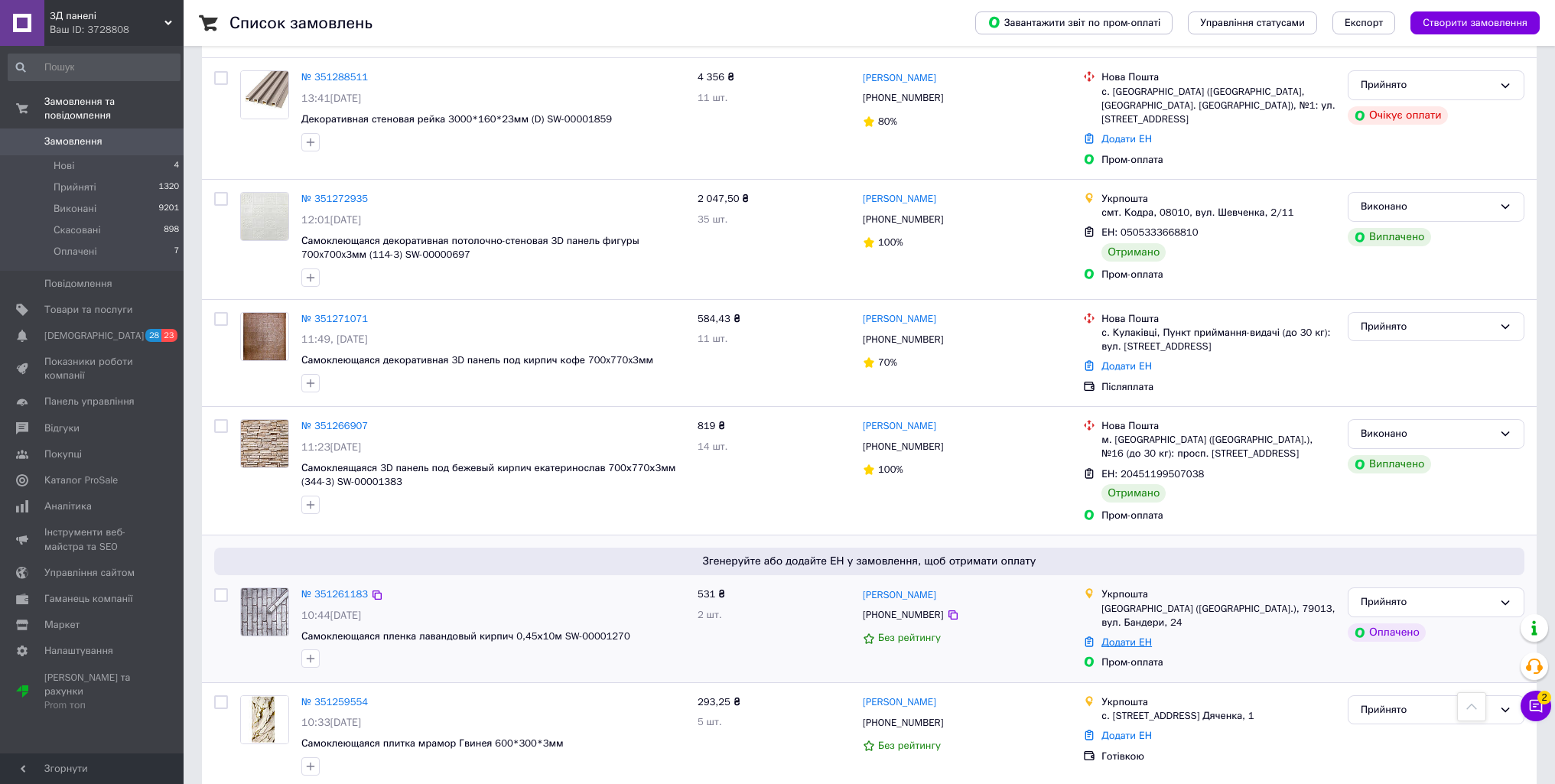 click on "Додати ЕН" at bounding box center [1127, 642] 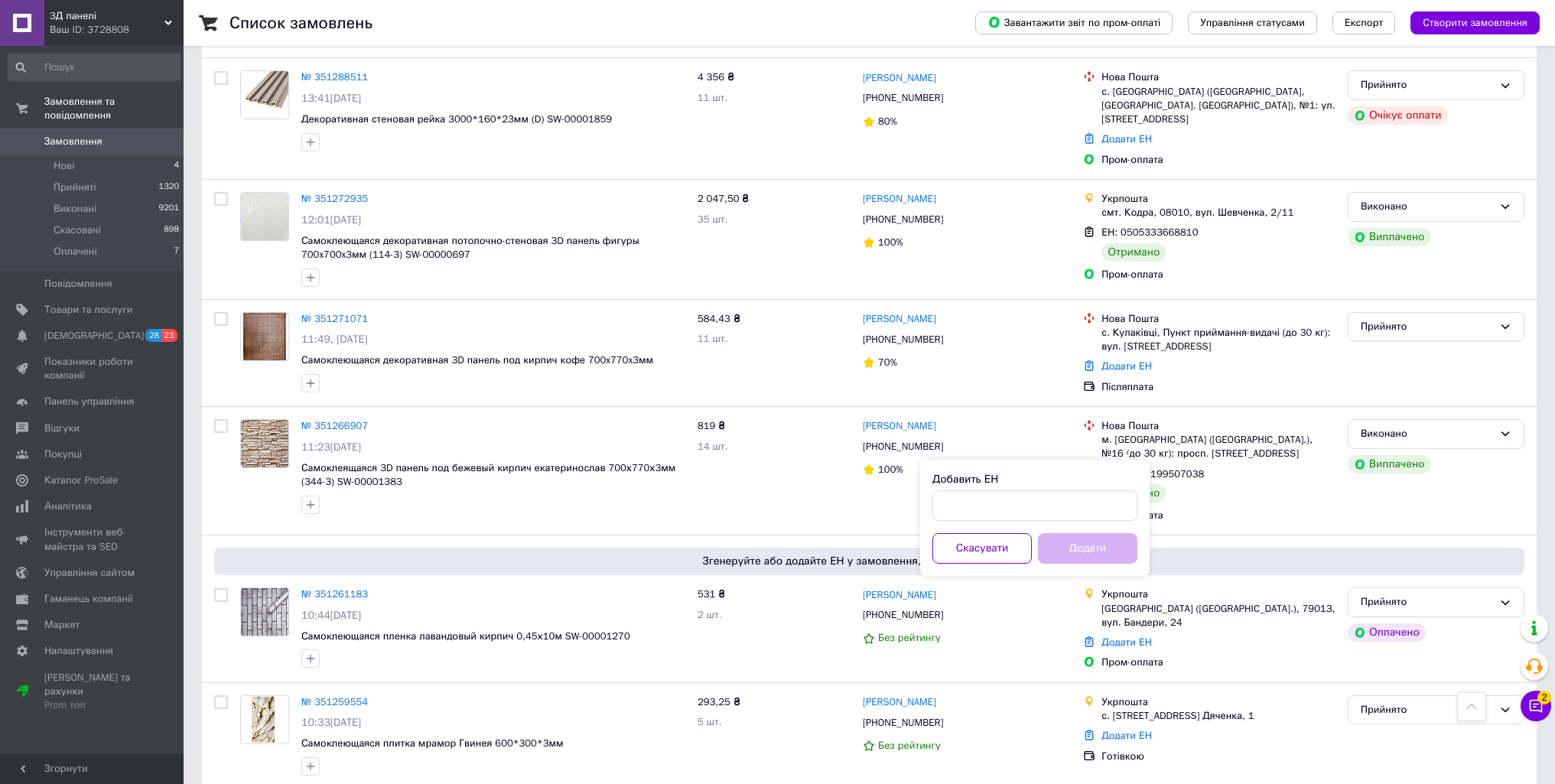 click on "Добавить ЕН" at bounding box center [1035, 480] 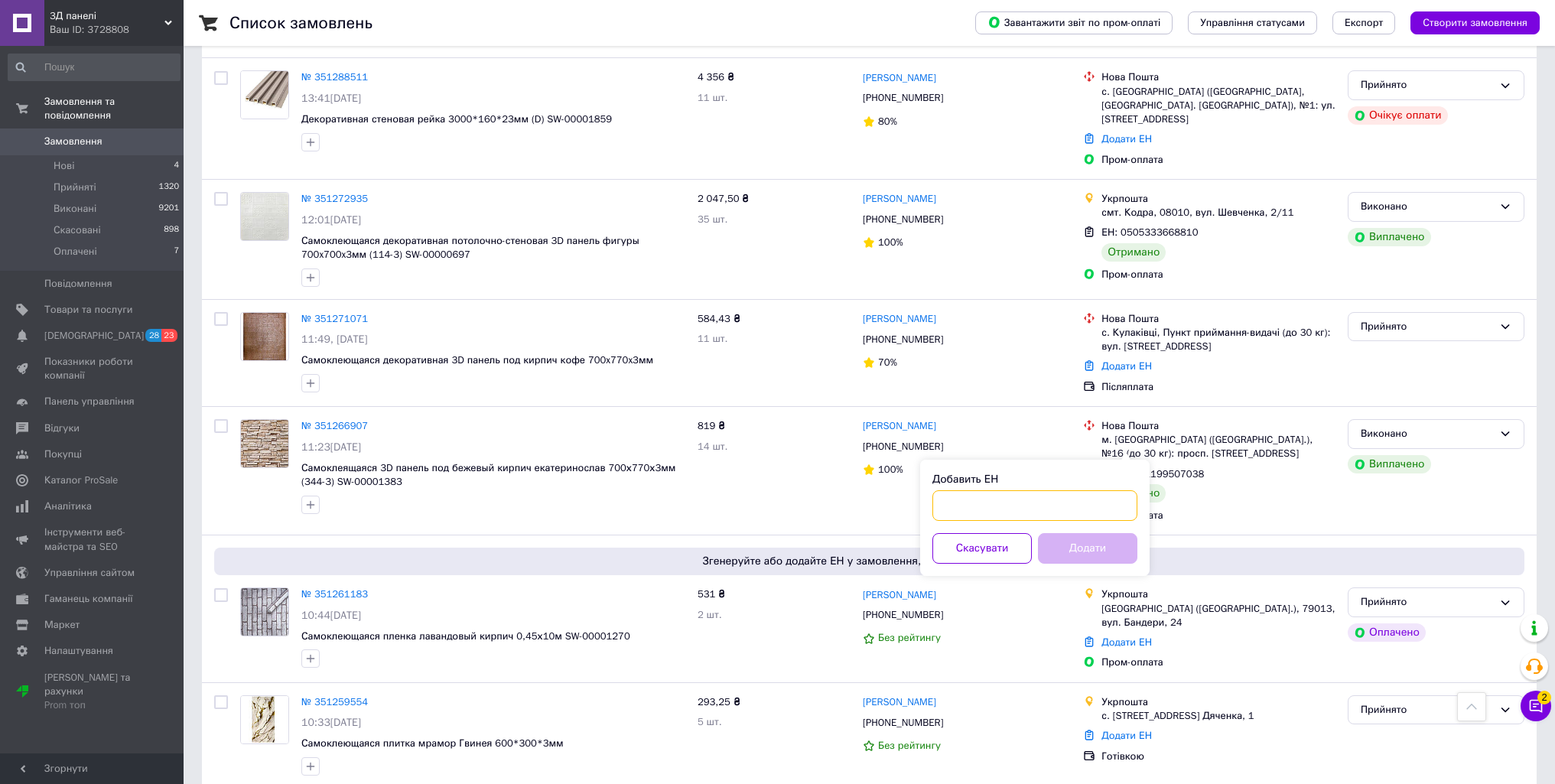 click on "Добавить ЕН" at bounding box center [1035, 506] 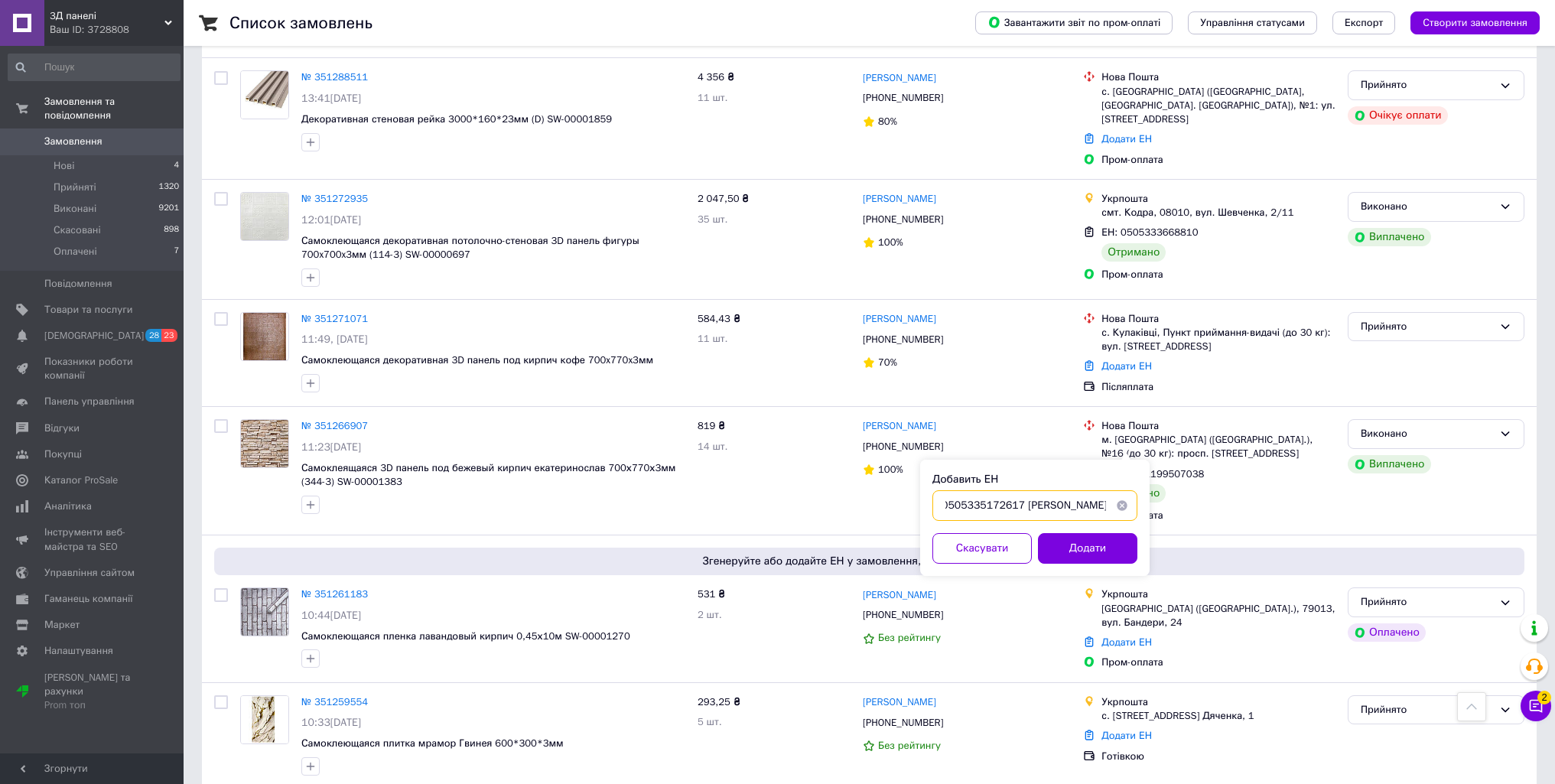 scroll, scrollTop: 0, scrollLeft: 0, axis: both 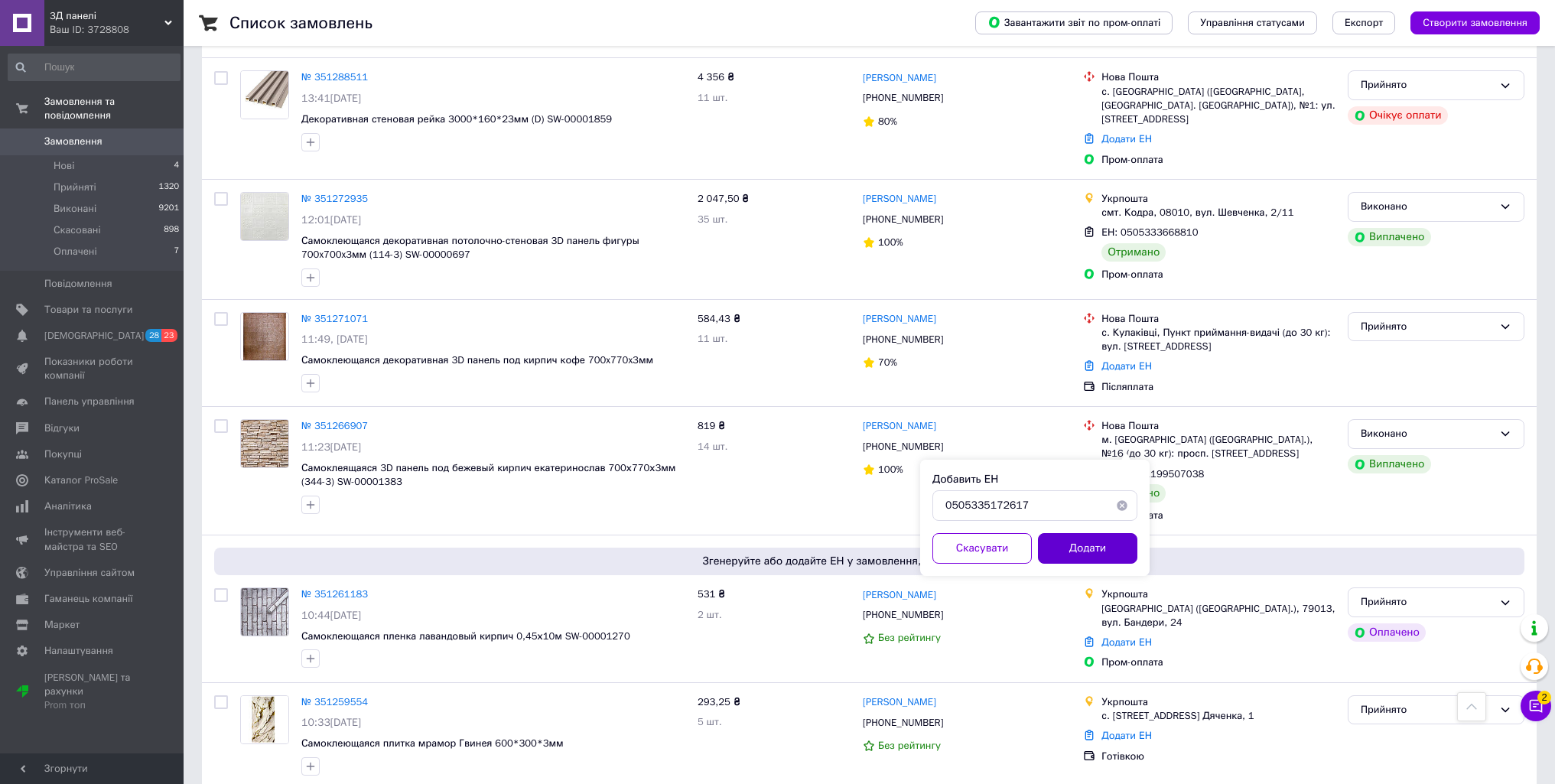 click on "Додати" at bounding box center [1088, 548] 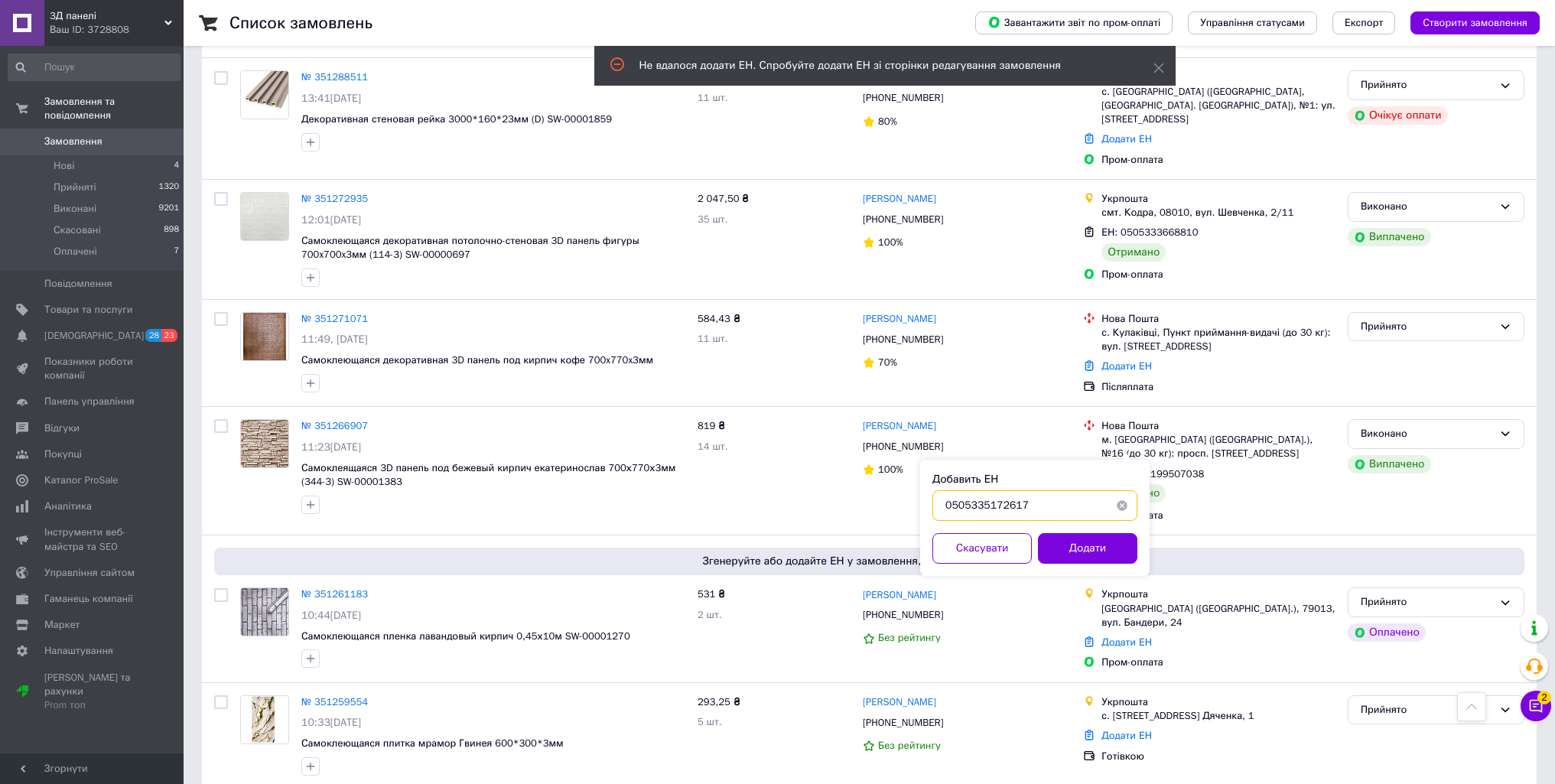 click on "0505335172617" at bounding box center [1035, 506] 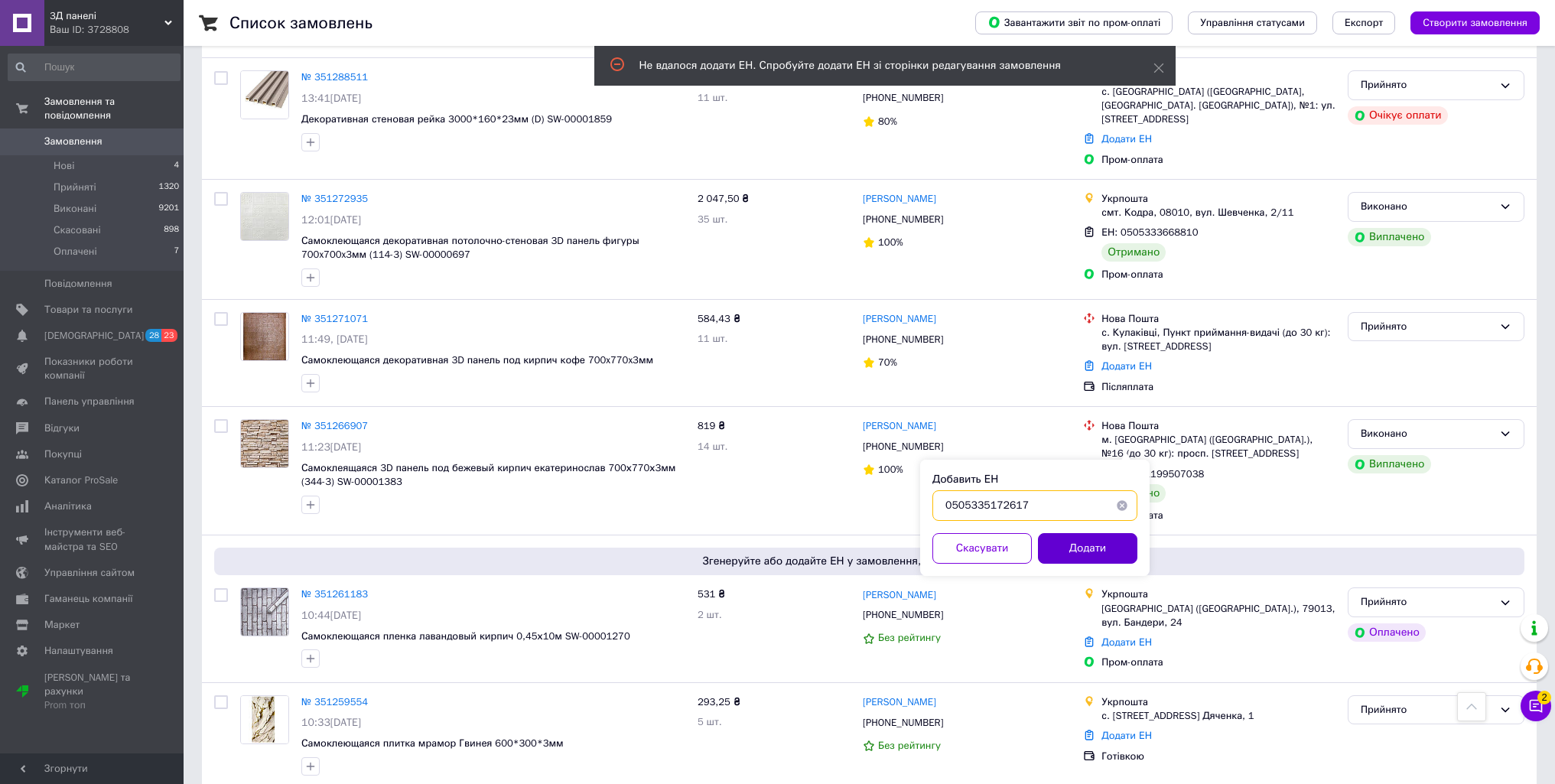 type on "0505335172617" 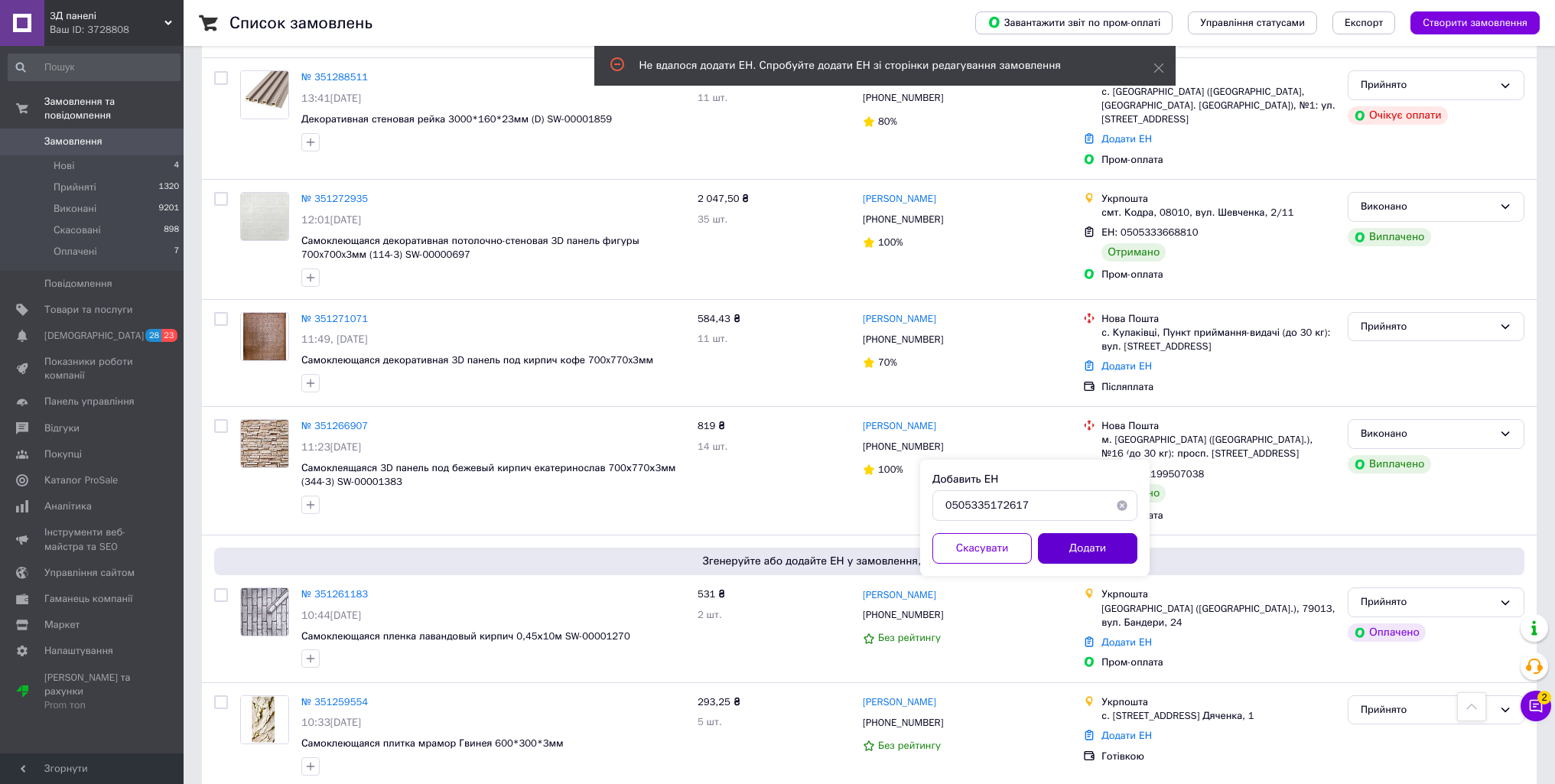 click on "Додати" at bounding box center (1088, 548) 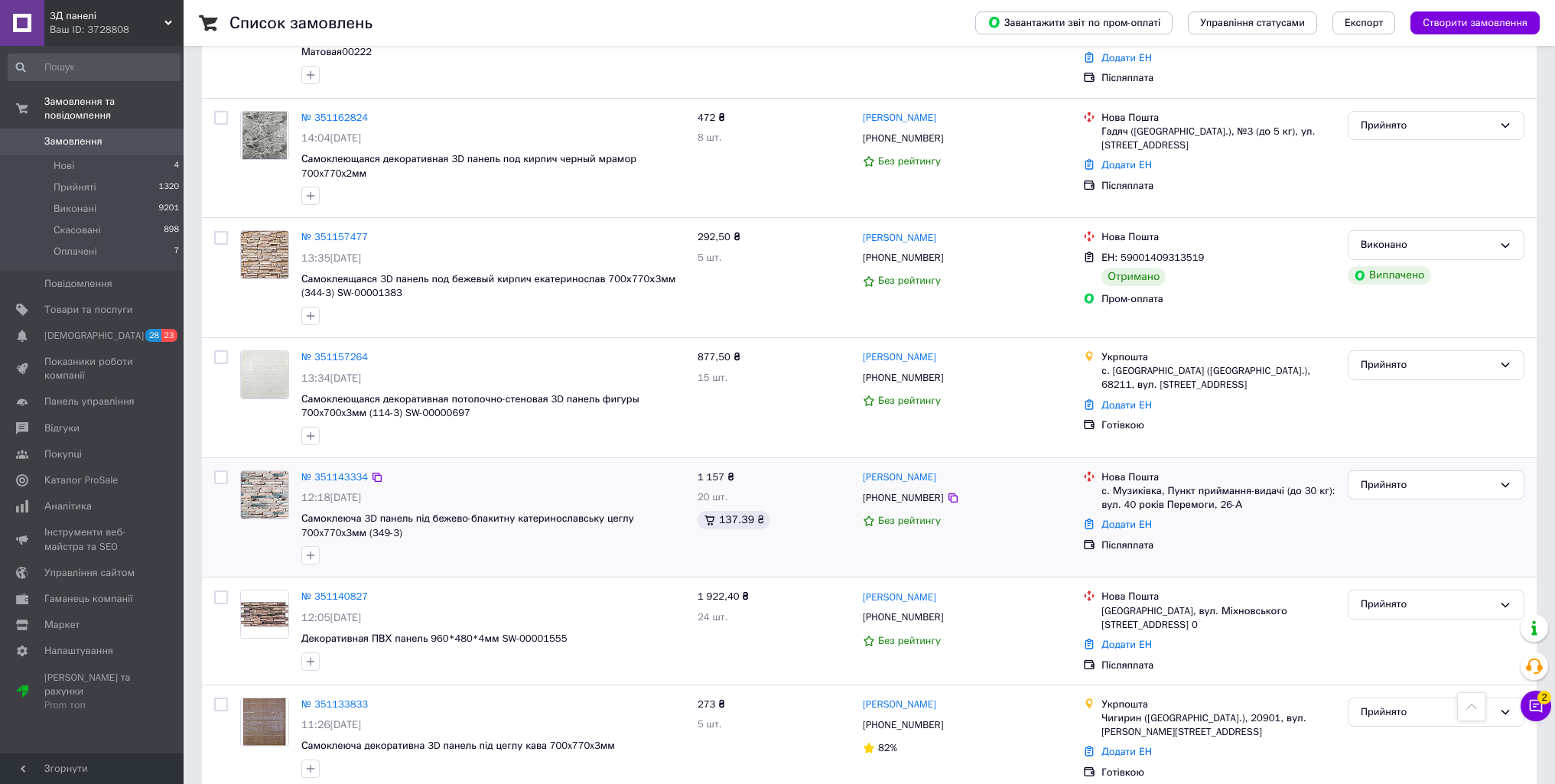 scroll, scrollTop: 11163, scrollLeft: 0, axis: vertical 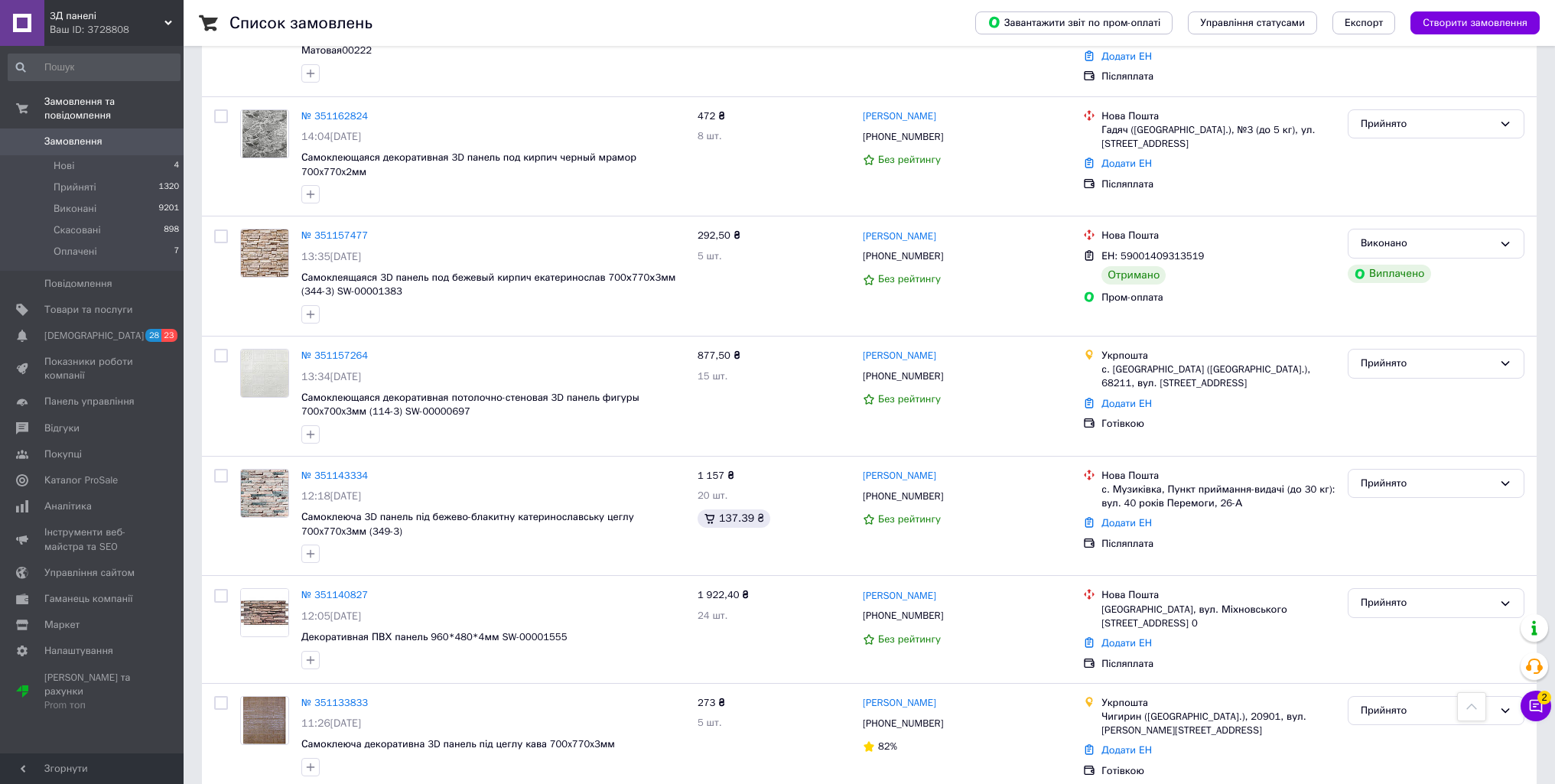 drag, startPoint x: 418, startPoint y: 756, endPoint x: 668, endPoint y: 702, distance: 255.76552 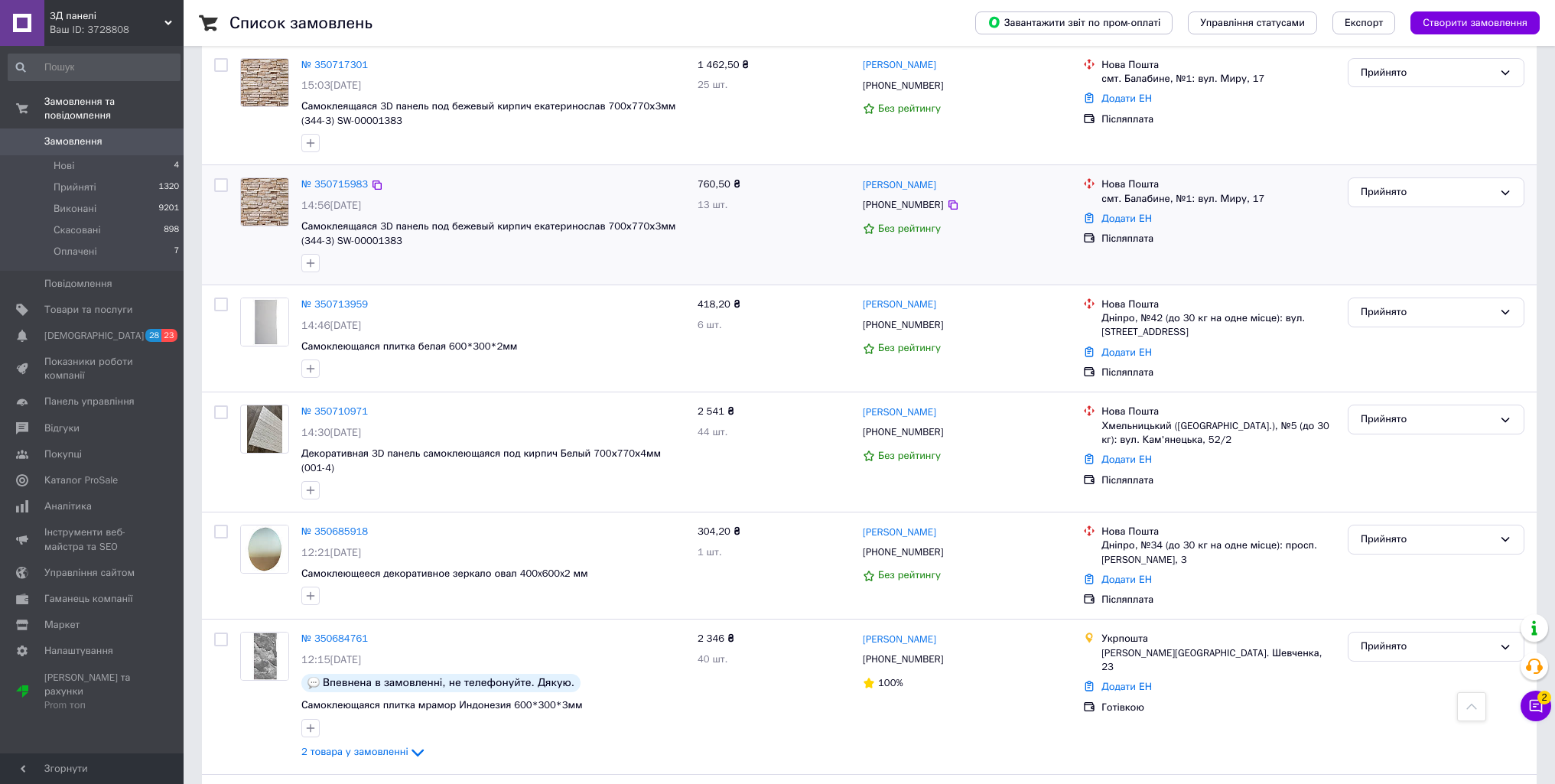scroll, scrollTop: 11303, scrollLeft: 0, axis: vertical 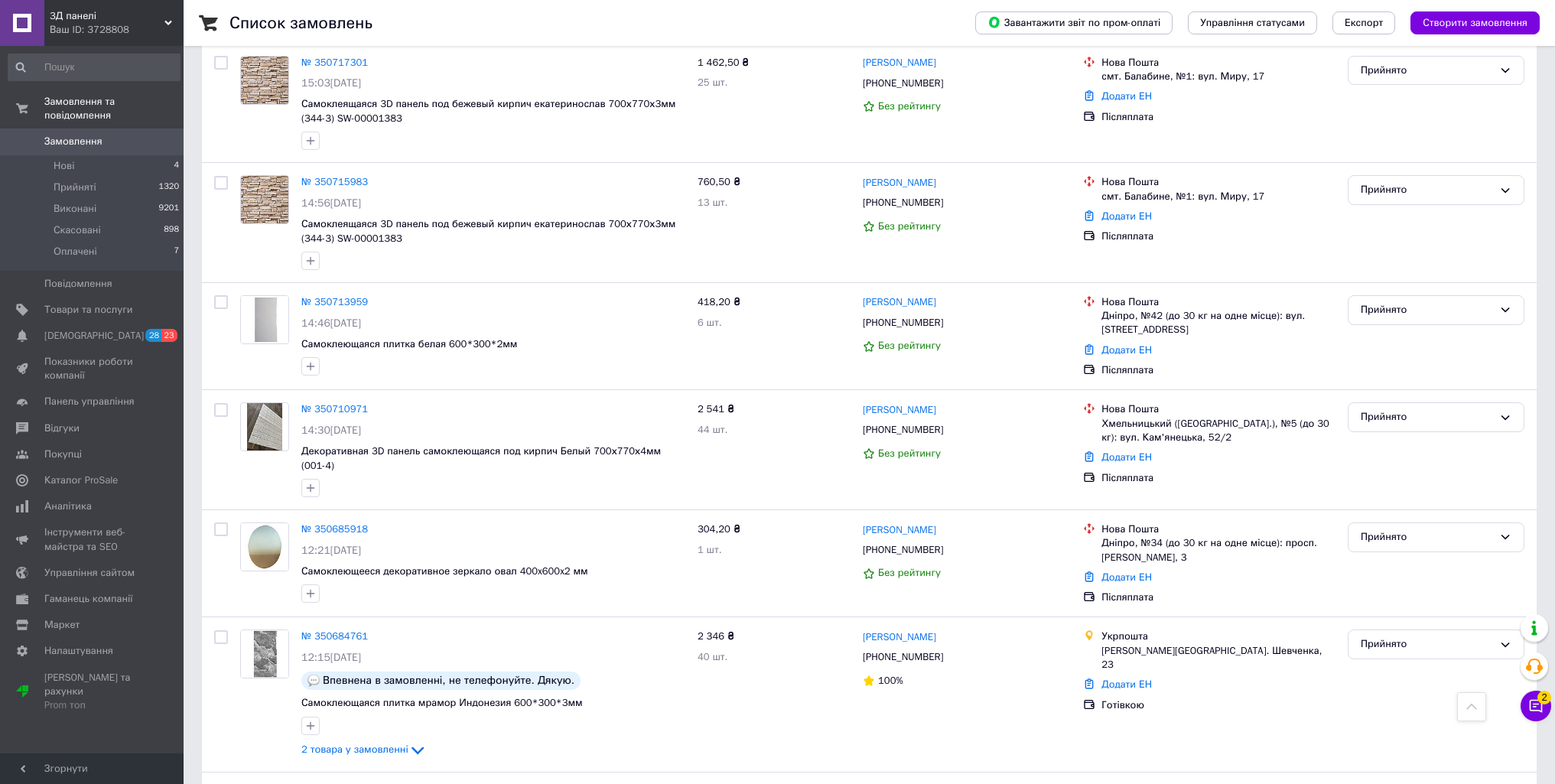 drag, startPoint x: 307, startPoint y: 751, endPoint x: 514, endPoint y: 743, distance: 207.15453 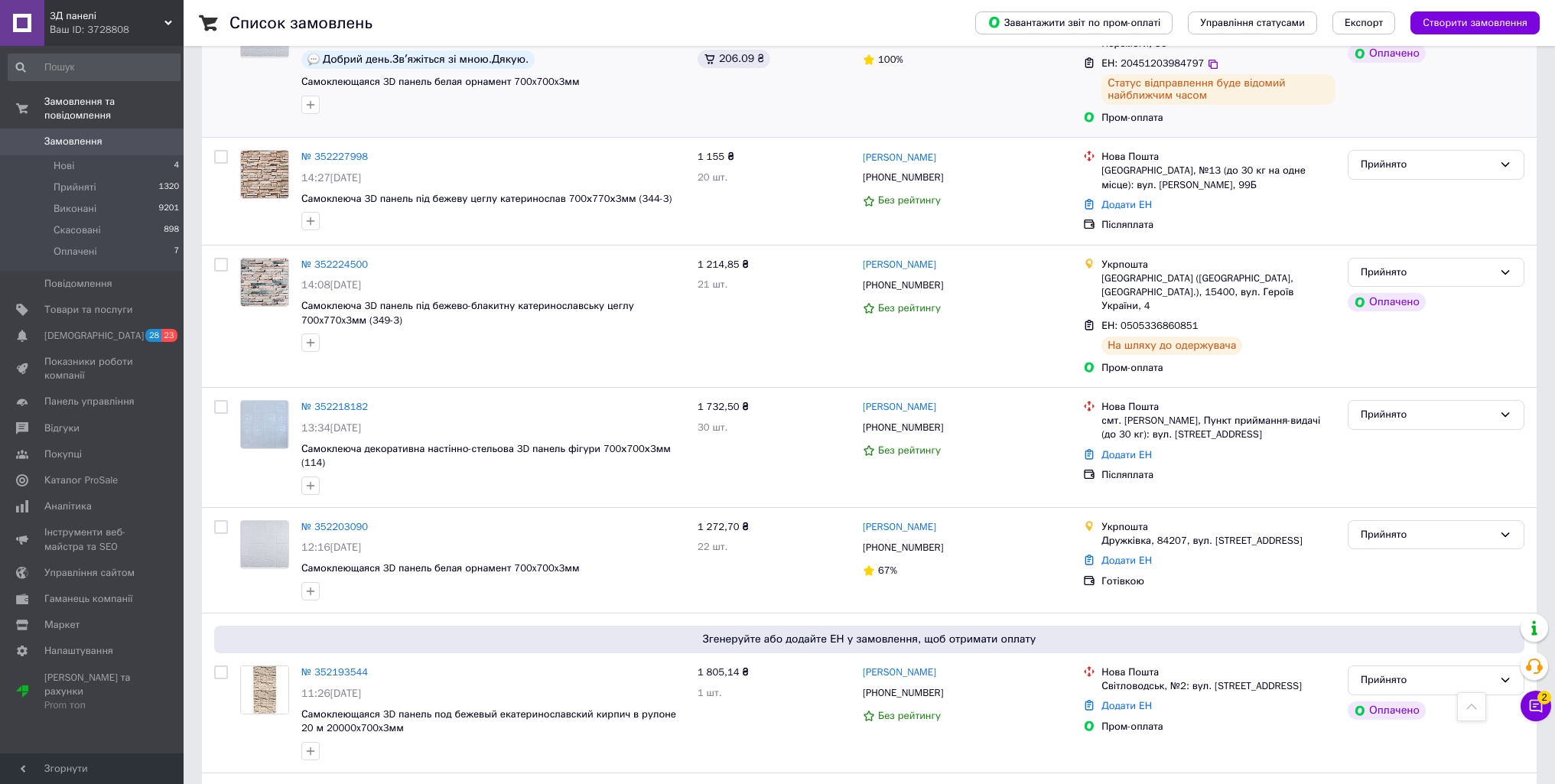scroll, scrollTop: 9332, scrollLeft: 0, axis: vertical 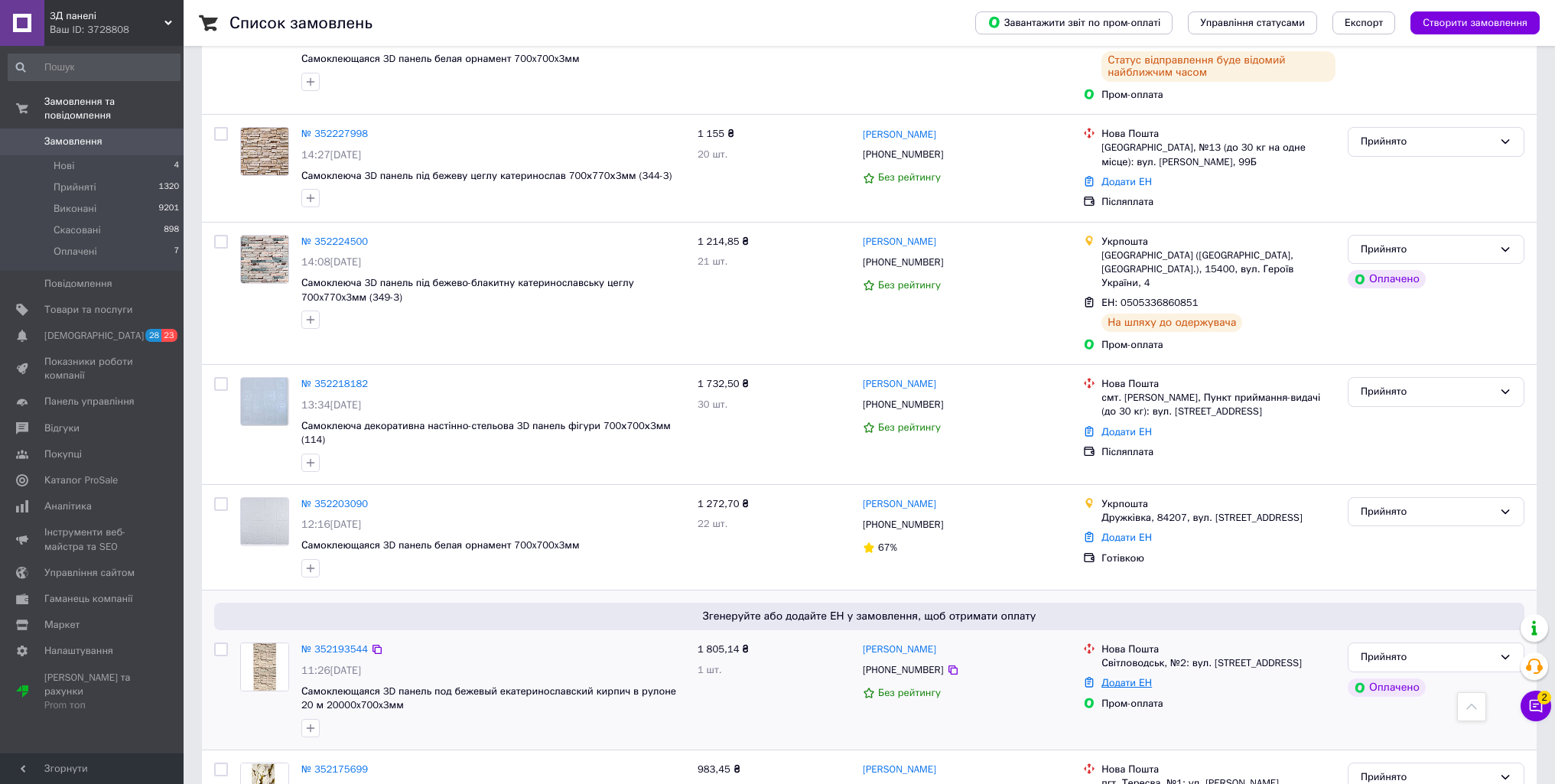 click on "Додати ЕН" at bounding box center [1127, 682] 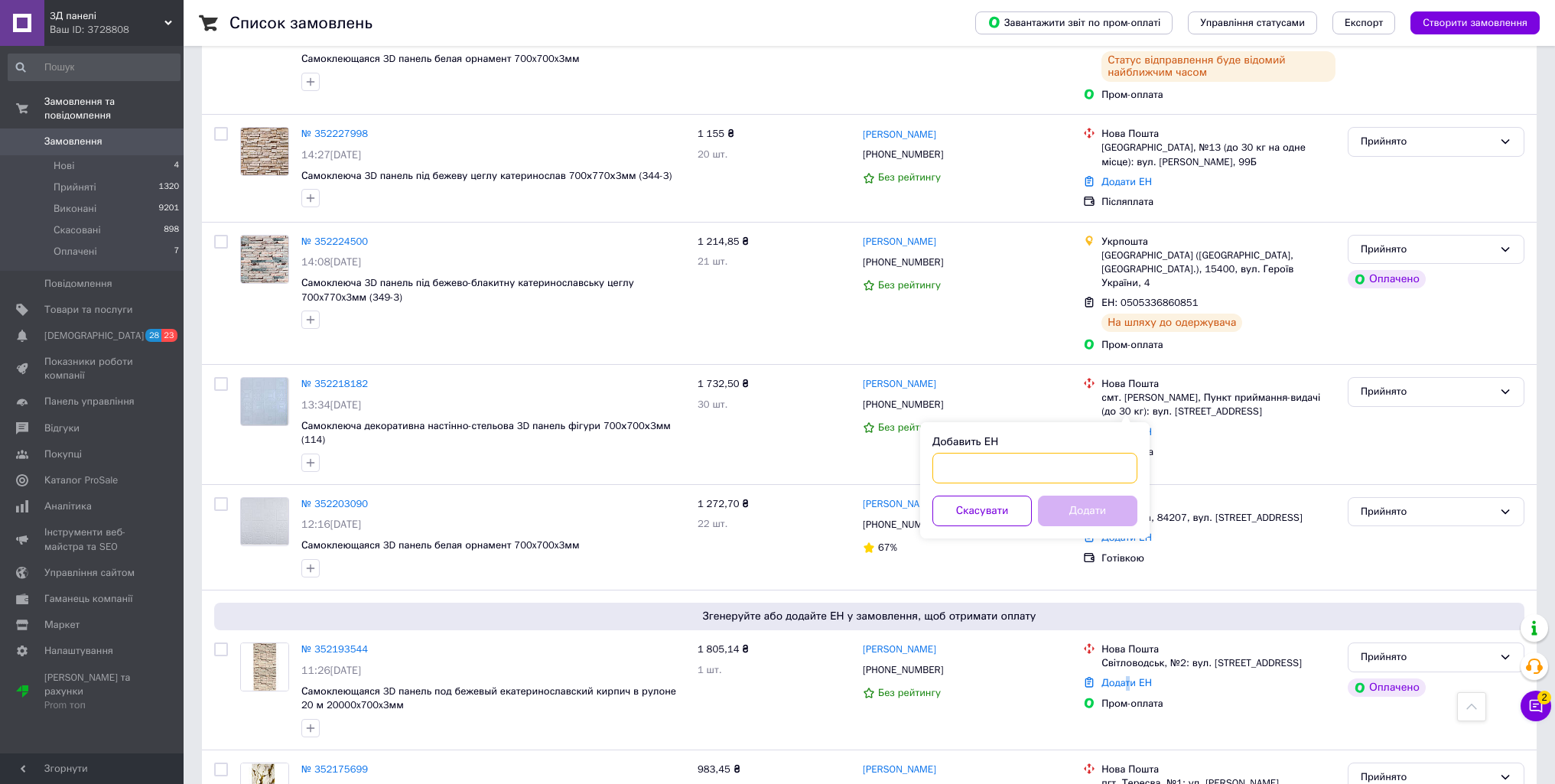 click on "Добавить ЕН" at bounding box center (1035, 468) 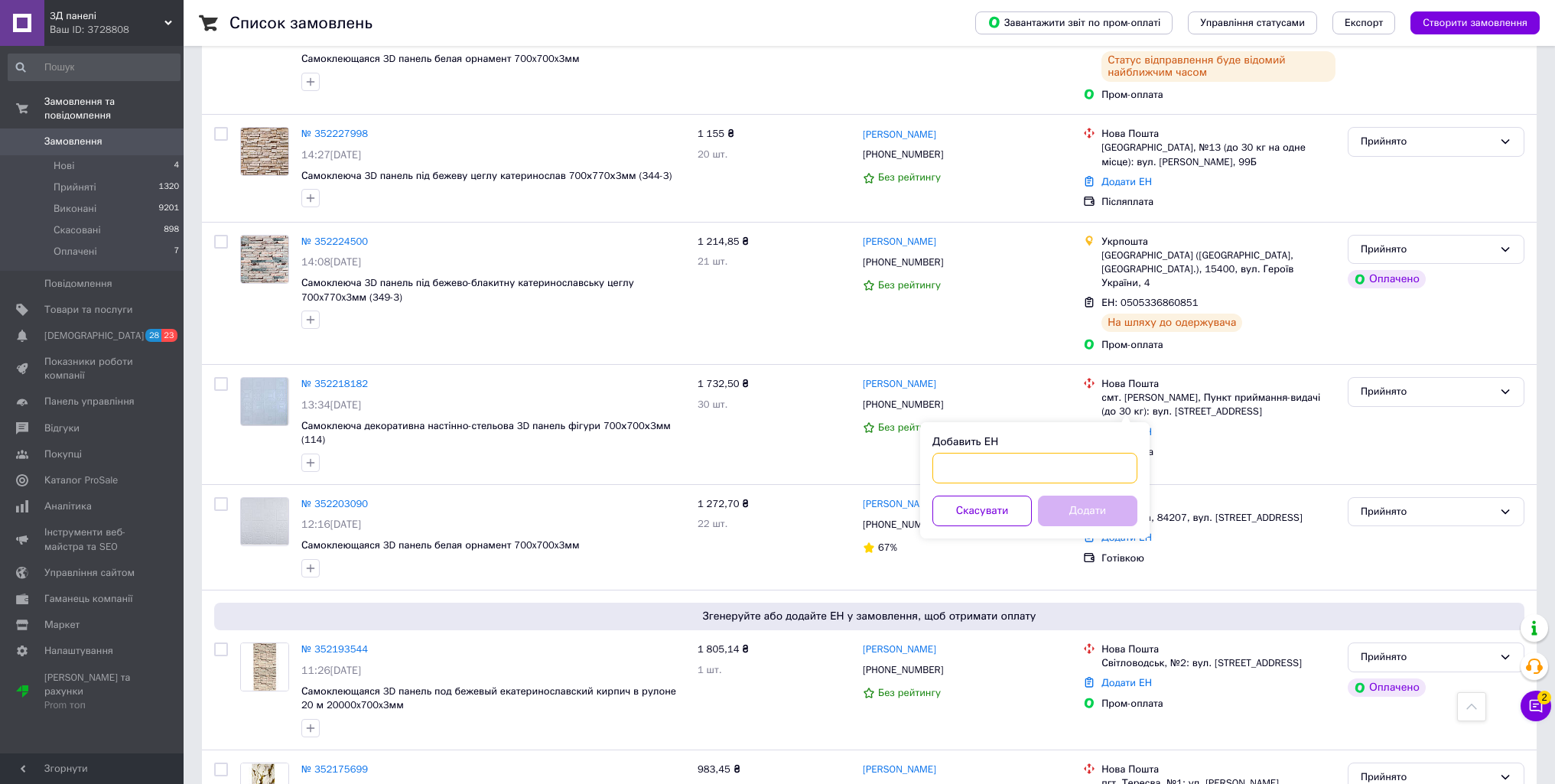 paste on "20451204786462" 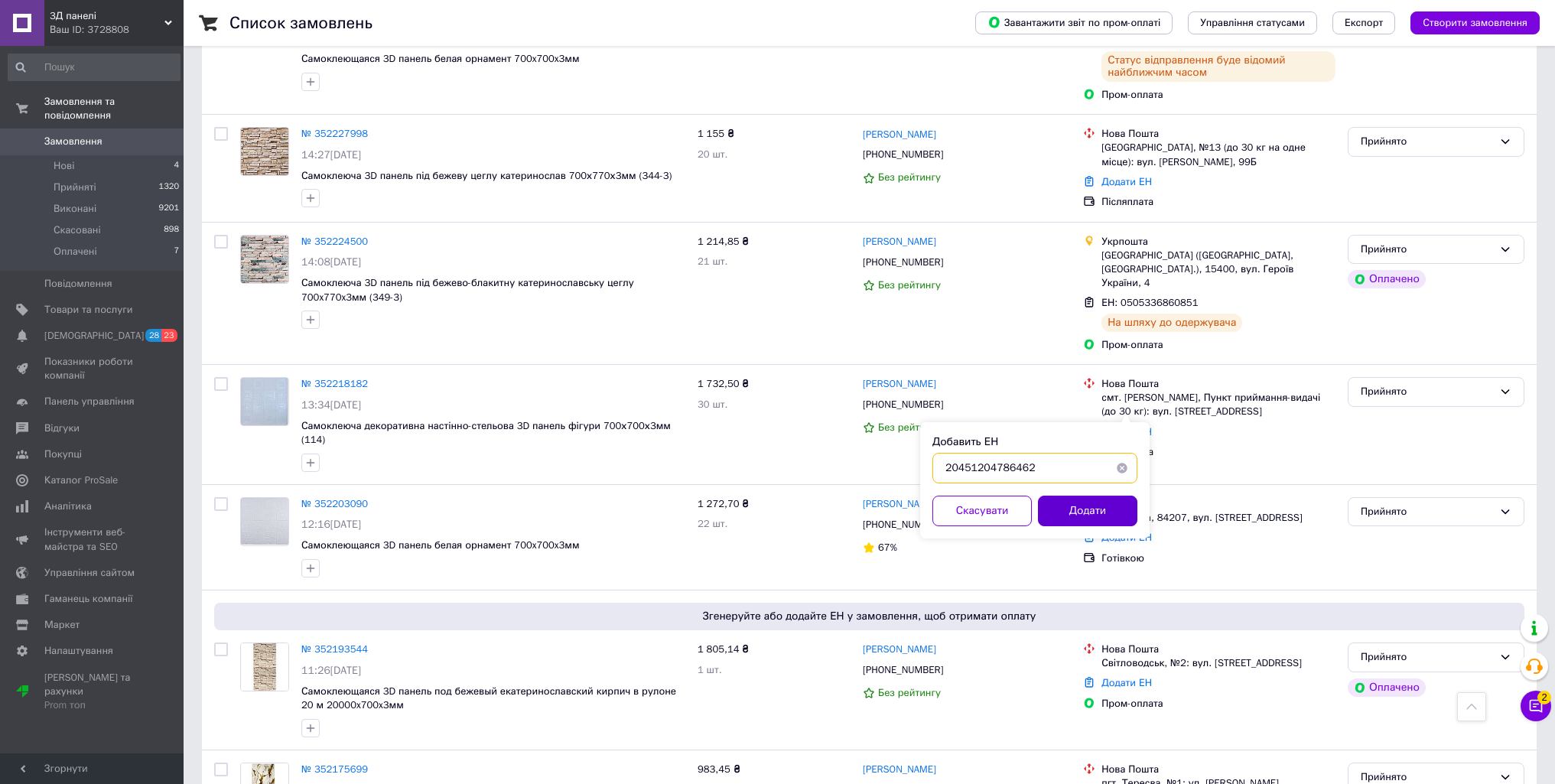 type on "20451204786462" 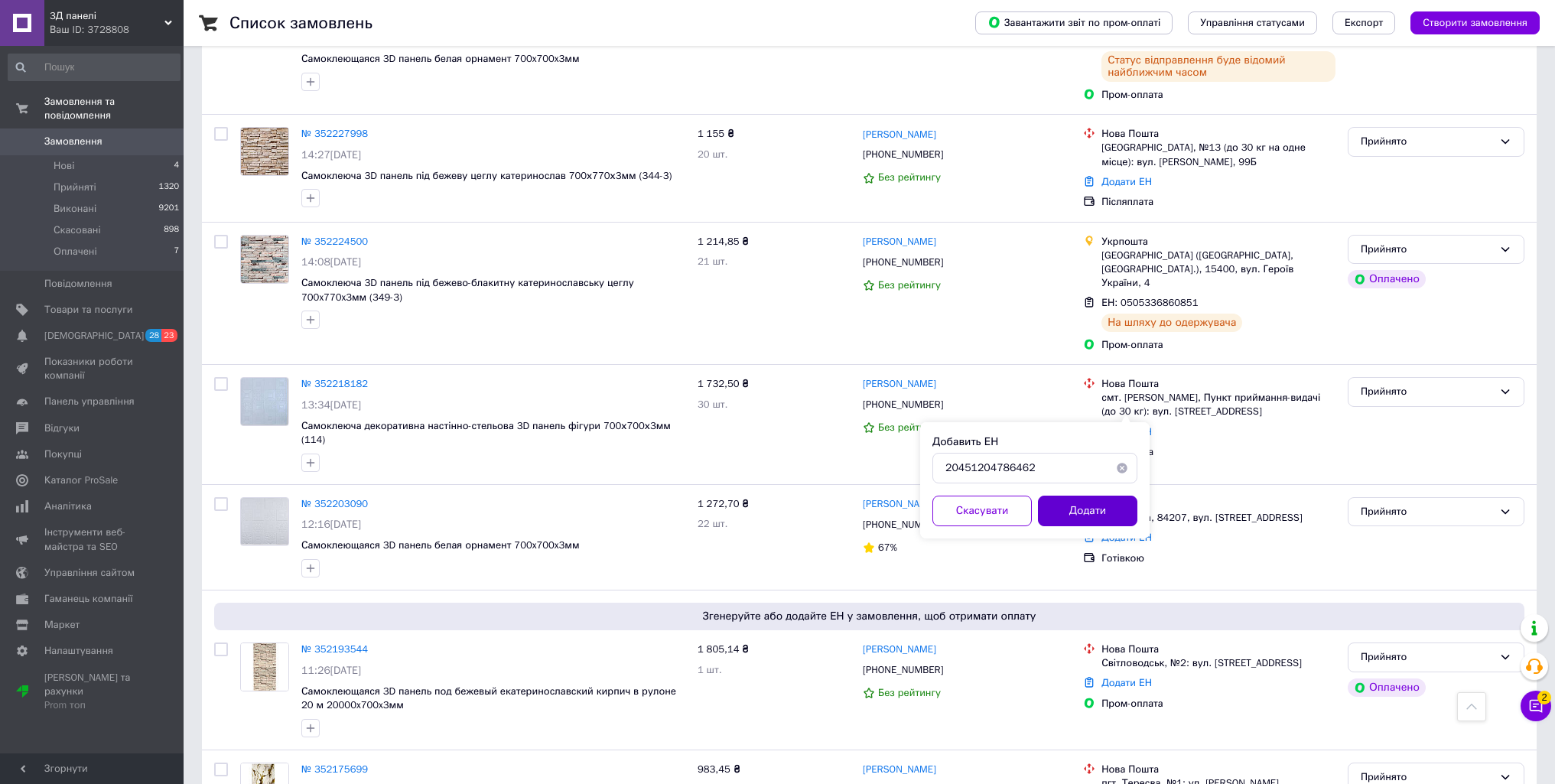click on "Додати" at bounding box center [1088, 511] 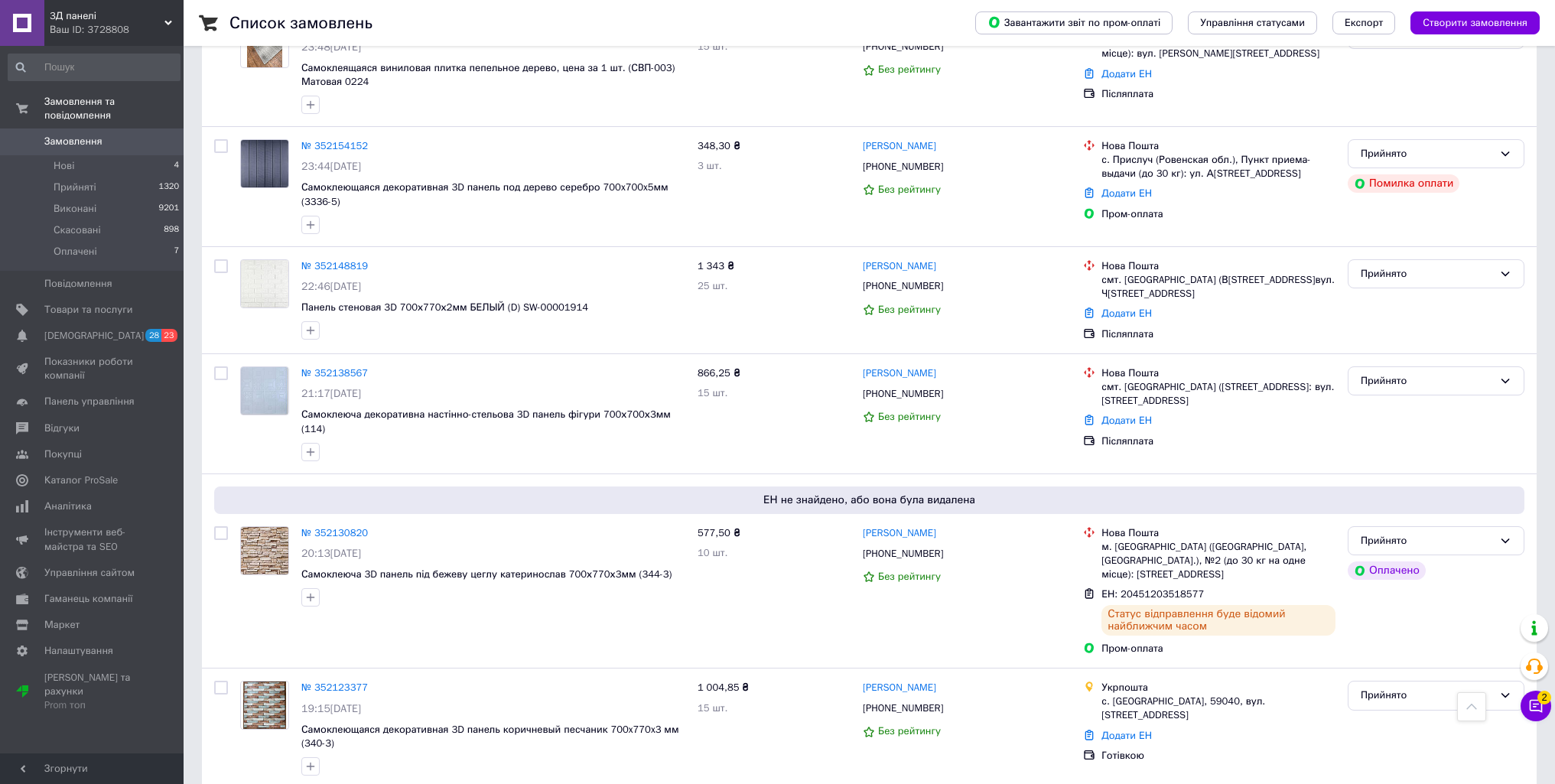 scroll, scrollTop: 11808, scrollLeft: 0, axis: vertical 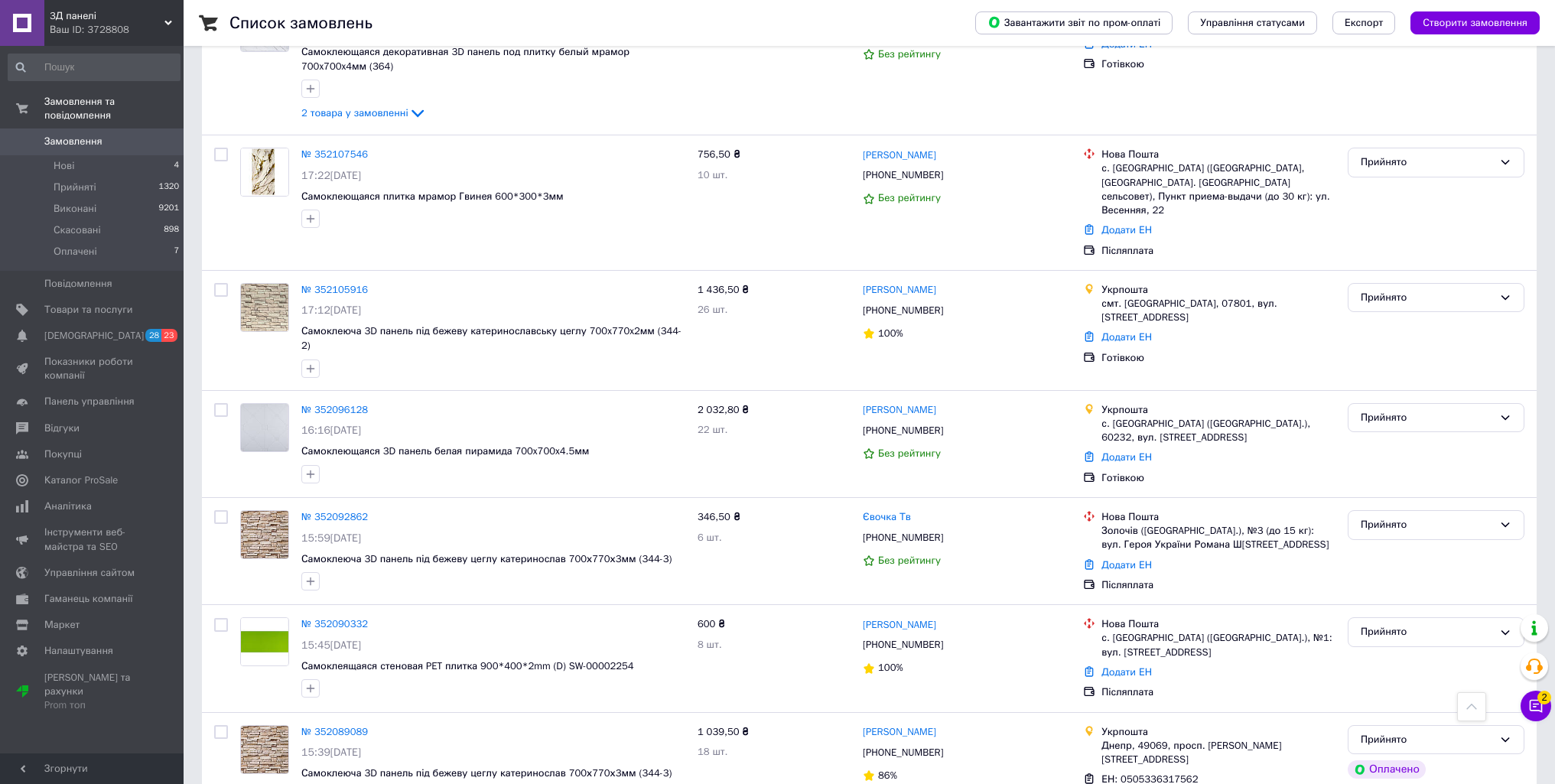 drag, startPoint x: 248, startPoint y: 756, endPoint x: 425, endPoint y: 718, distance: 181.03315 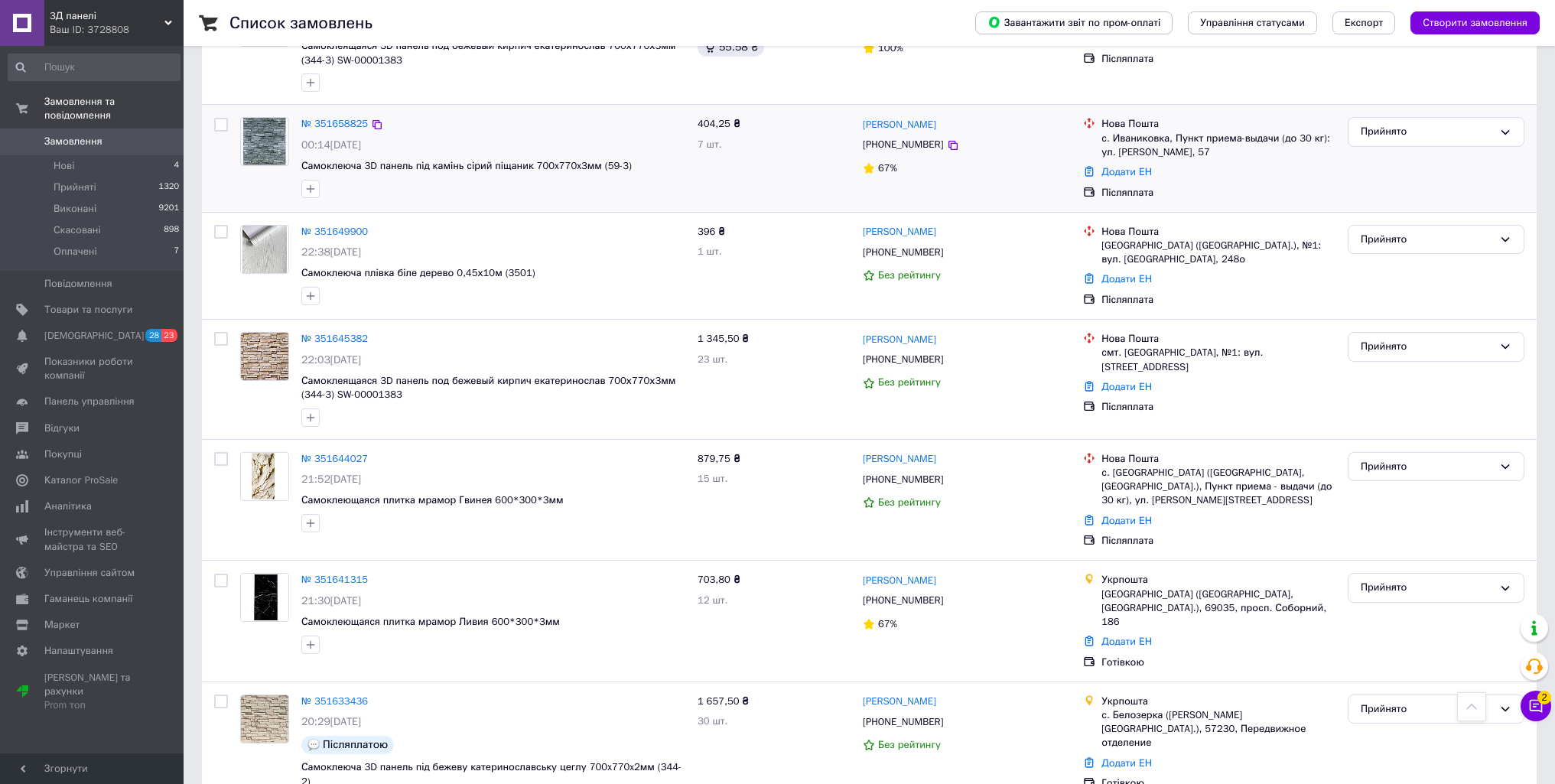 scroll, scrollTop: 11293, scrollLeft: 0, axis: vertical 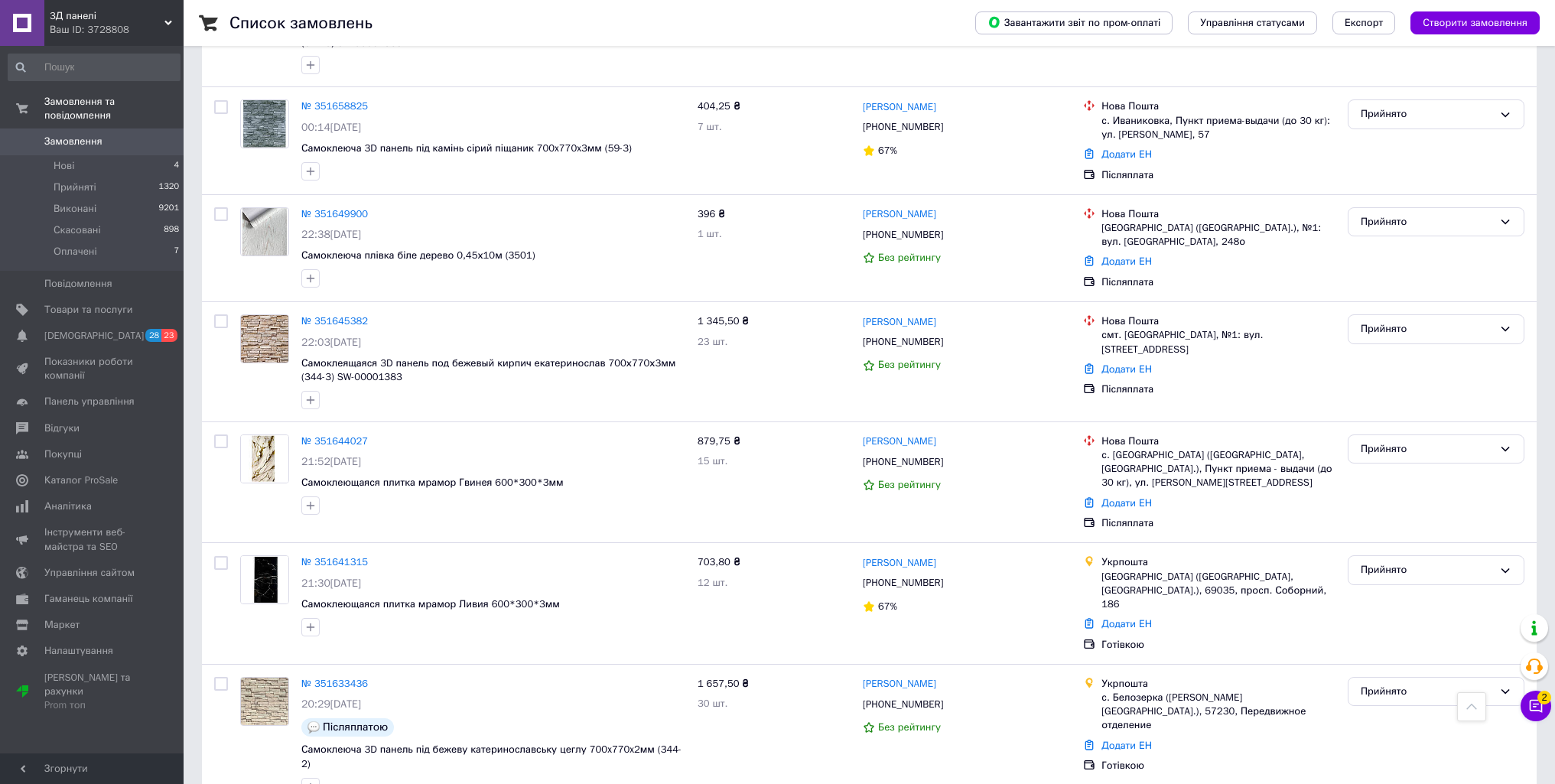 drag, startPoint x: 382, startPoint y: 754, endPoint x: 529, endPoint y: 746, distance: 147.2175 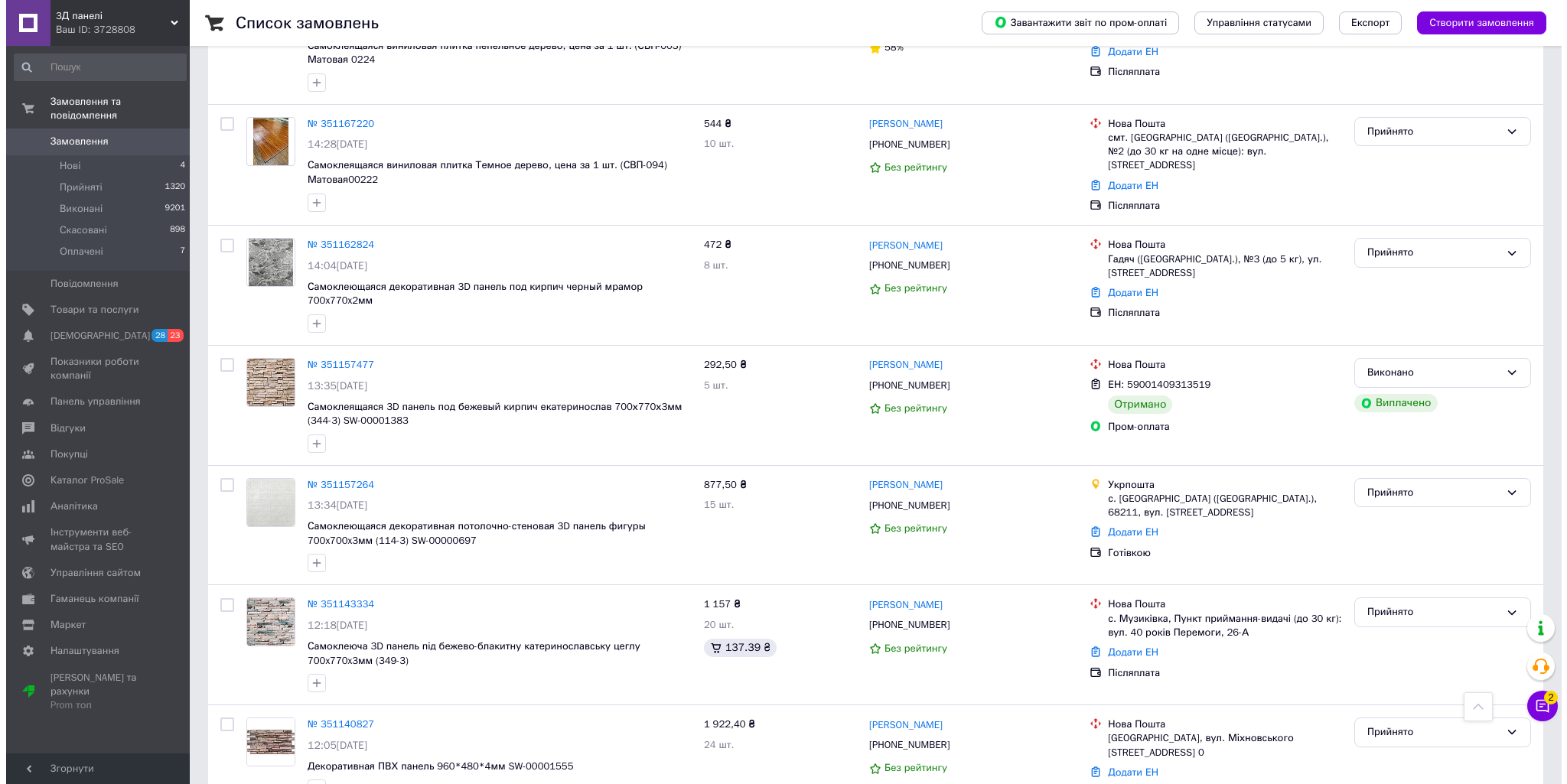 scroll, scrollTop: 11142, scrollLeft: 0, axis: vertical 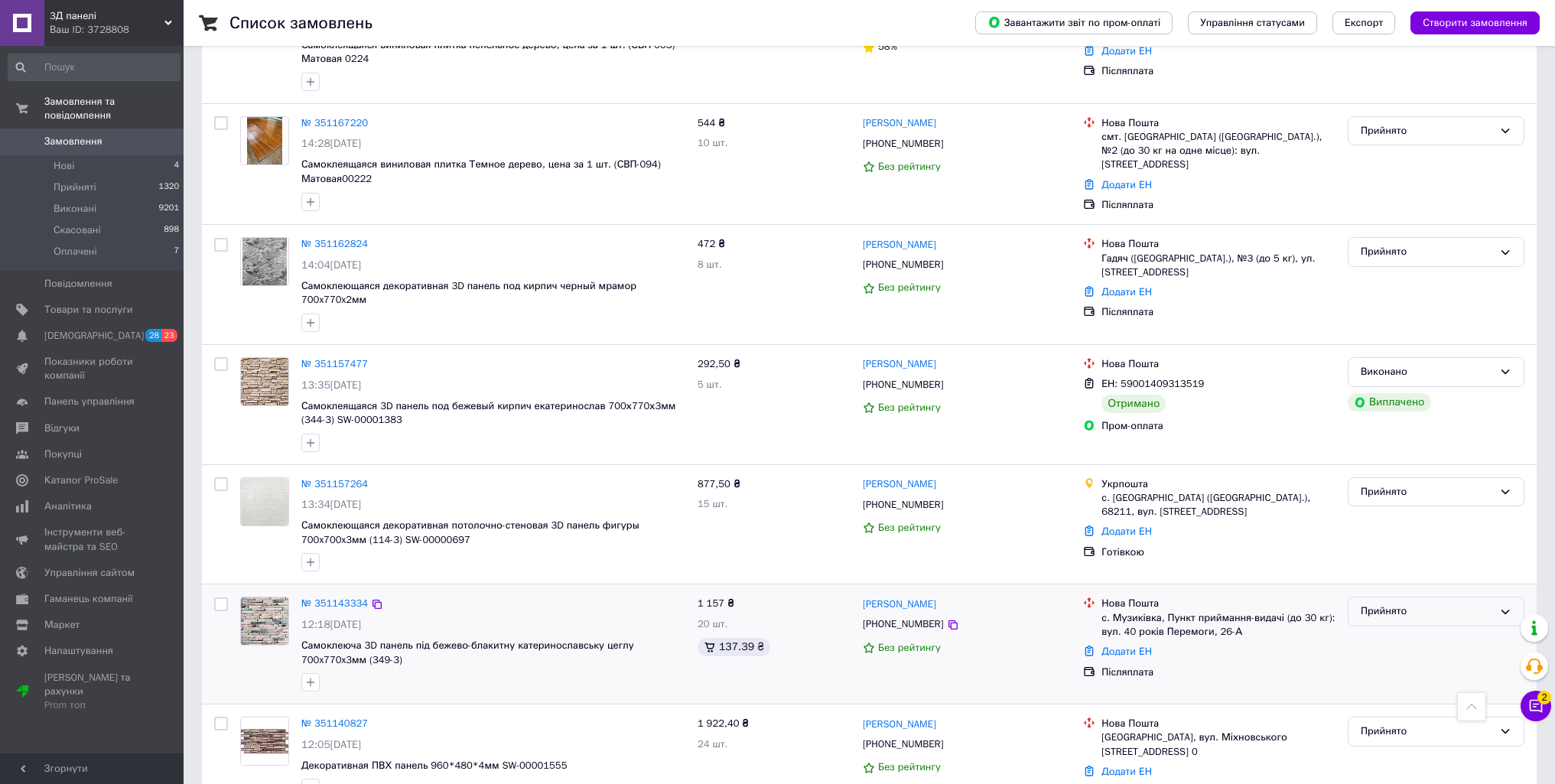 click on "Прийнято" at bounding box center [1427, 611] 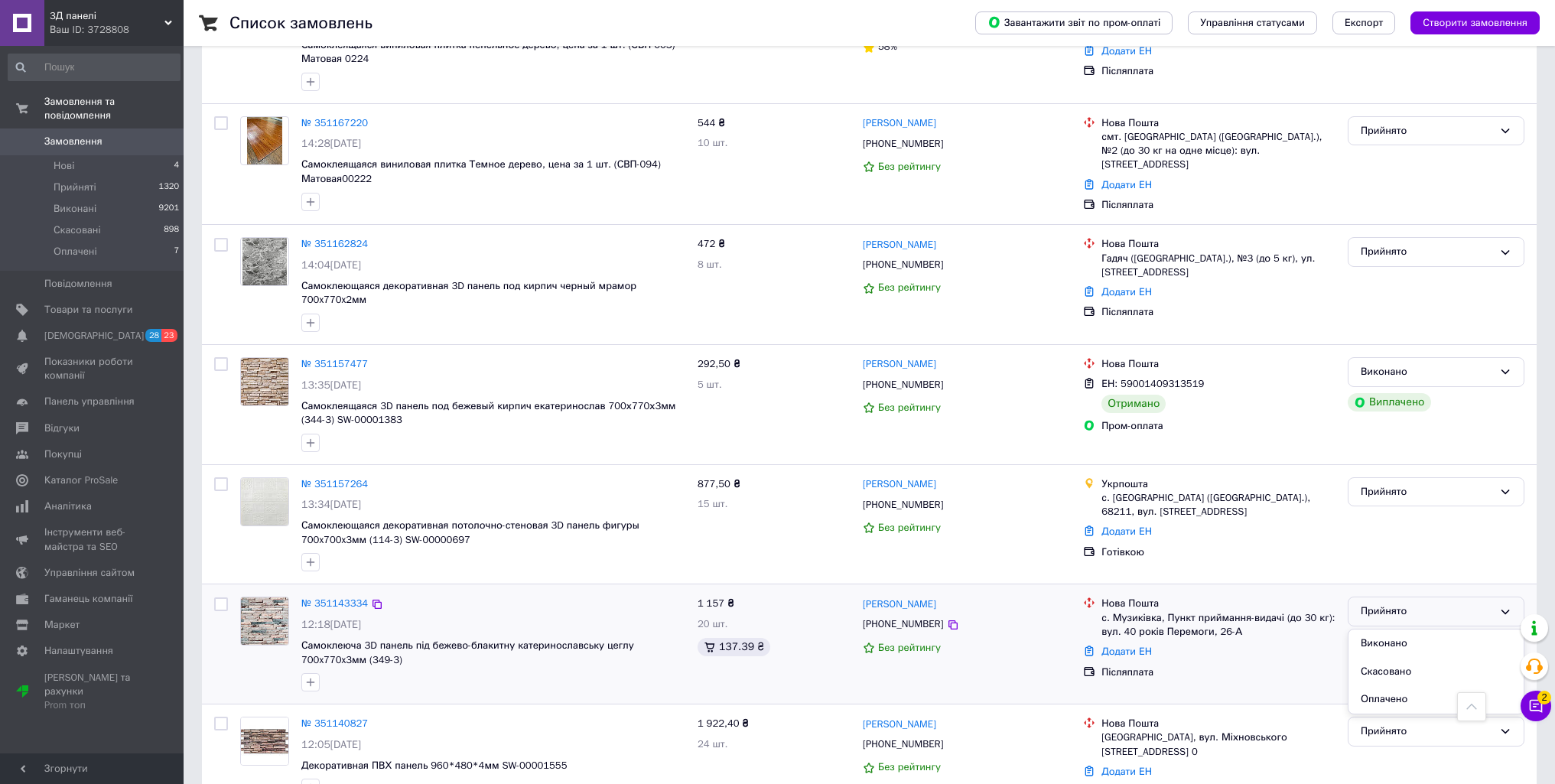 click on "Скасовано" at bounding box center (1436, 672) 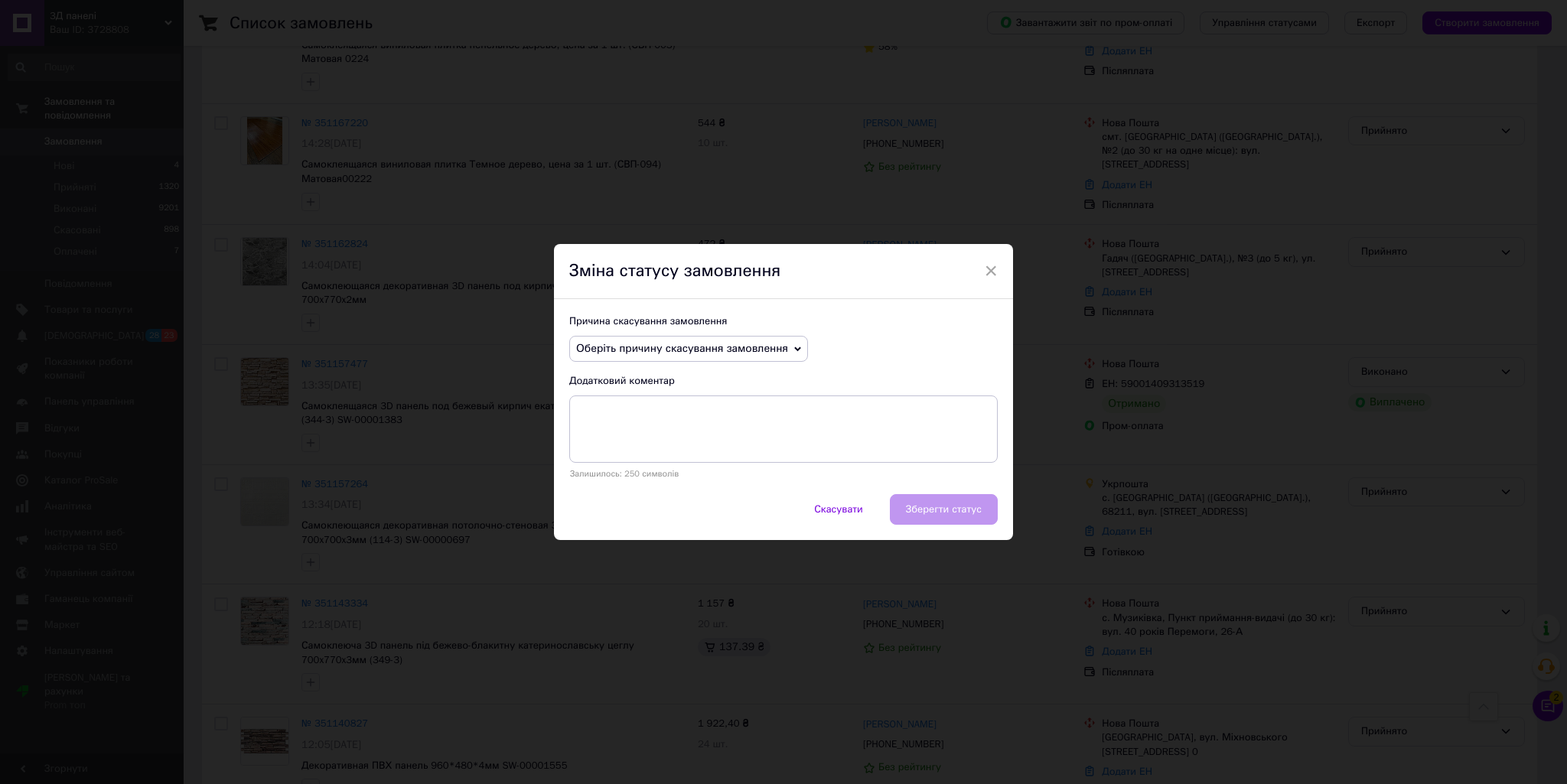 click on "Причина скасування замовлення Оберіть причину скасування замовлення Немає в наявності Немає різновиду товару Оплата не надійшла На прохання покупця Замовлення-дублікат Не виходить додзвонитися Інше Додатковий коментар Залишилось: 250 символів" at bounding box center (784, 396) 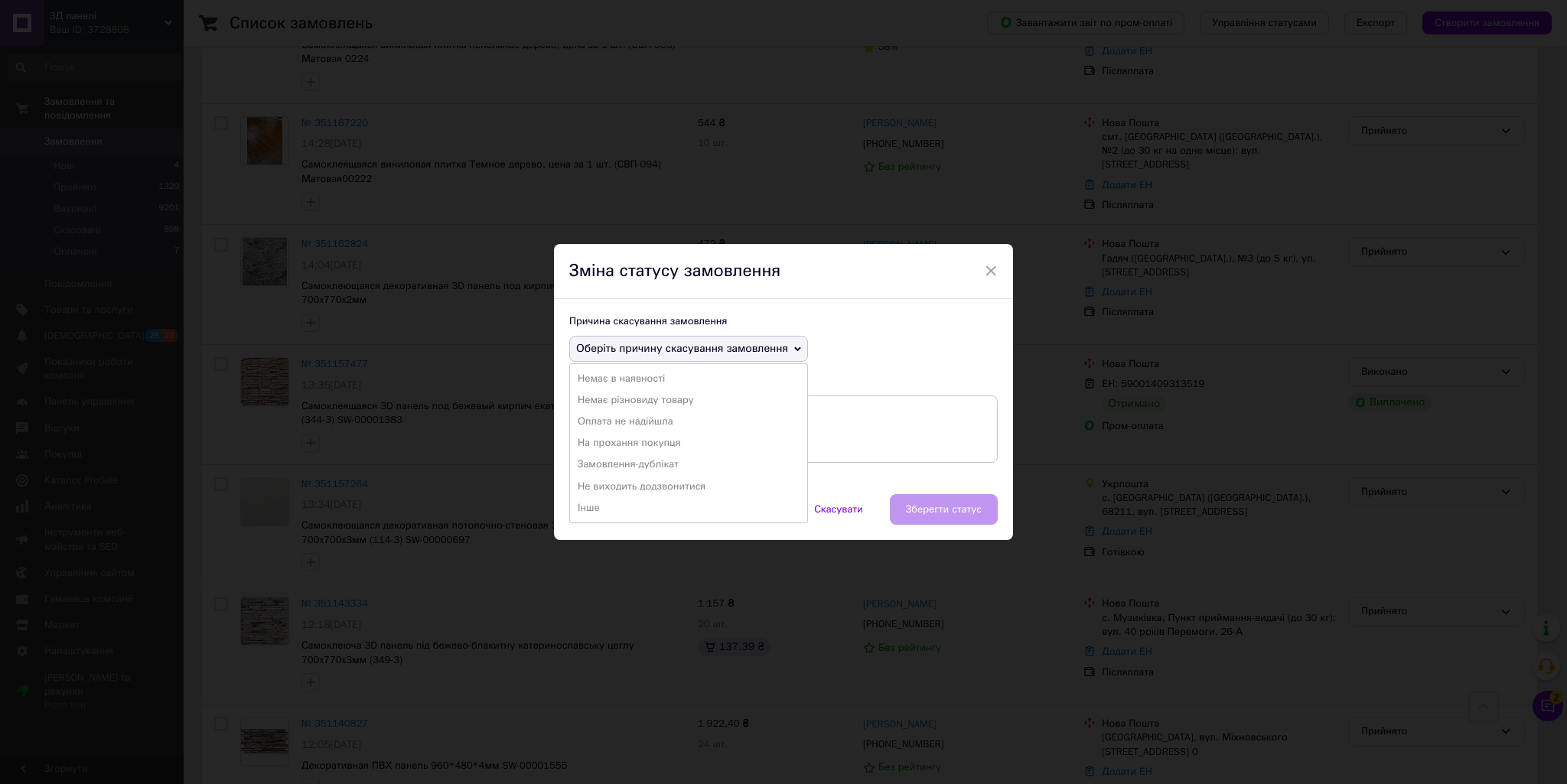 drag, startPoint x: 663, startPoint y: 445, endPoint x: 917, endPoint y: 506, distance: 261.22213 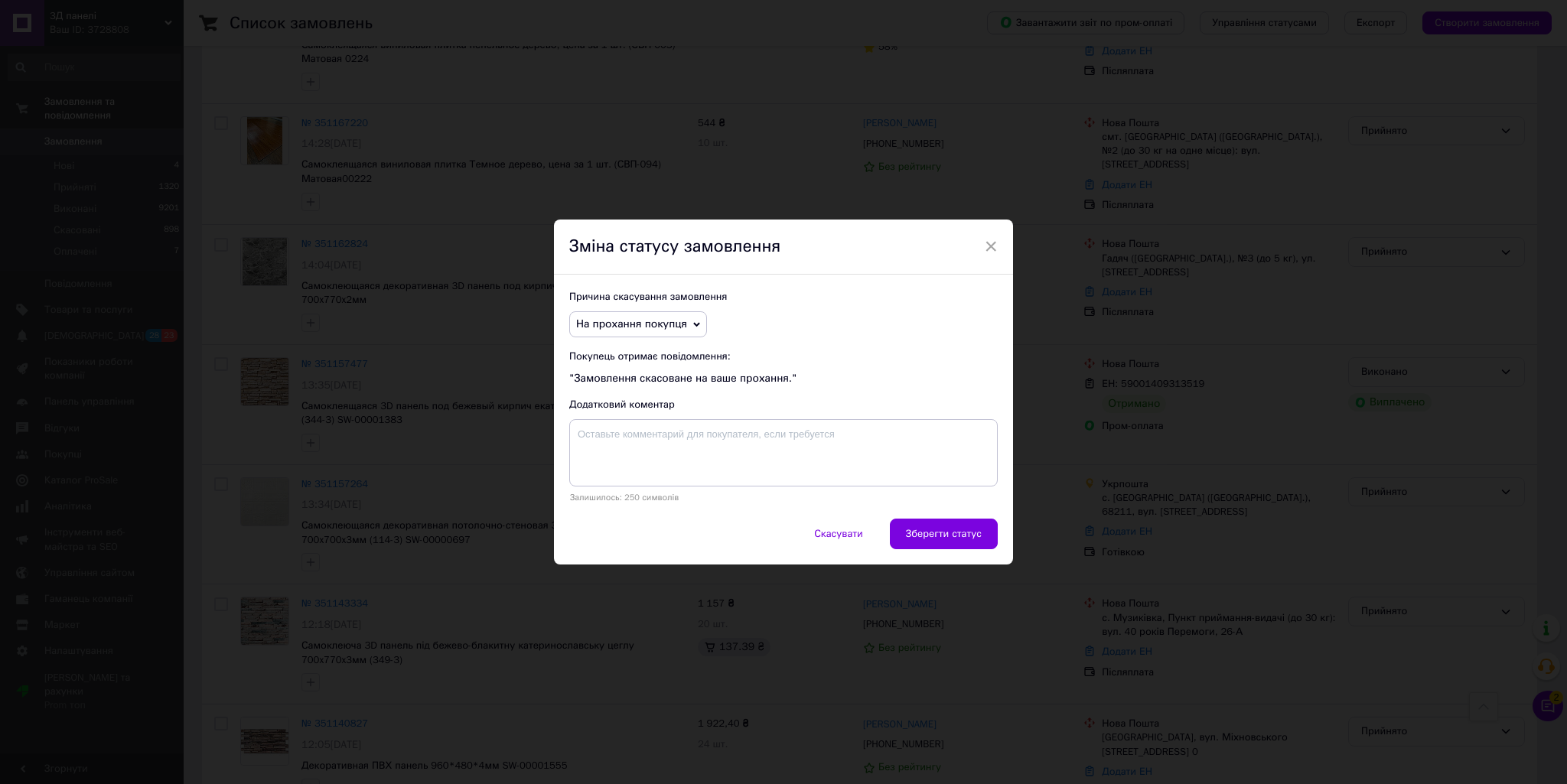 click on "Зберегти статус" at bounding box center [943, 534] 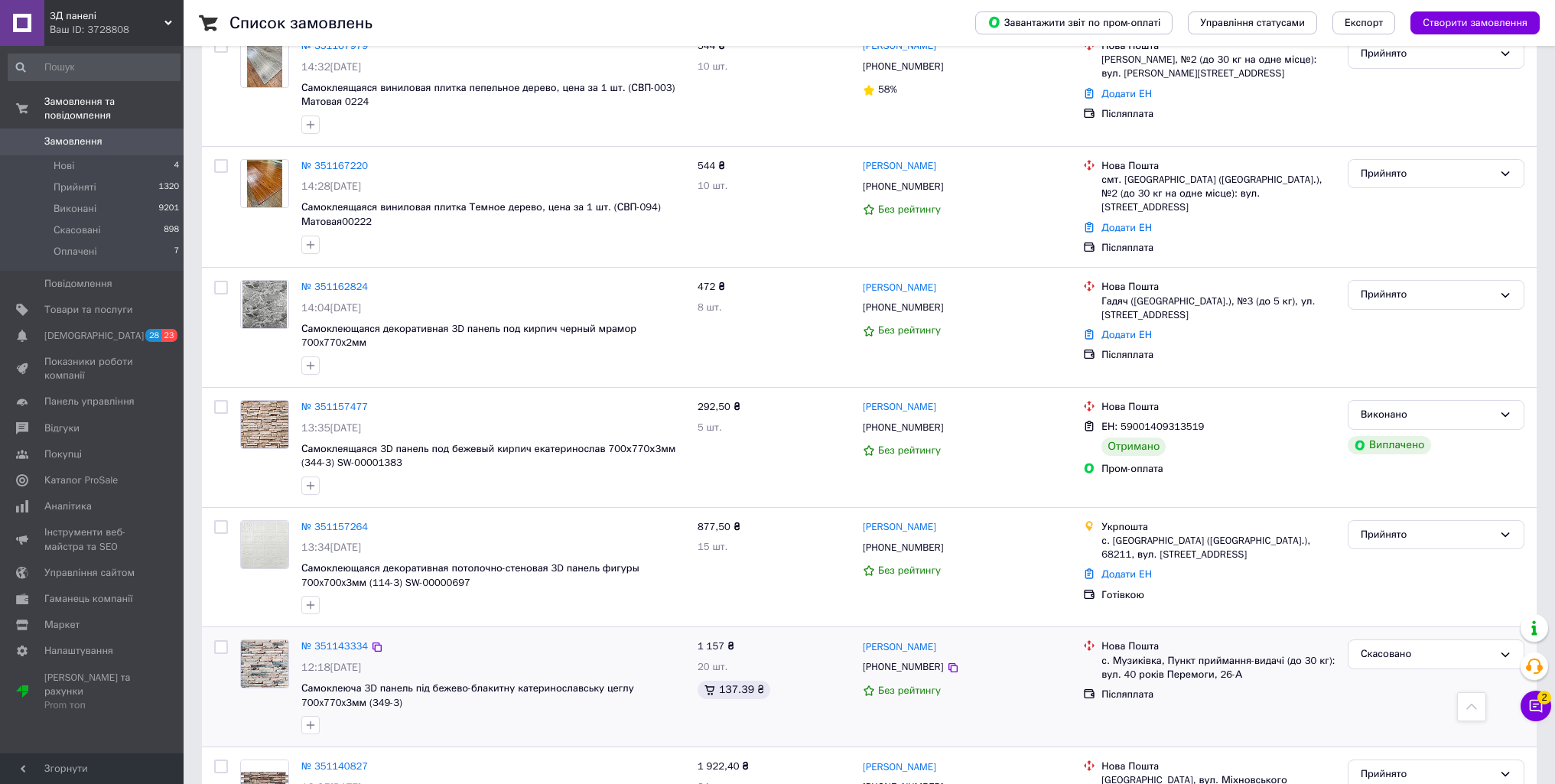 scroll, scrollTop: 11142, scrollLeft: 0, axis: vertical 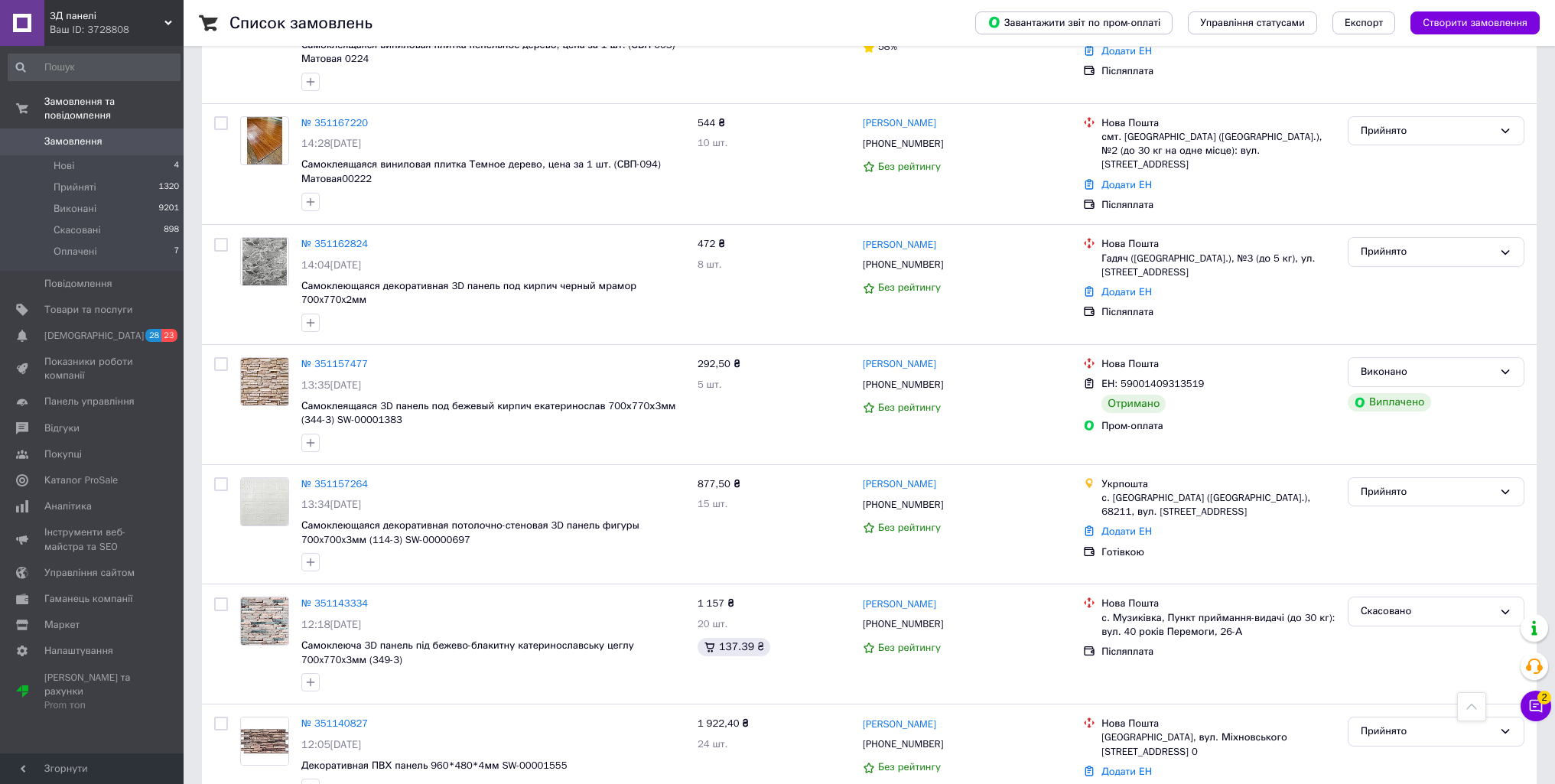 drag, startPoint x: 404, startPoint y: 751, endPoint x: 649, endPoint y: 698, distance: 250.66711 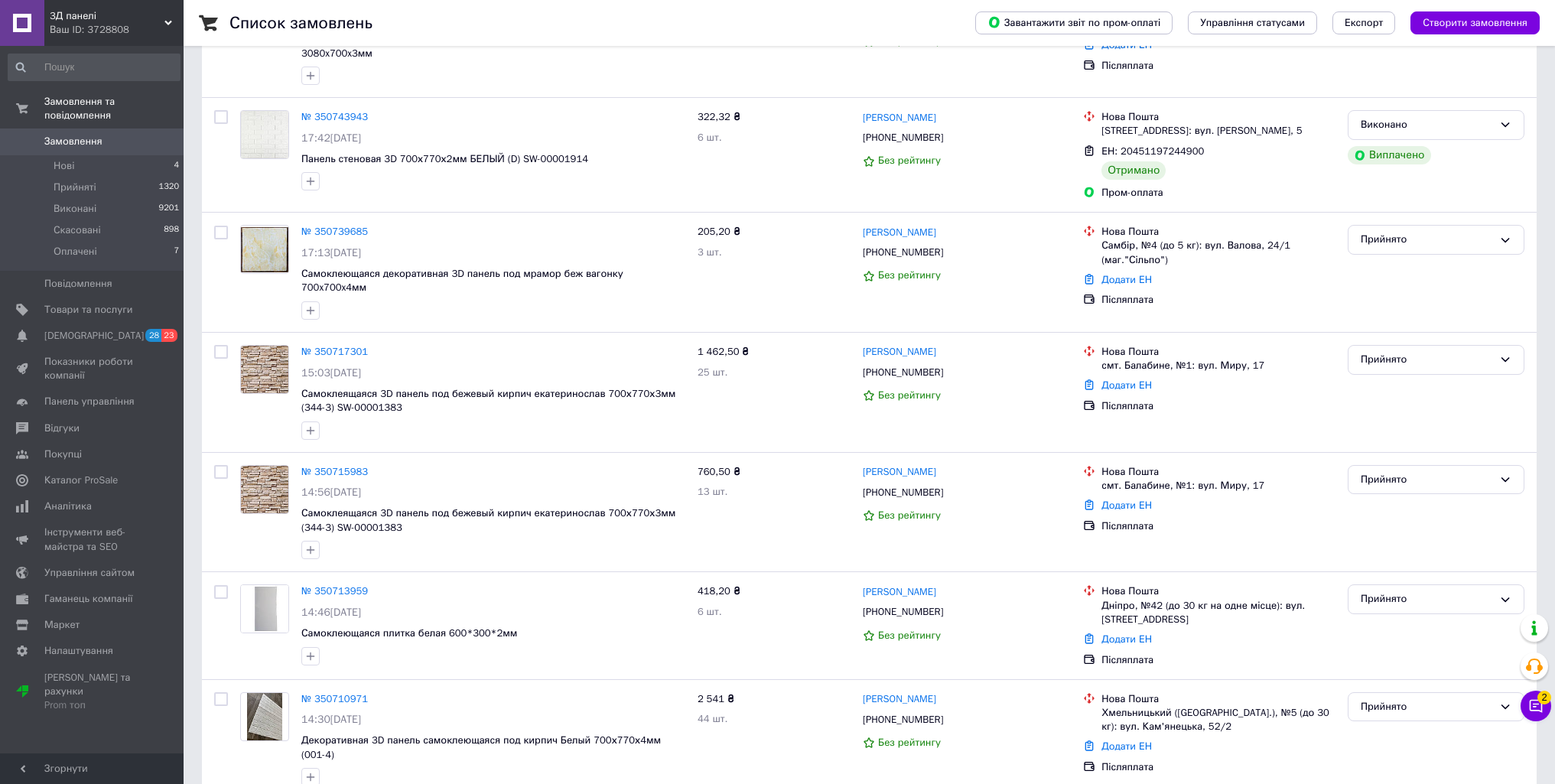 scroll, scrollTop: 0, scrollLeft: 0, axis: both 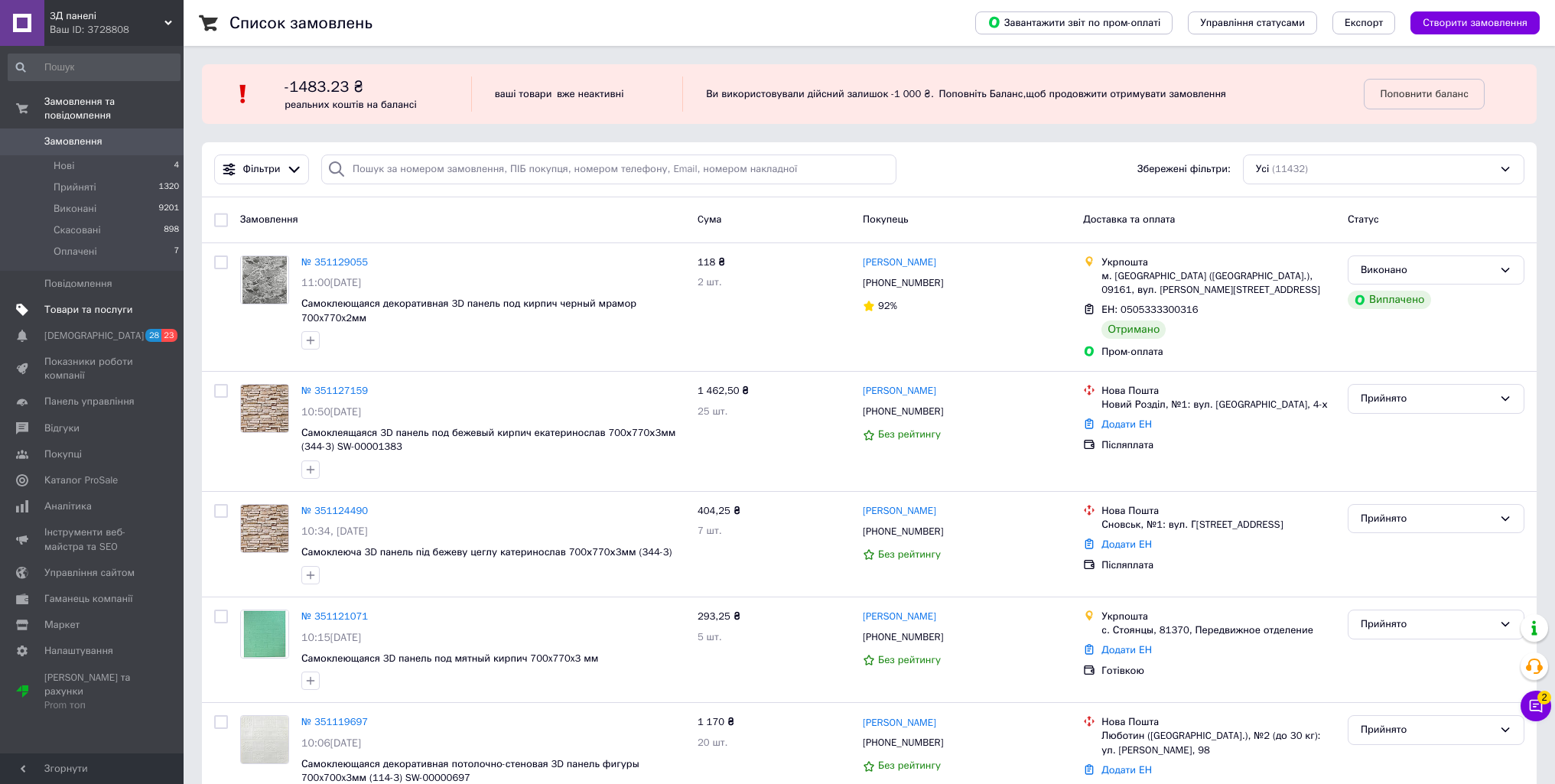 click on "Товари та послуги" at bounding box center [88, 310] 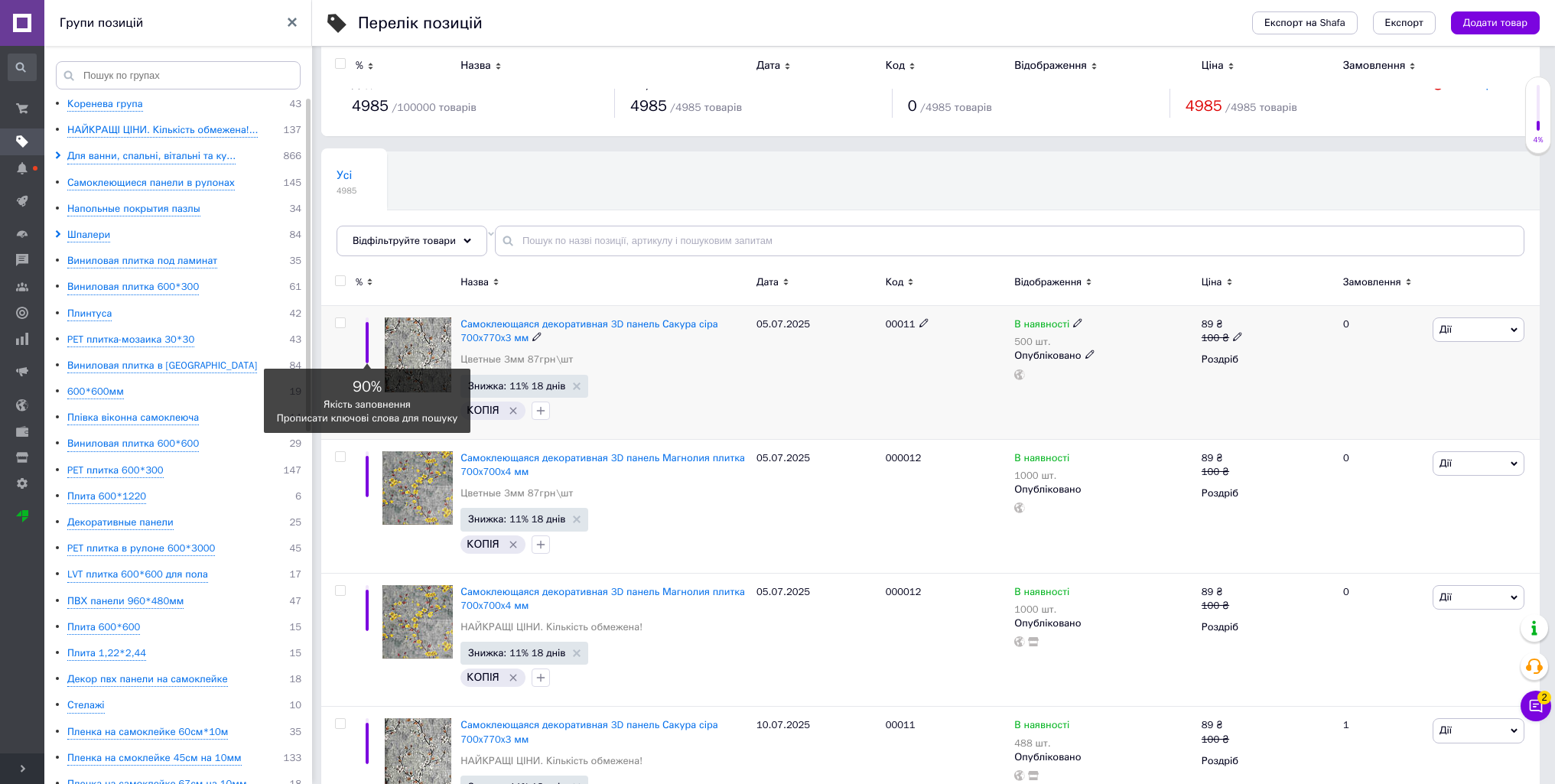 scroll, scrollTop: 0, scrollLeft: 0, axis: both 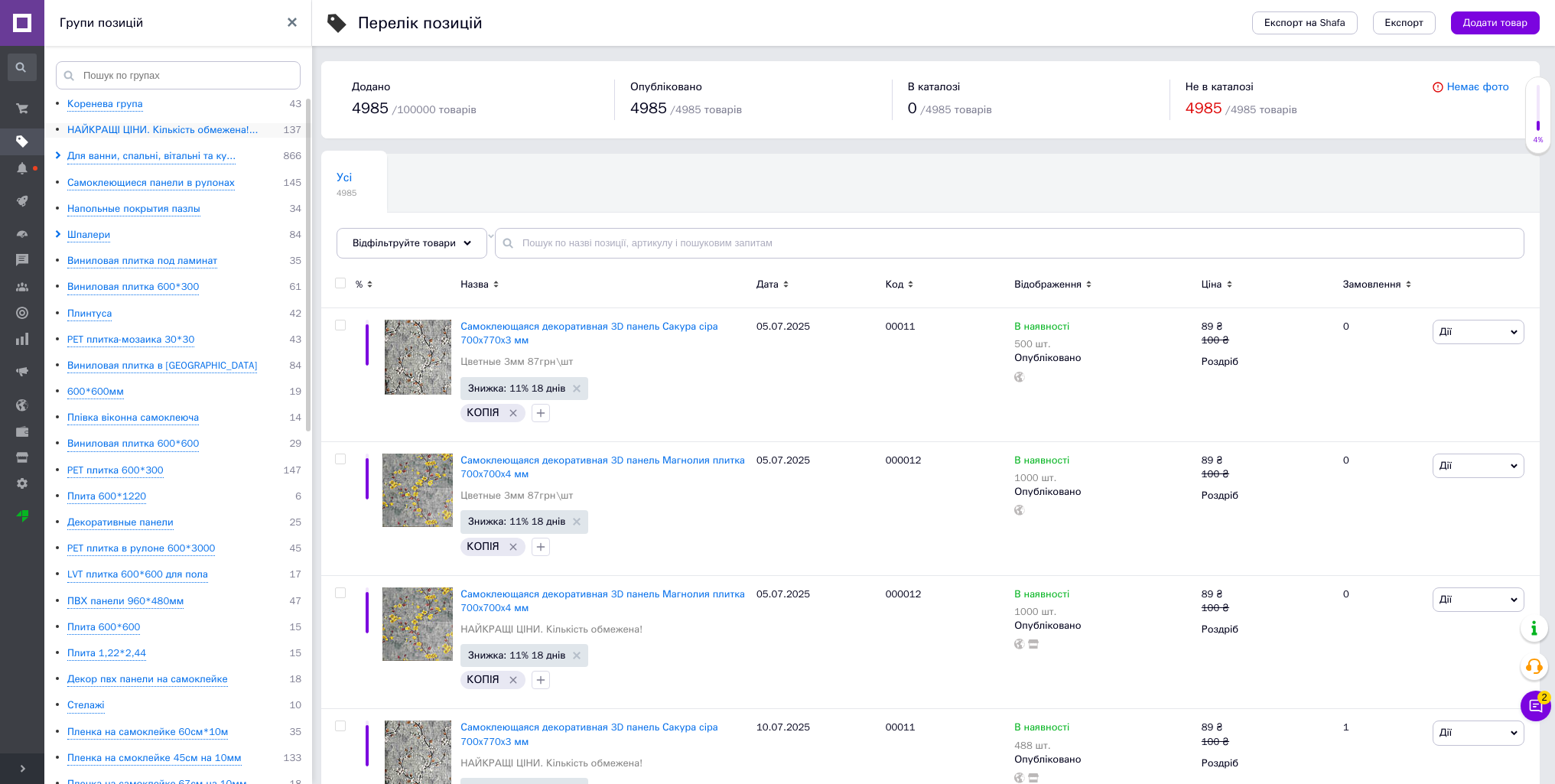 click on "НАЙКРАЩІ ЦІНИ. Кількість обмежена!..." at bounding box center [162, 130] 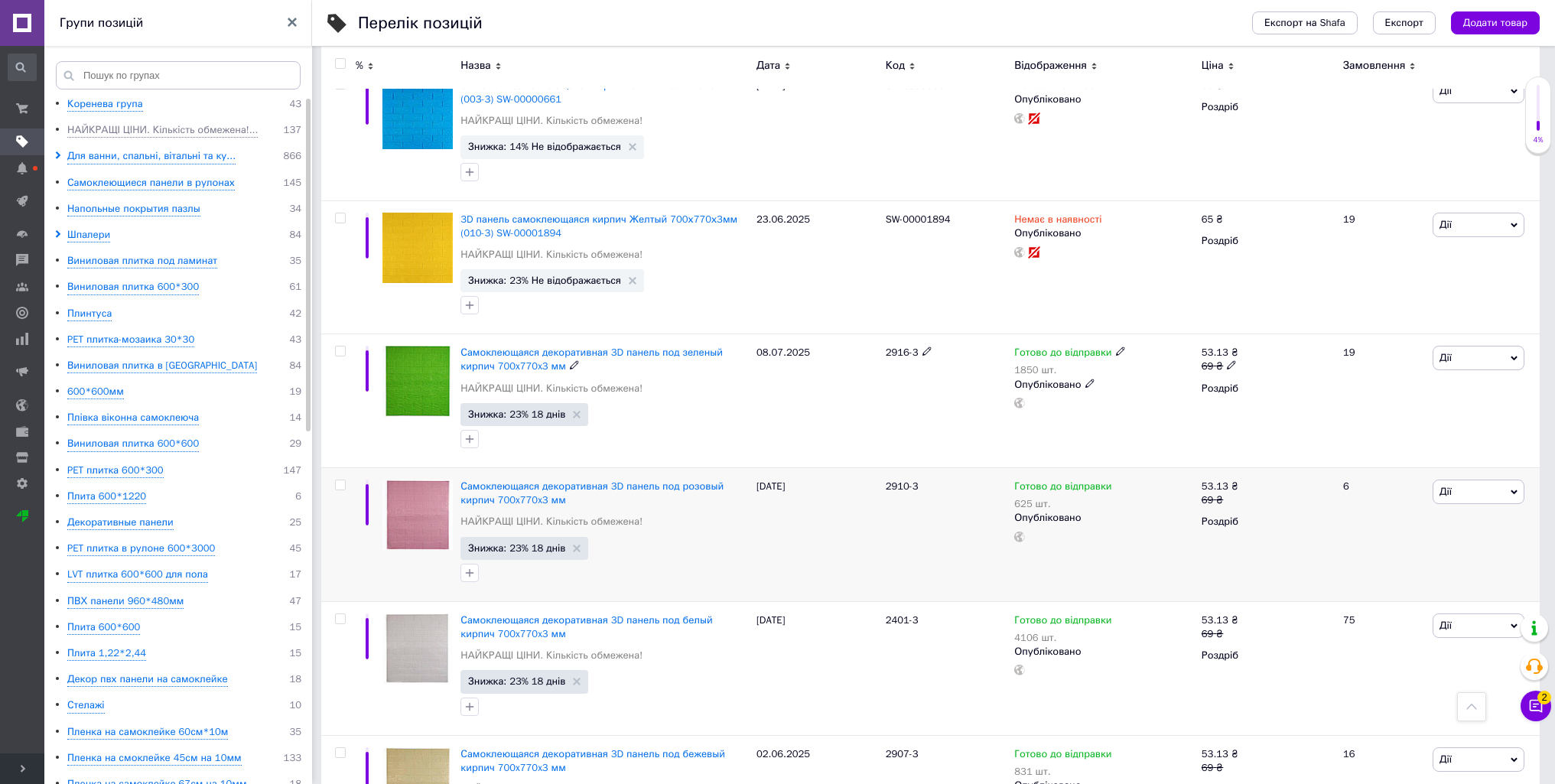 scroll, scrollTop: 612, scrollLeft: 0, axis: vertical 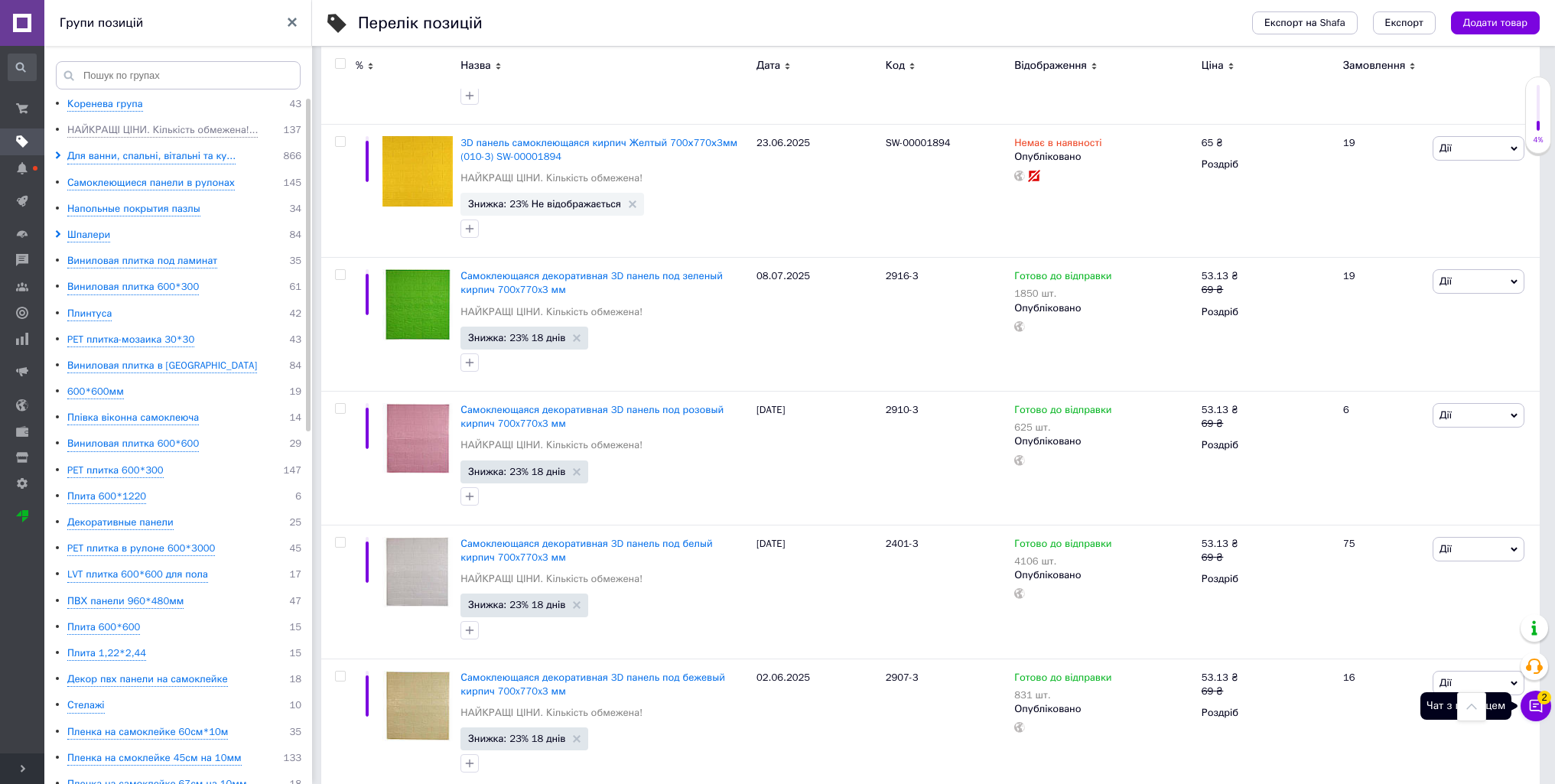 click 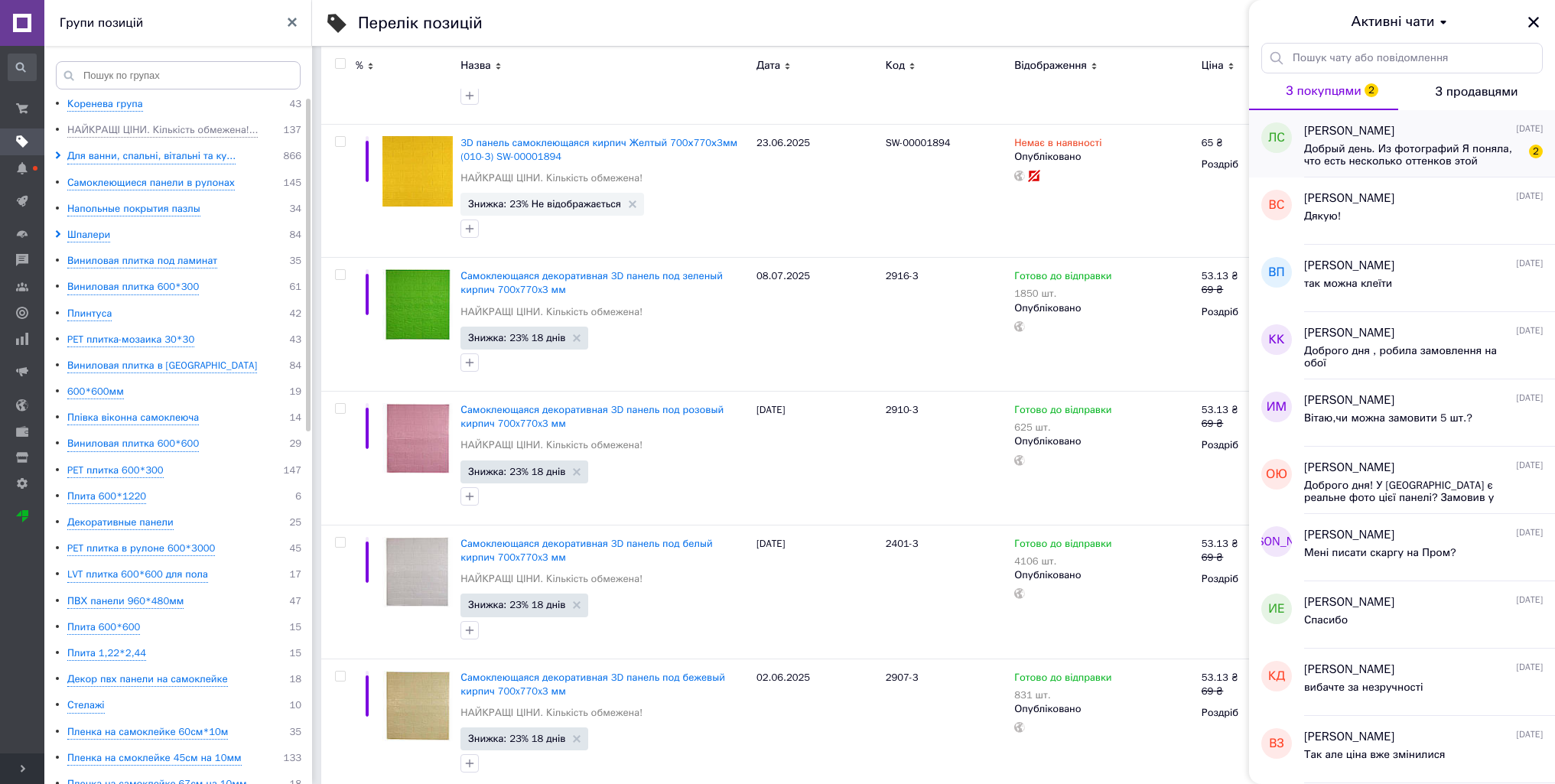 click on "Добрый день. Из фотографий Я поняла, что есть несколько оттенков этой плитки?" at bounding box center [1413, 155] 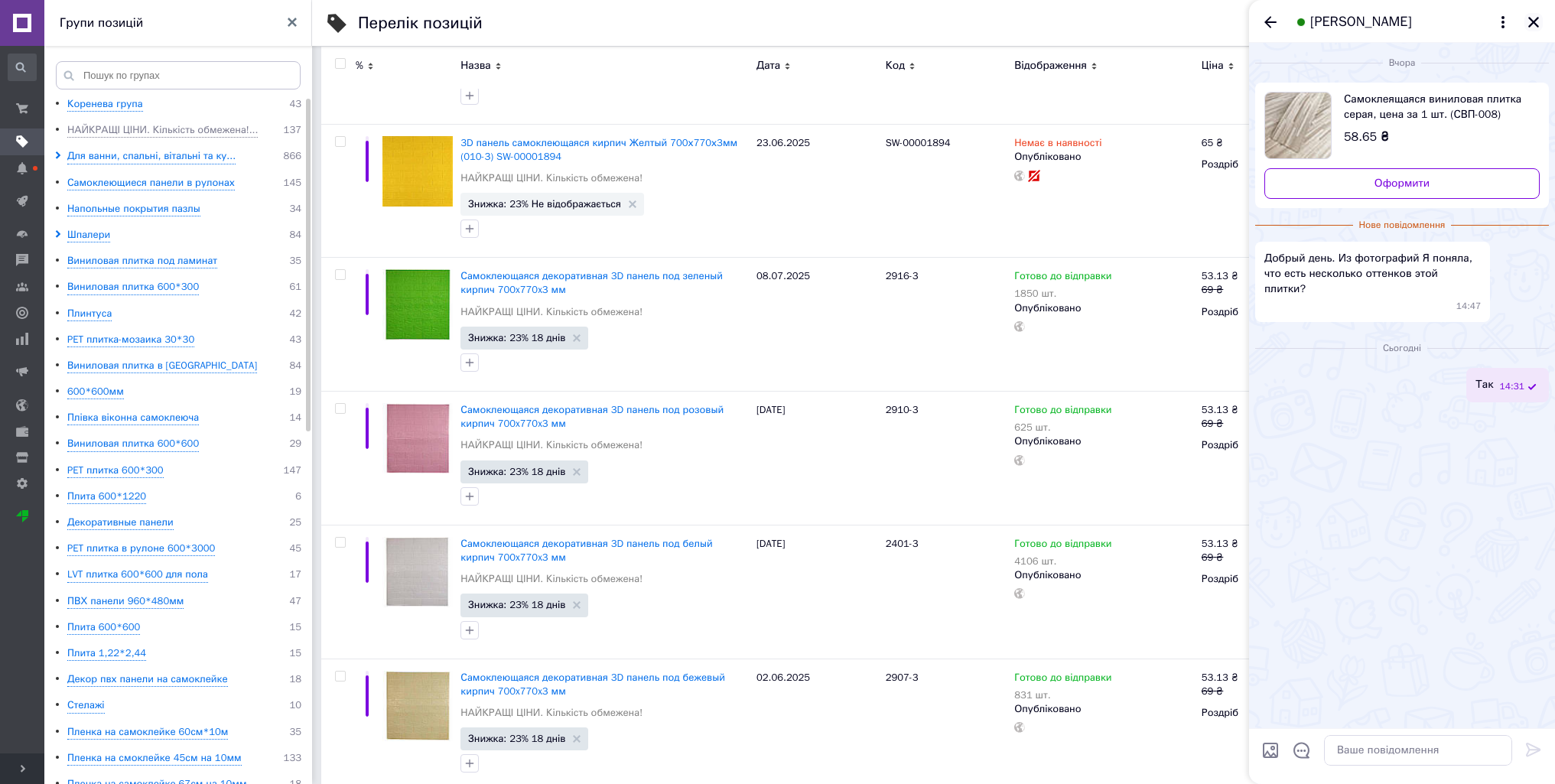 click 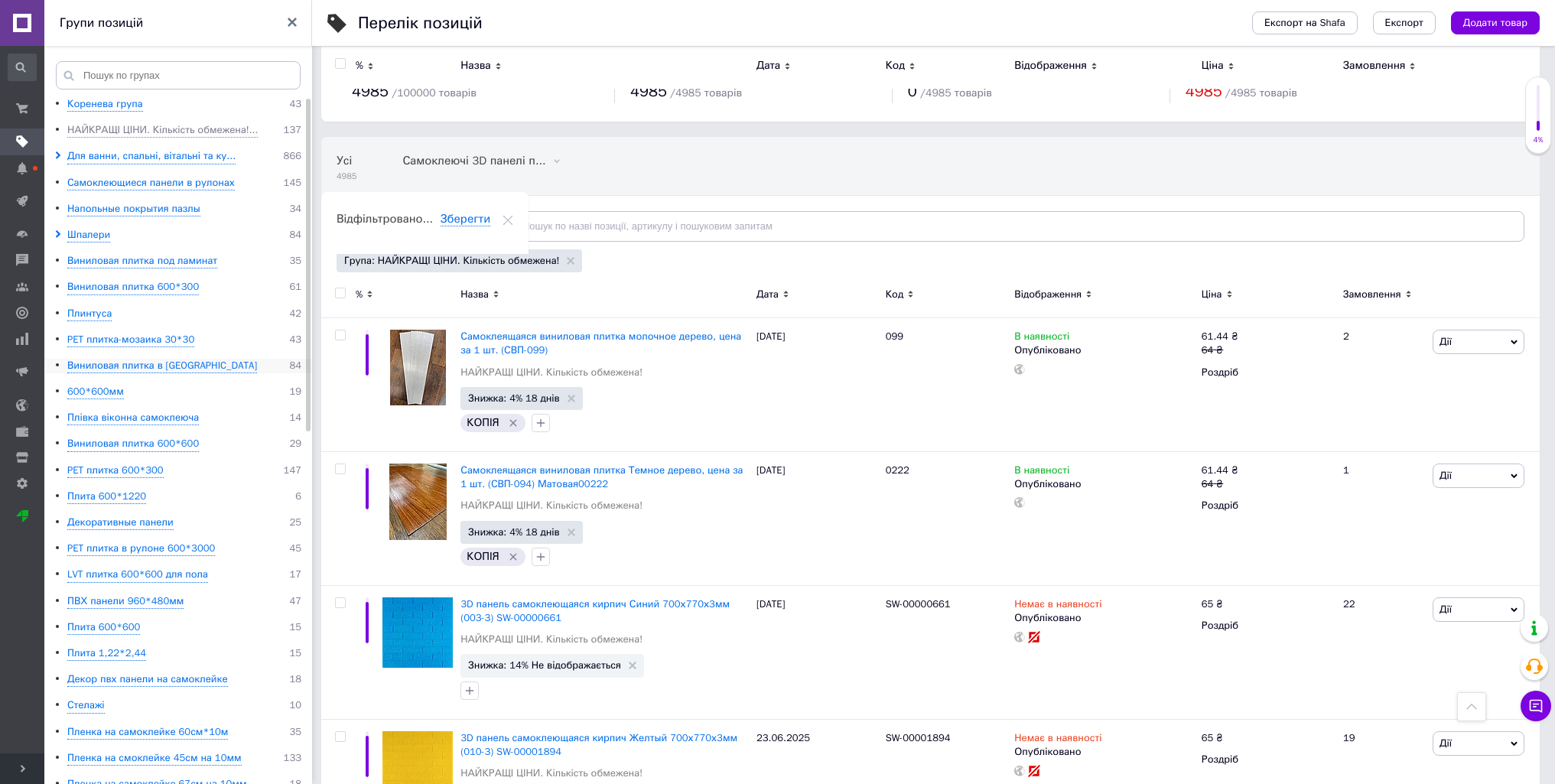 scroll, scrollTop: 0, scrollLeft: 0, axis: both 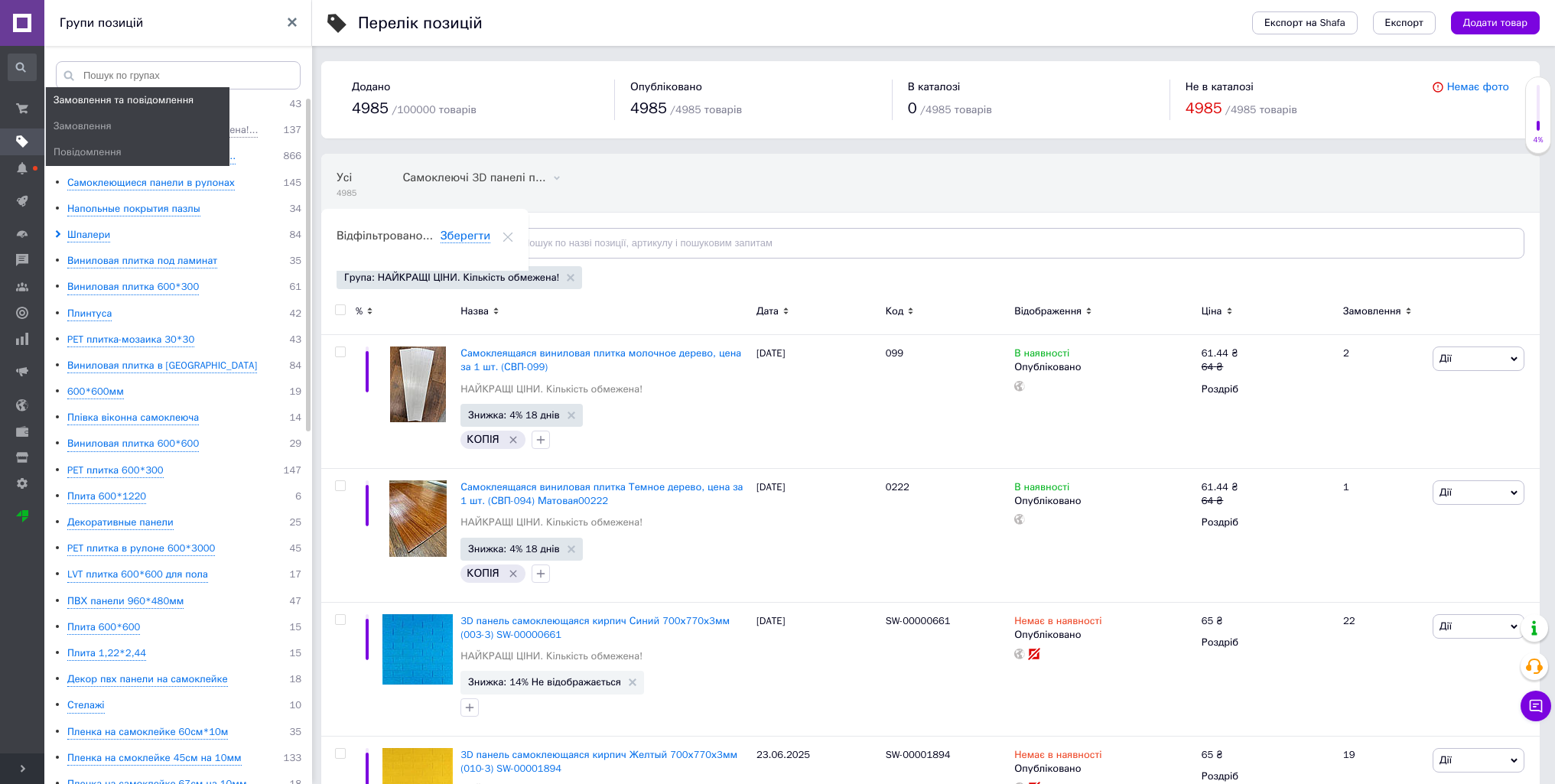 drag, startPoint x: 23, startPoint y: 105, endPoint x: 555, endPoint y: 107, distance: 532.0038 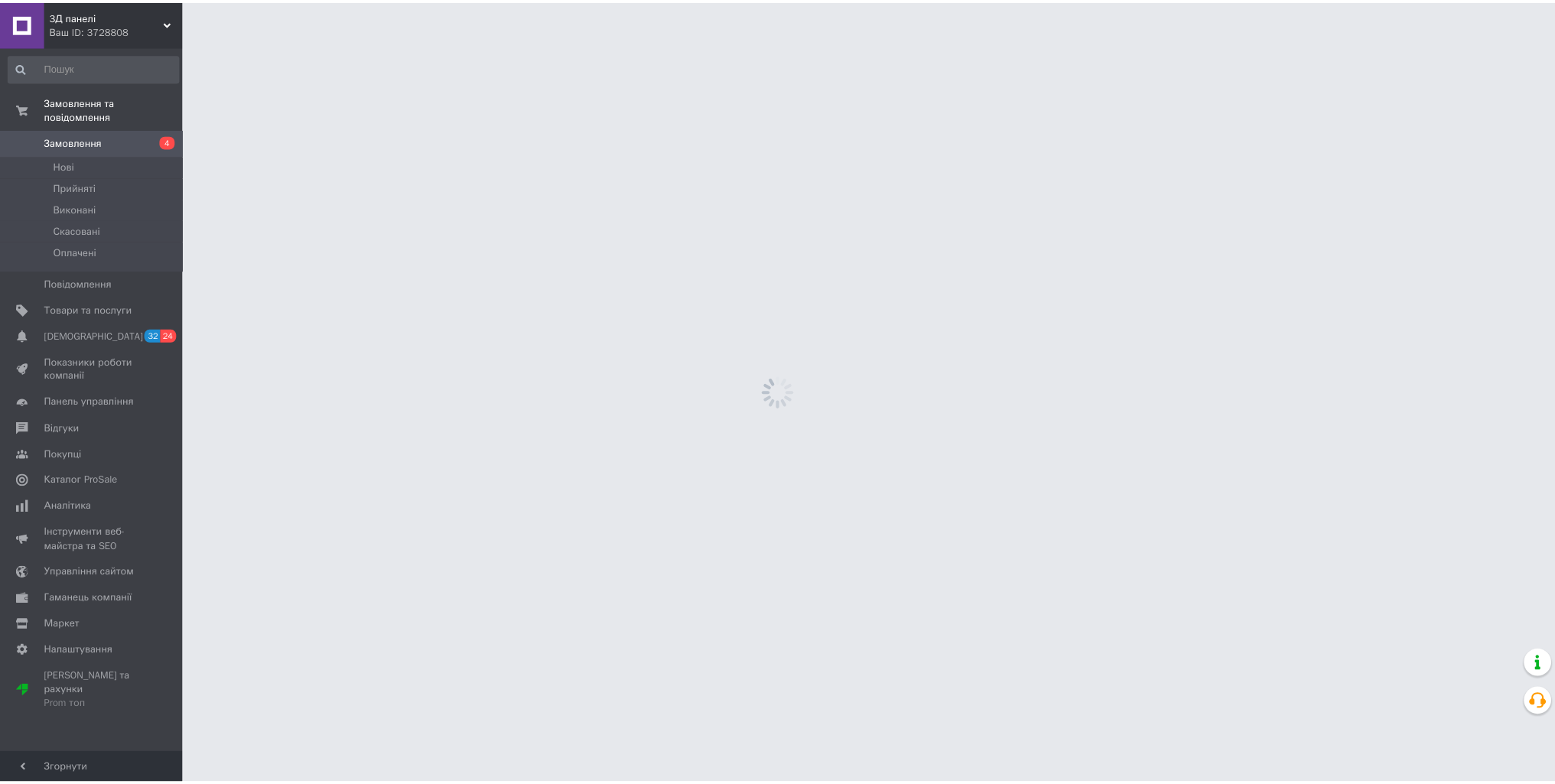 scroll, scrollTop: 0, scrollLeft: 0, axis: both 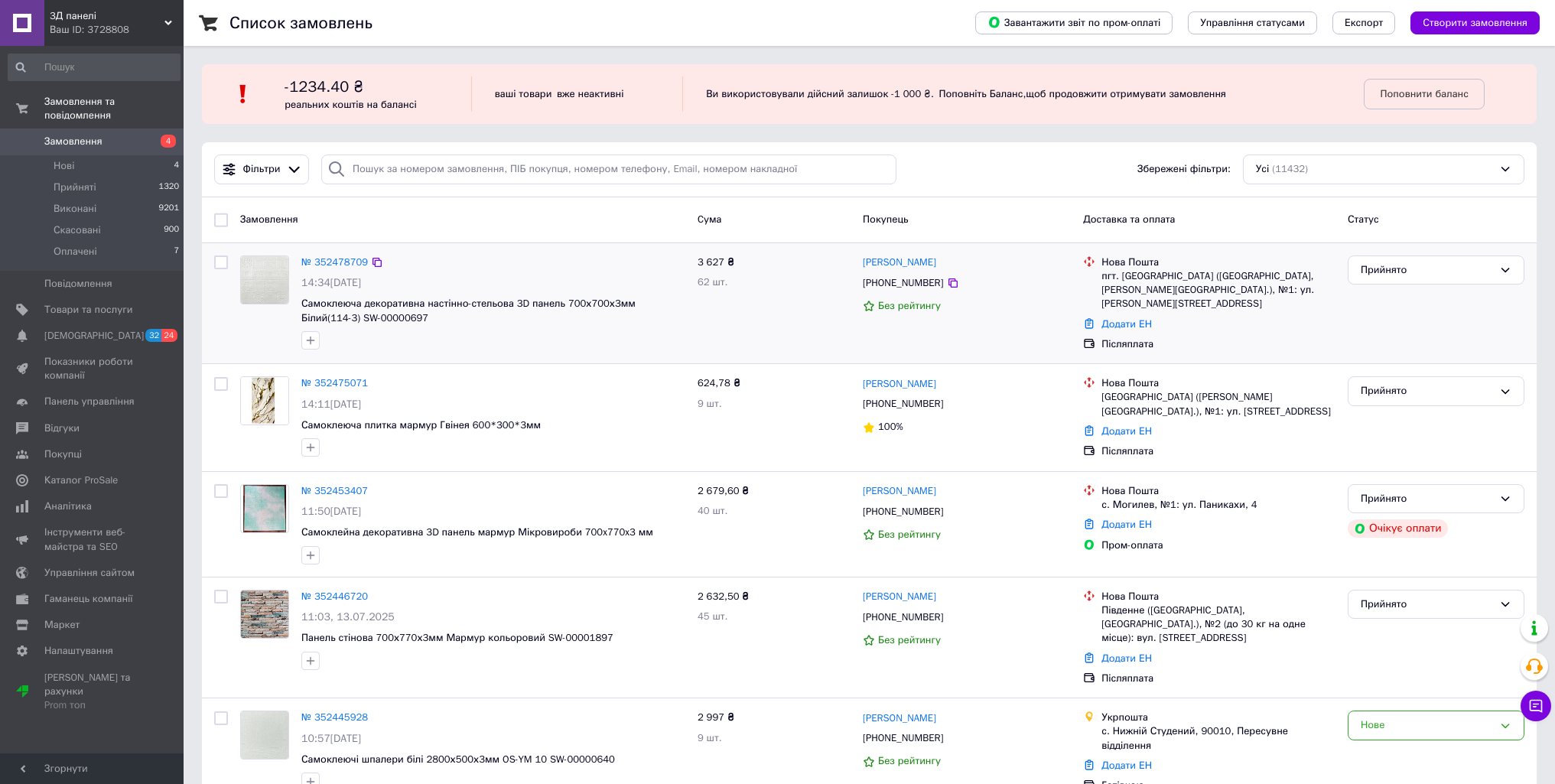 click on "Прийнято" at bounding box center [1436, 304] 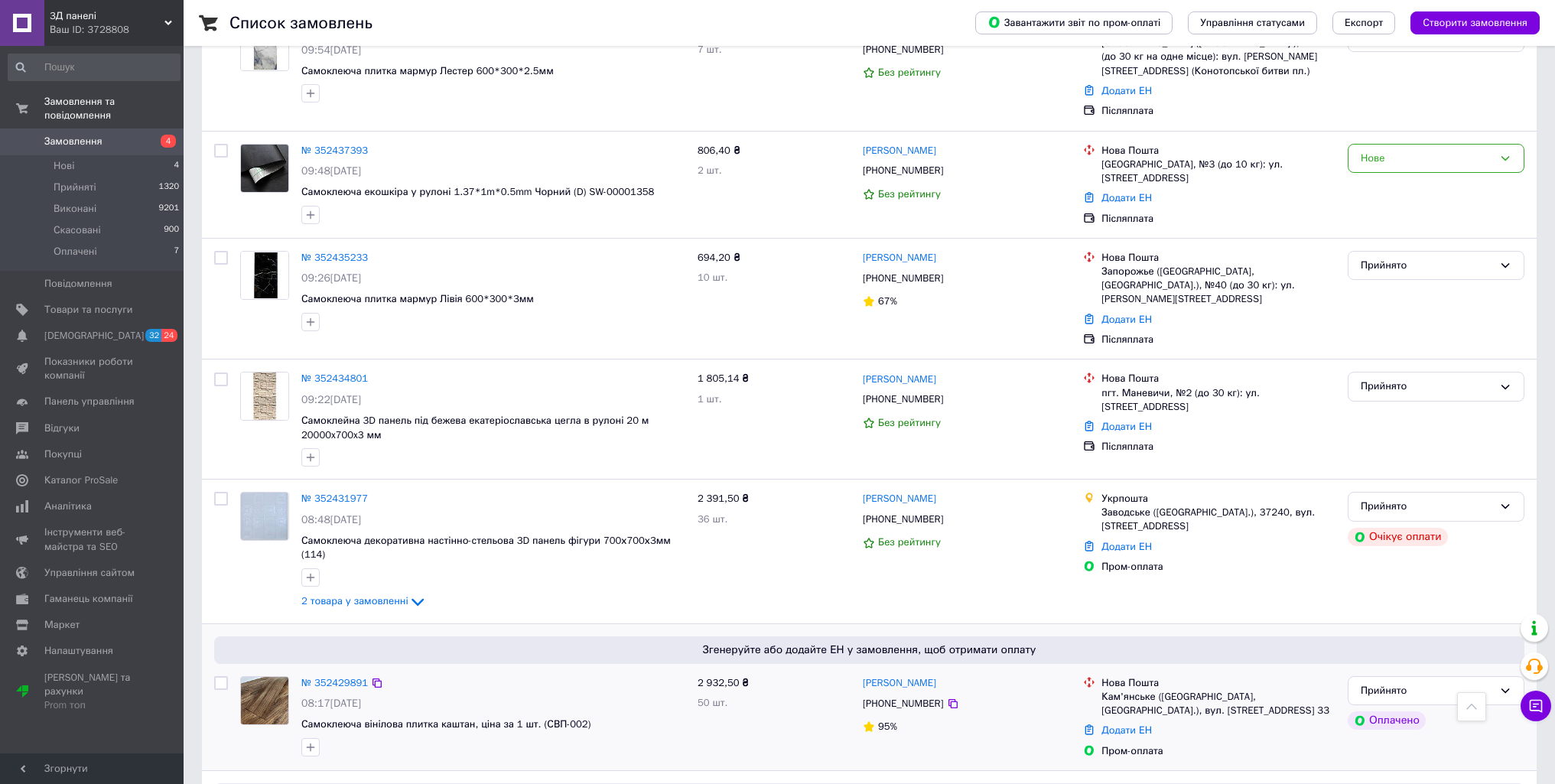 scroll, scrollTop: 2142, scrollLeft: 0, axis: vertical 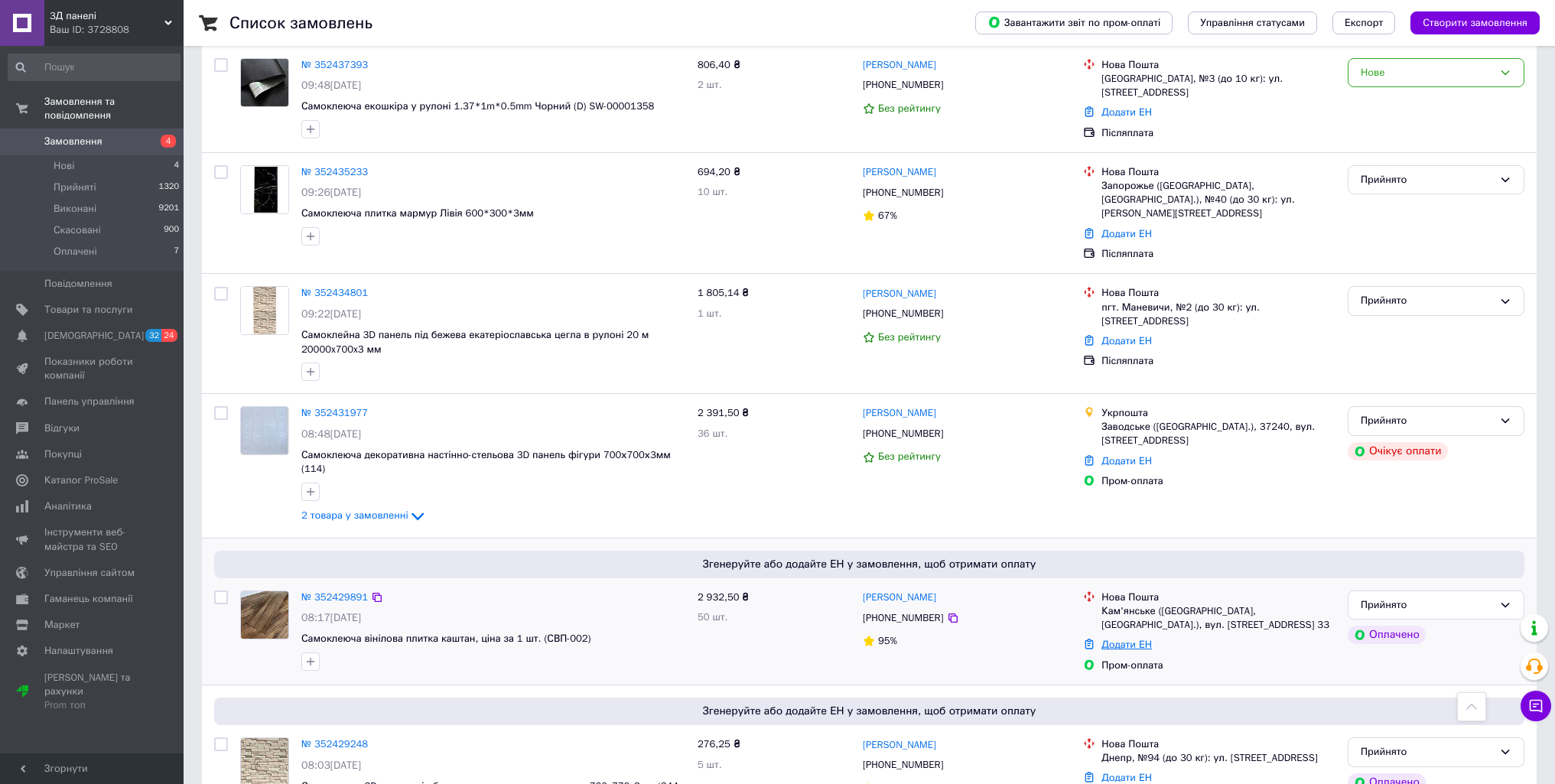 click on "Додати ЕН" at bounding box center (1127, 644) 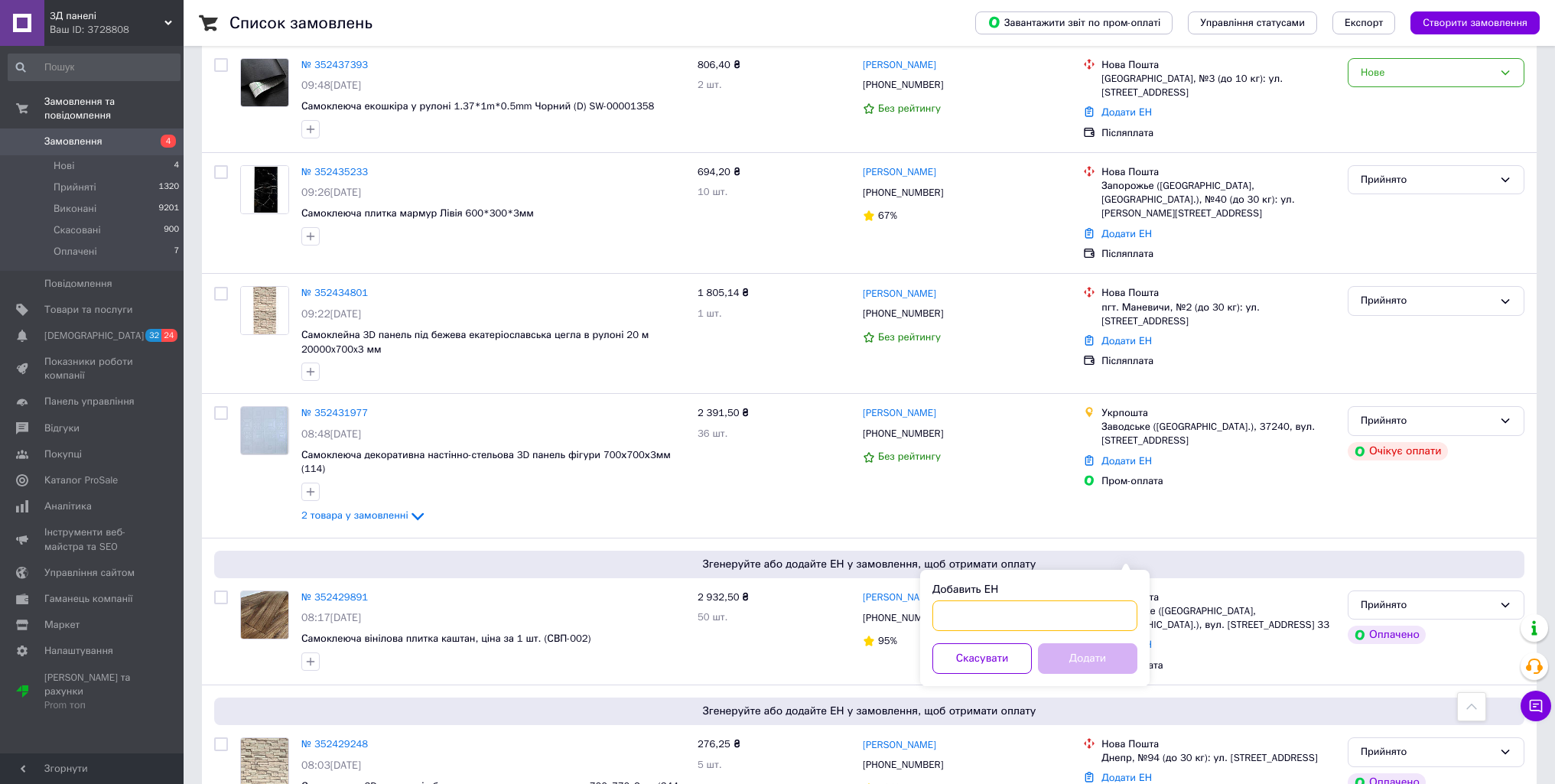 click on "Добавить ЕН" at bounding box center (1035, 616) 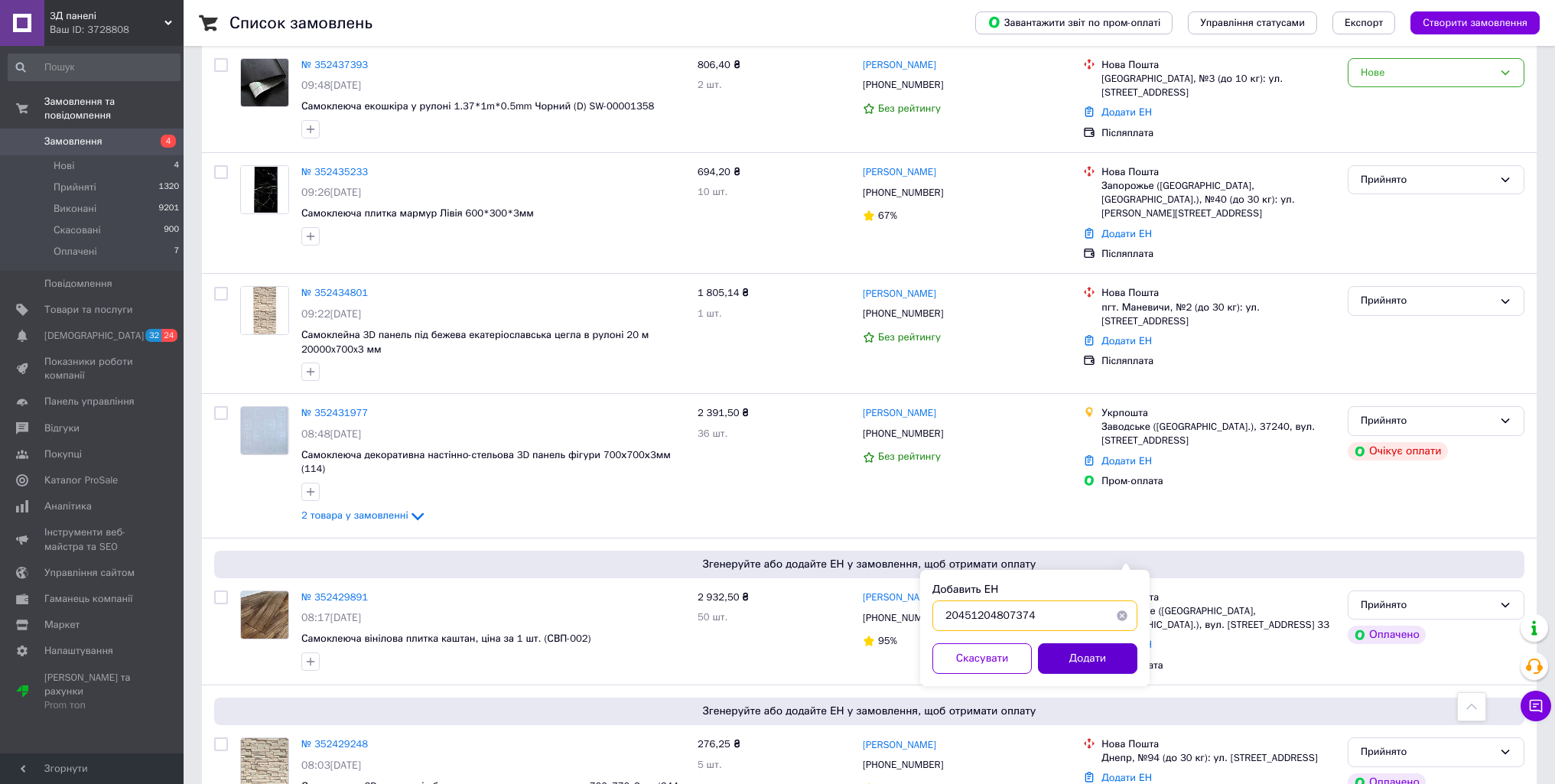 type on "20451204807374" 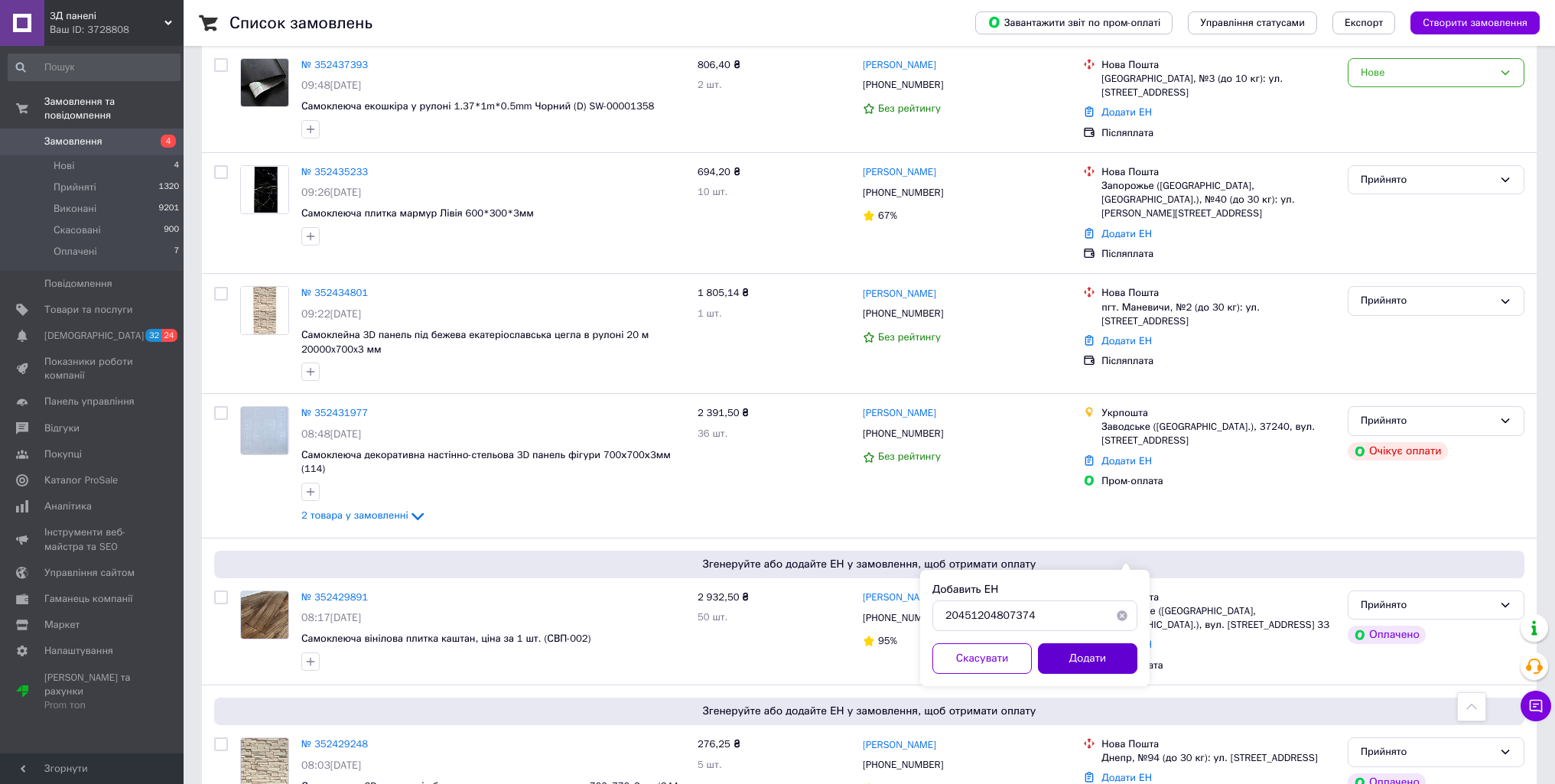 click on "Додати" at bounding box center (1088, 659) 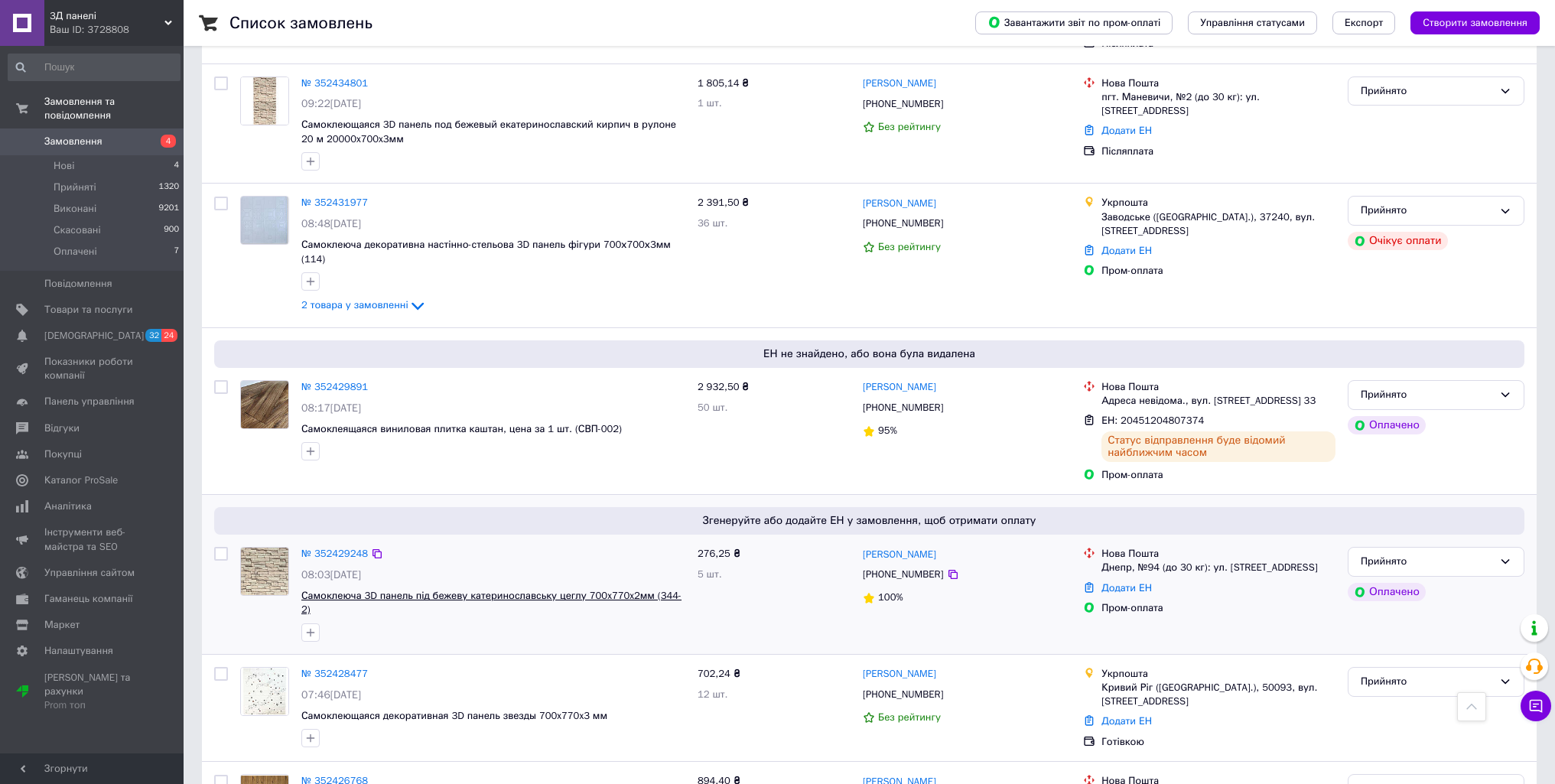 scroll, scrollTop: 2518, scrollLeft: 0, axis: vertical 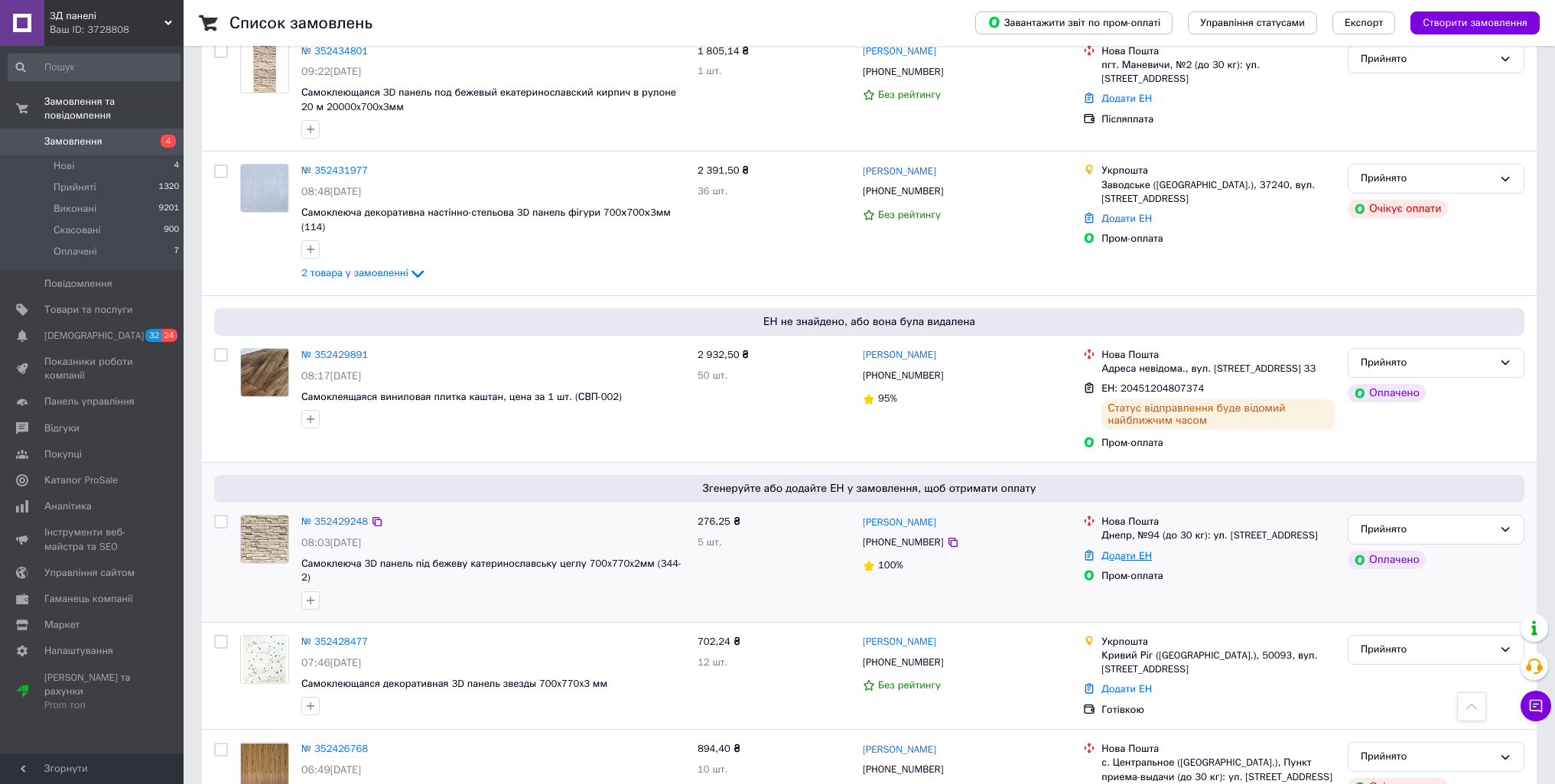 click on "Додати ЕН" at bounding box center (1127, 555) 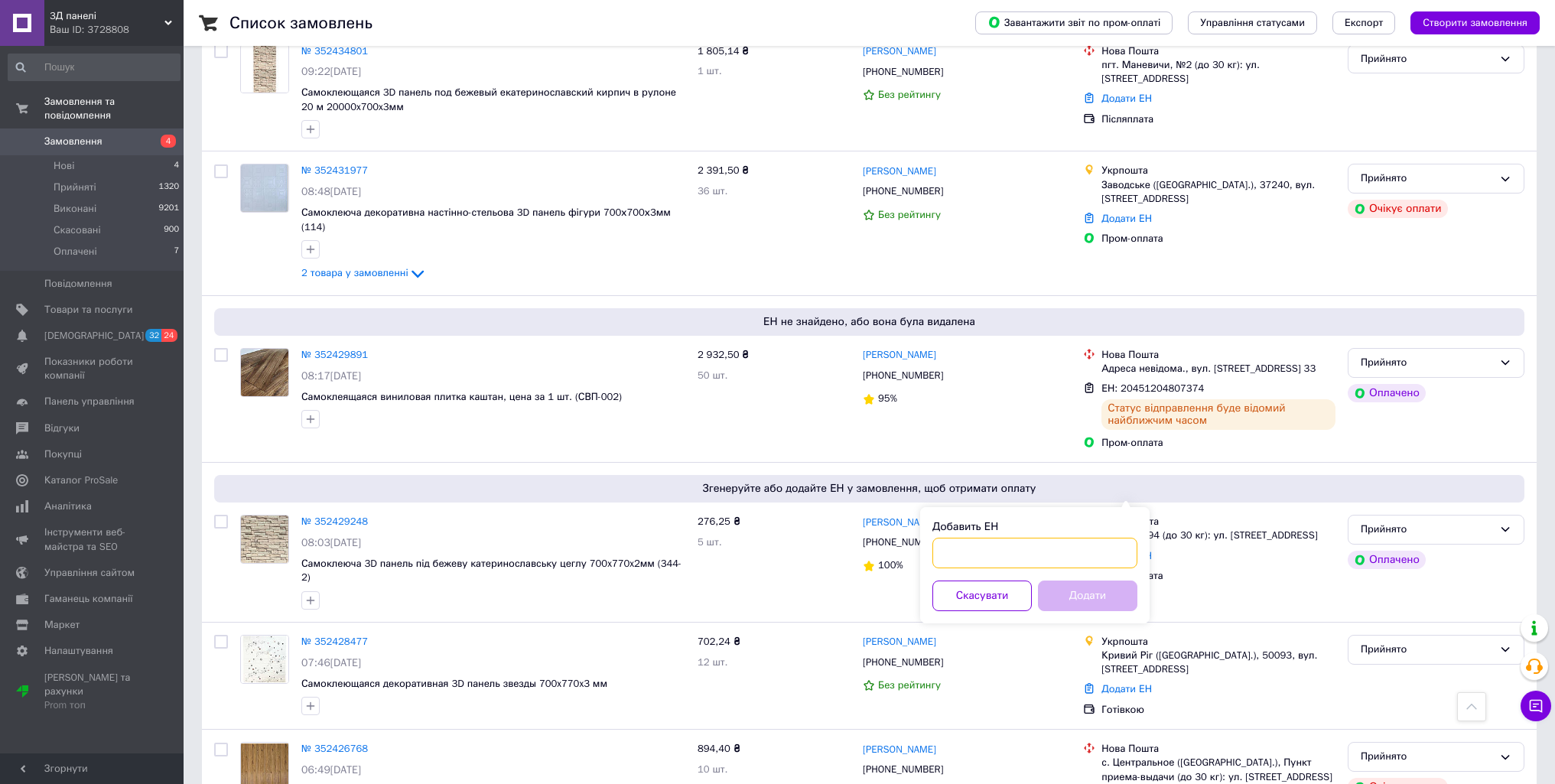 click on "Добавить ЕН" at bounding box center [1035, 553] 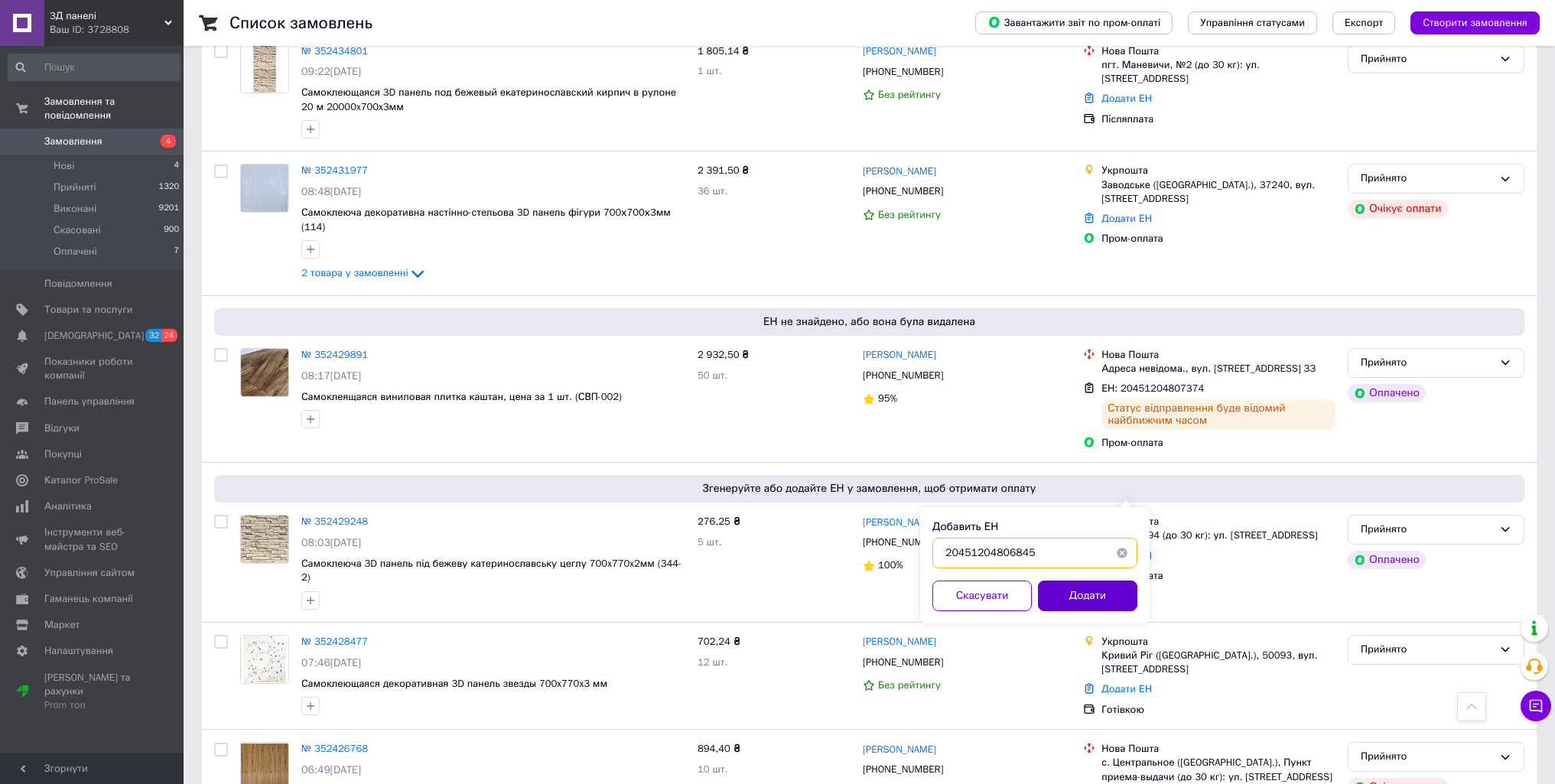 type on "20451204806845" 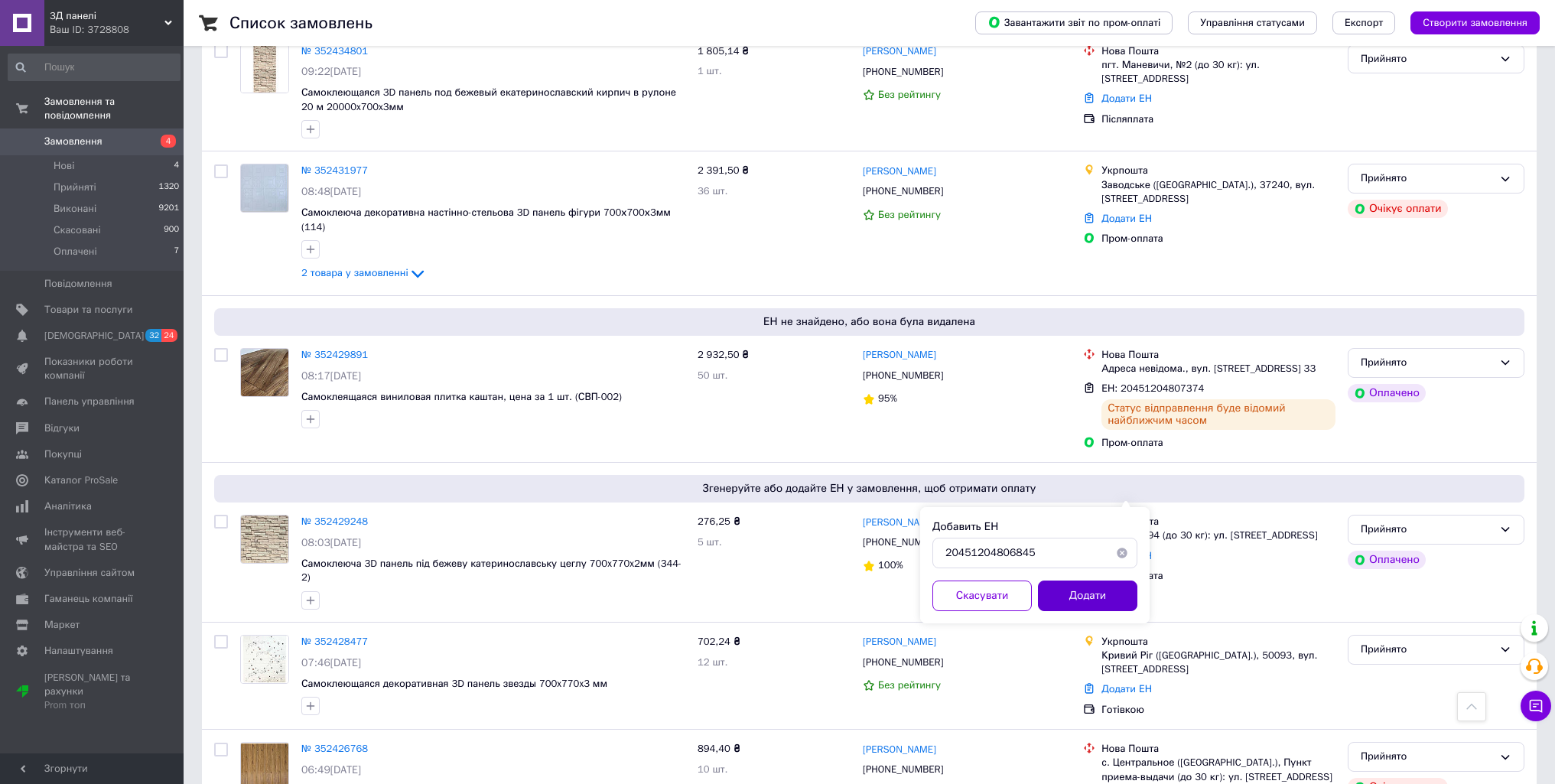 click on "Додати" at bounding box center [1088, 596] 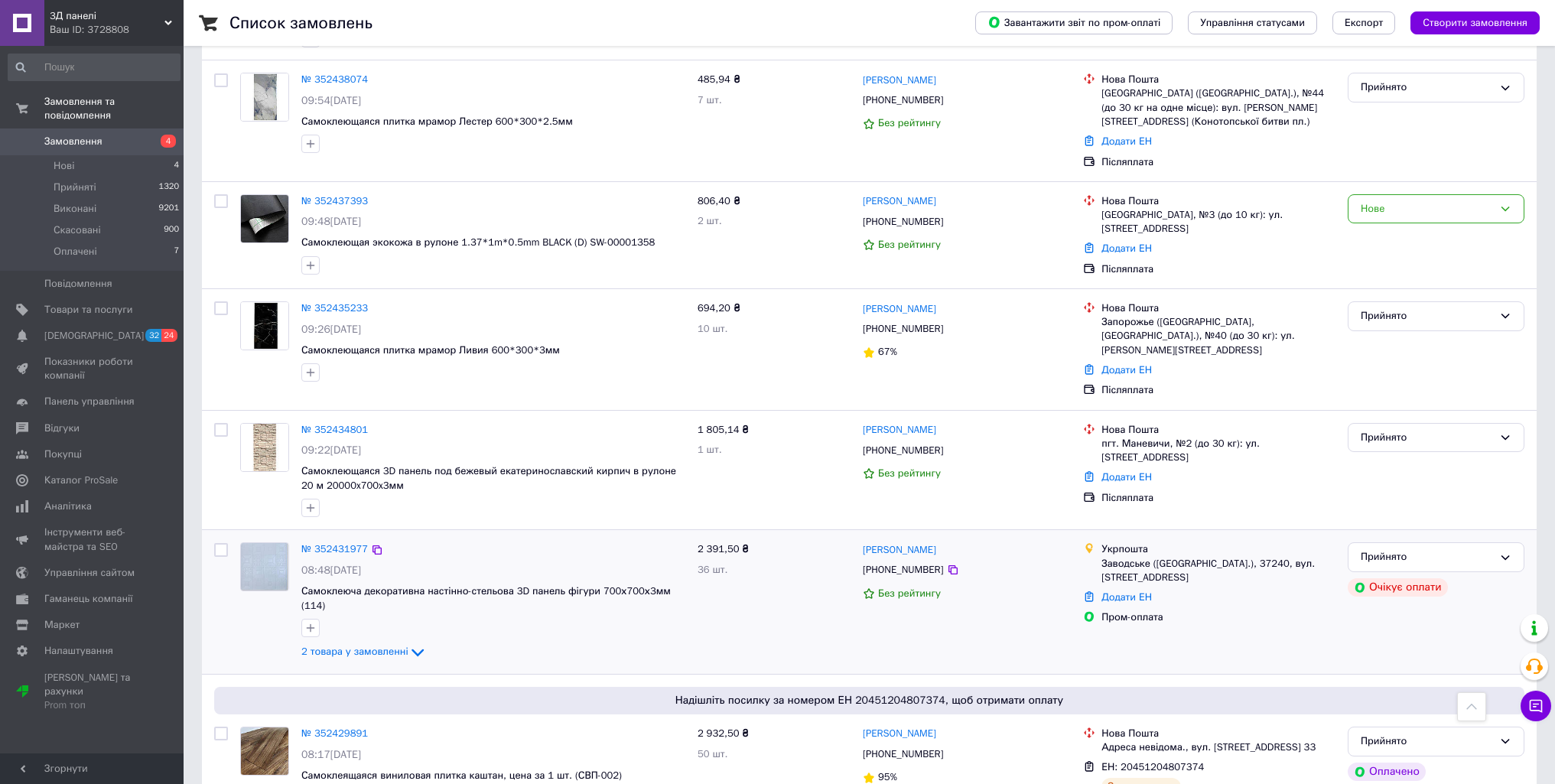 scroll, scrollTop: 2136, scrollLeft: 0, axis: vertical 